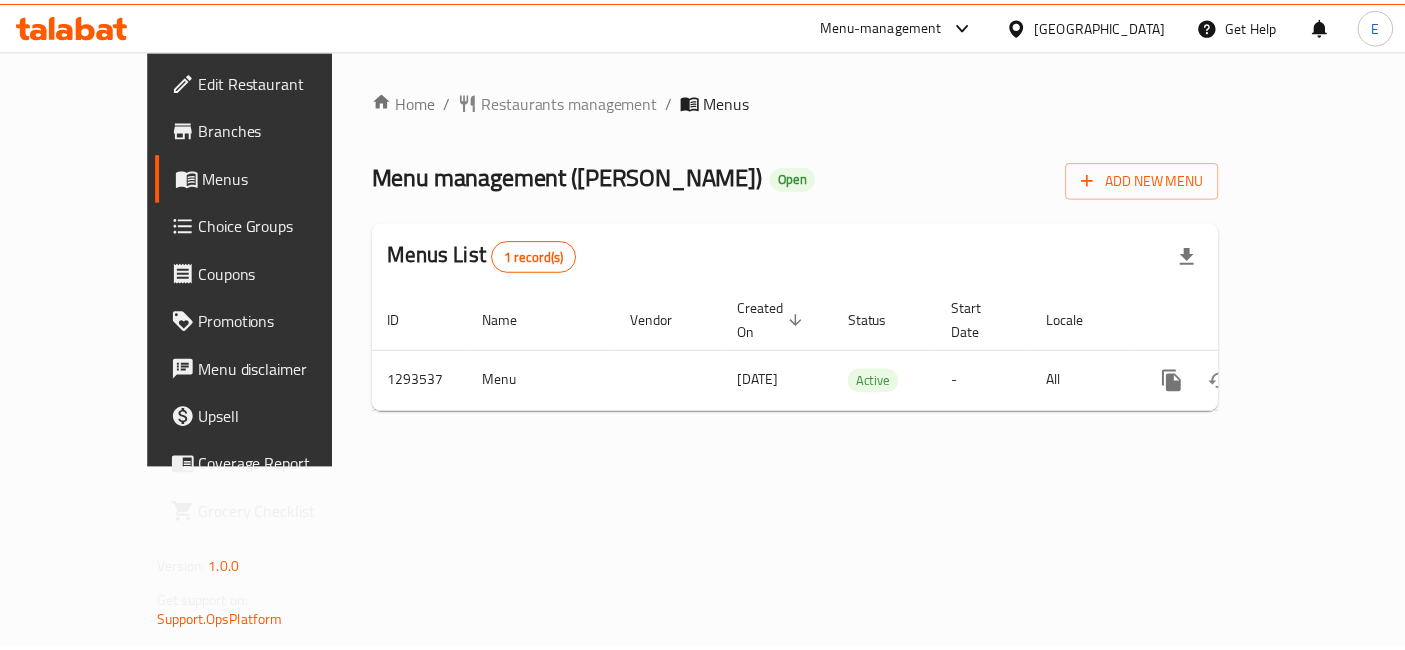 scroll, scrollTop: 0, scrollLeft: 0, axis: both 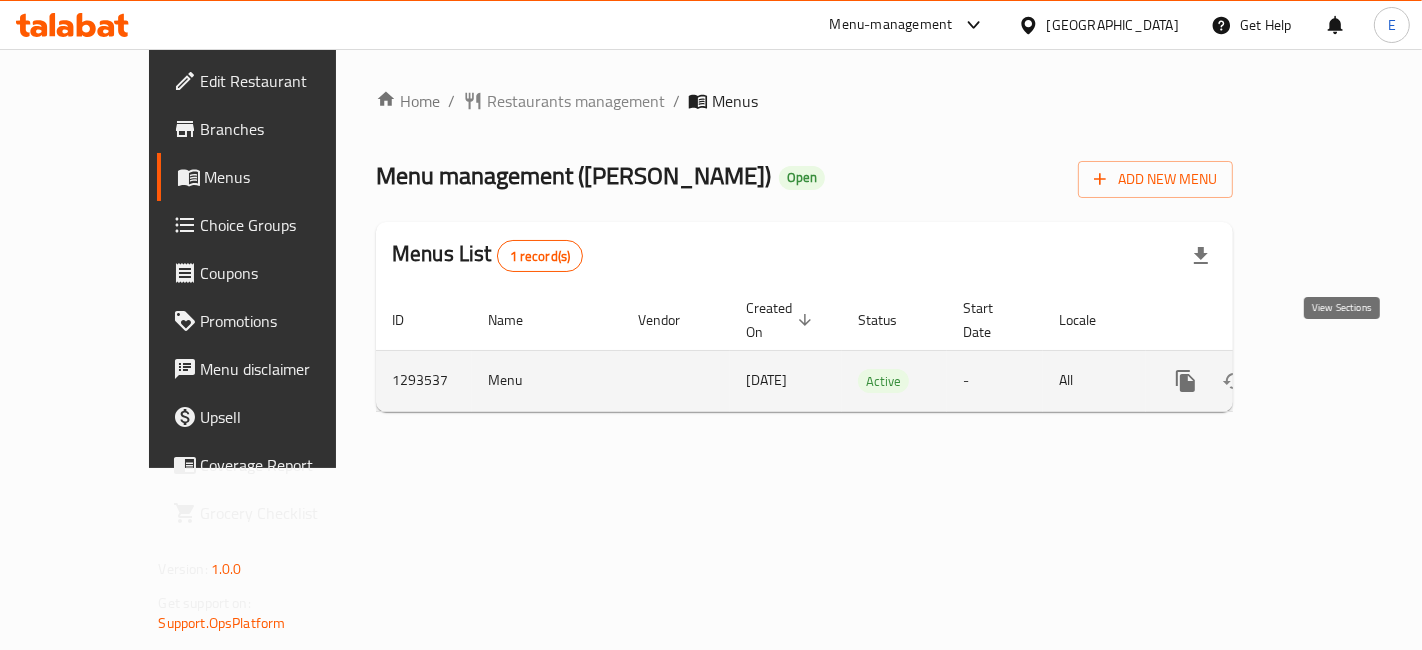 click 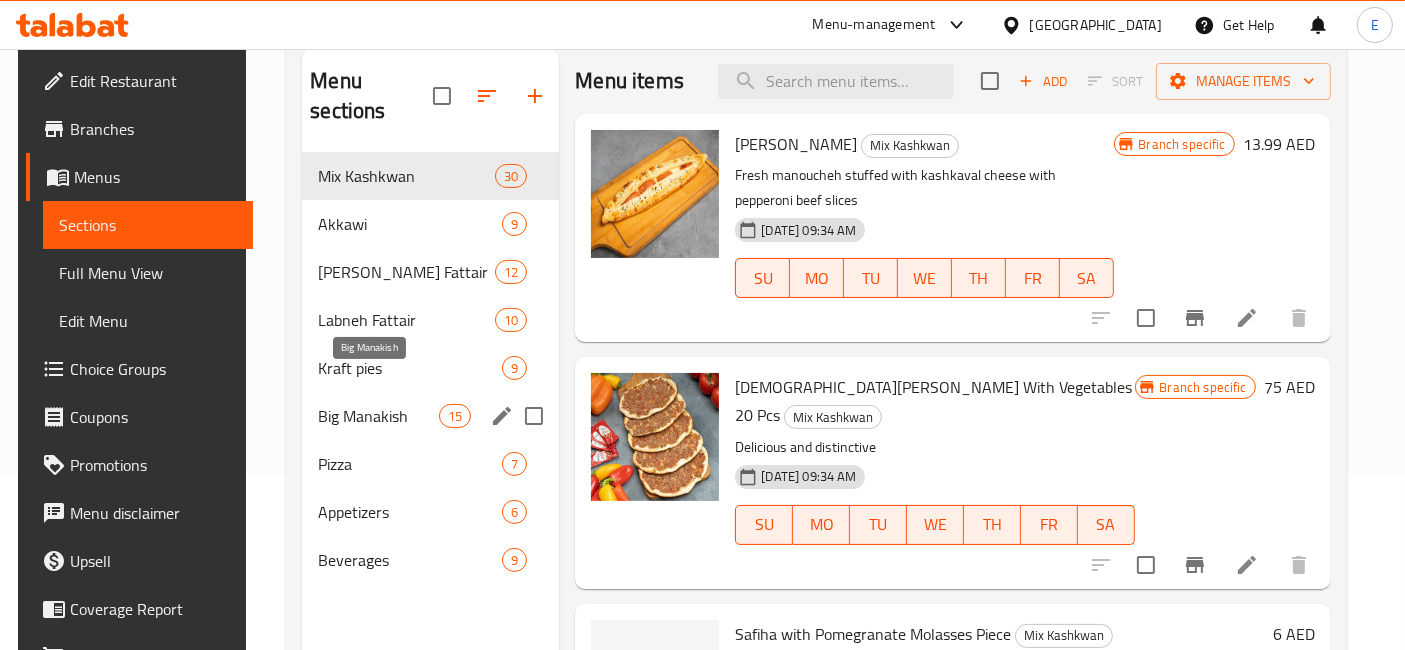 scroll, scrollTop: 180, scrollLeft: 0, axis: vertical 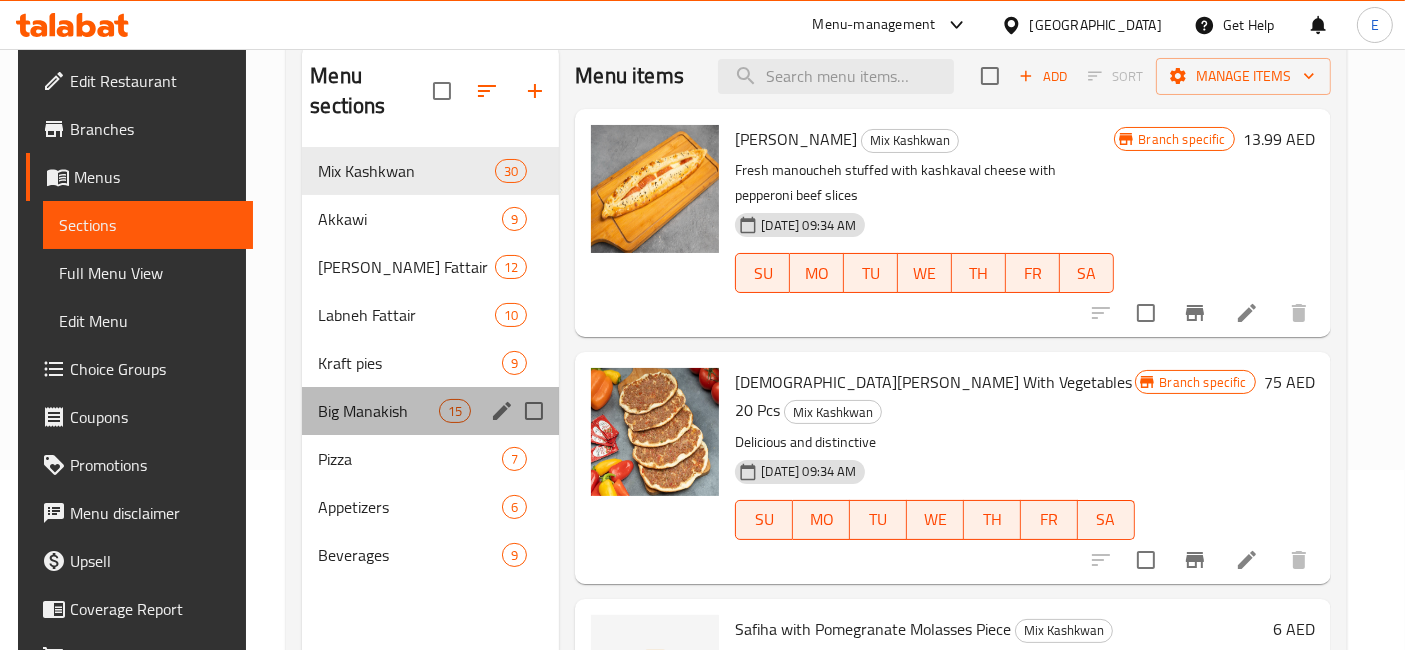click on "Big Manakish 15" at bounding box center (430, 411) 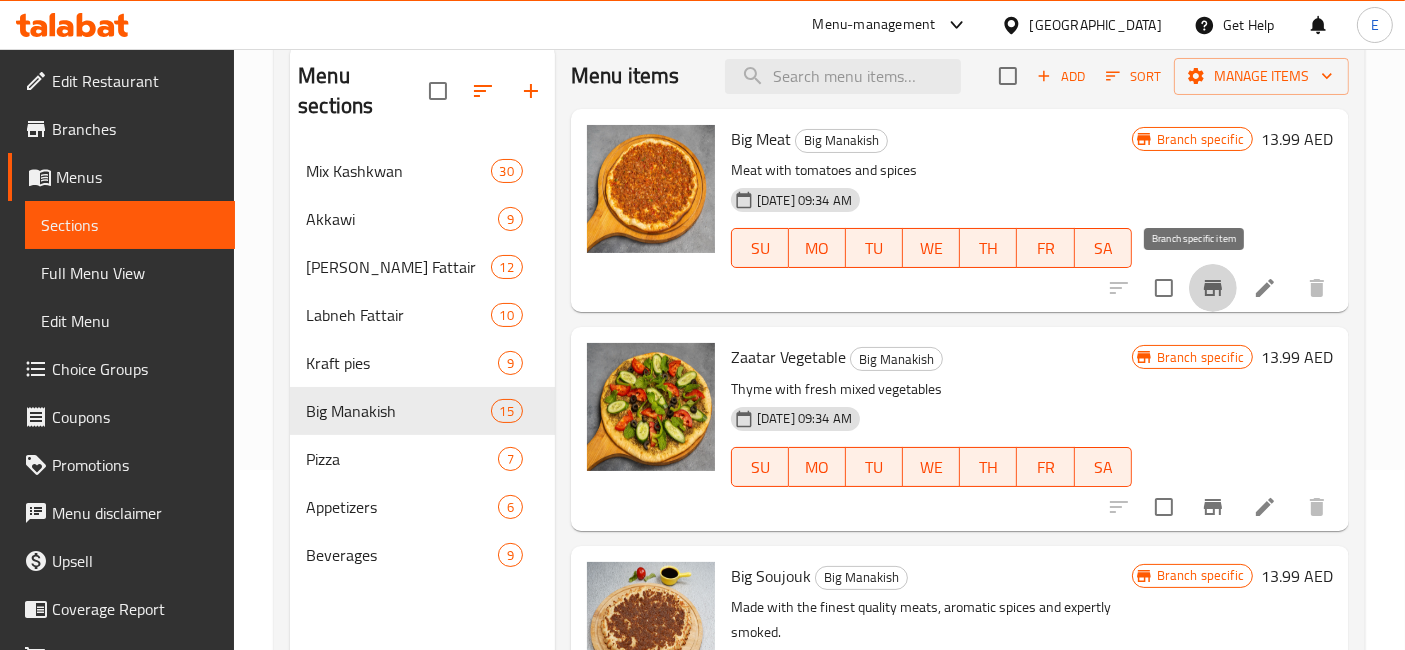 click 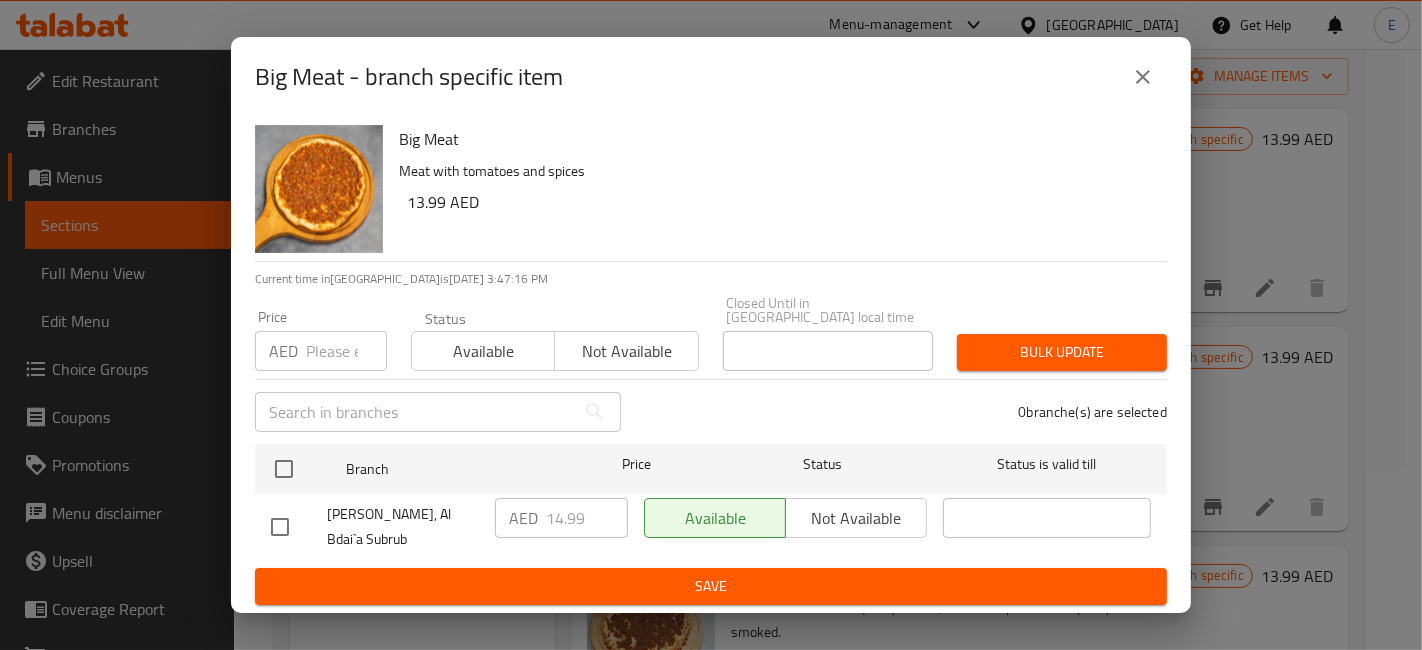 click at bounding box center (280, 527) 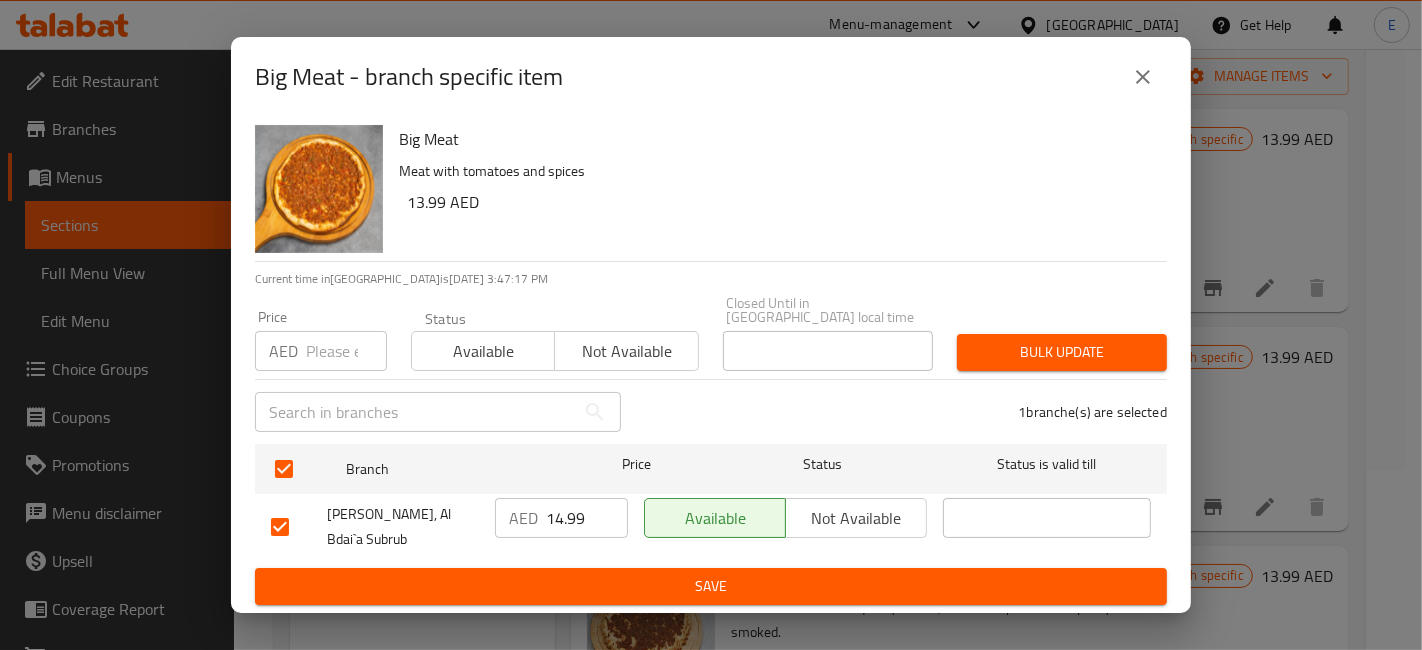 click on "14.99" at bounding box center (587, 518) 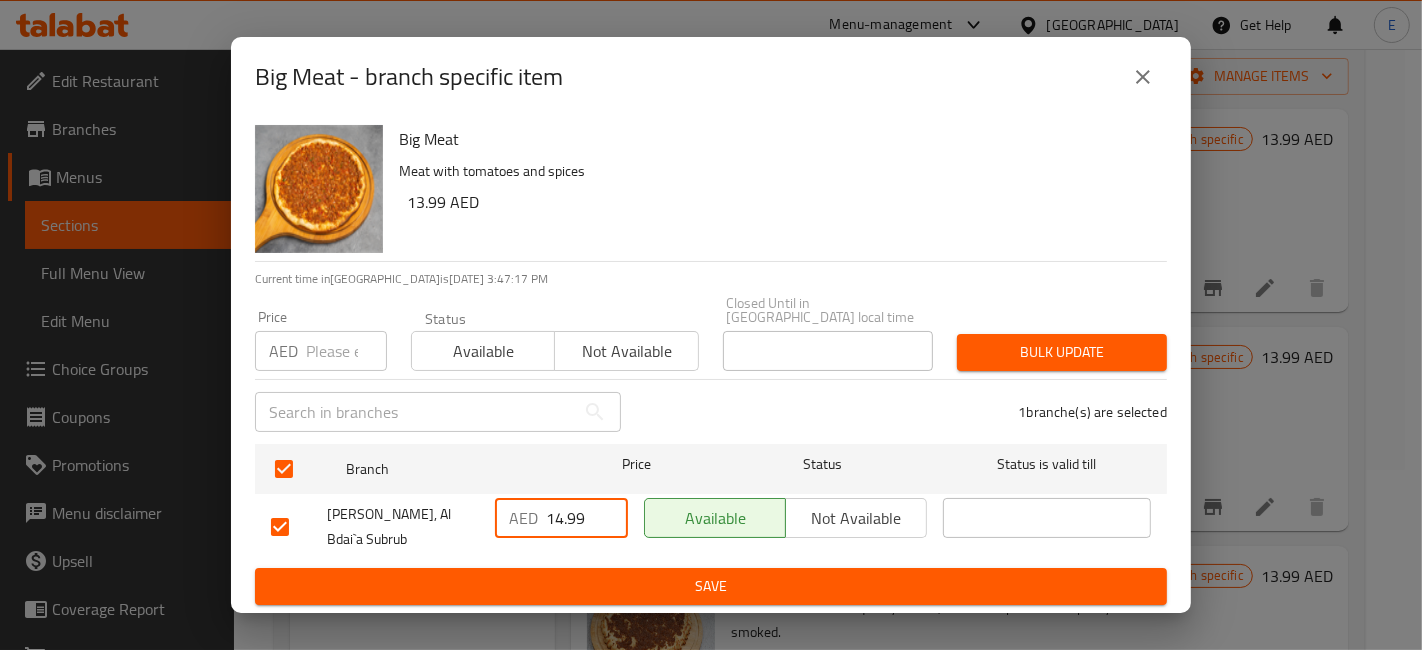 click on "14.99" at bounding box center (587, 518) 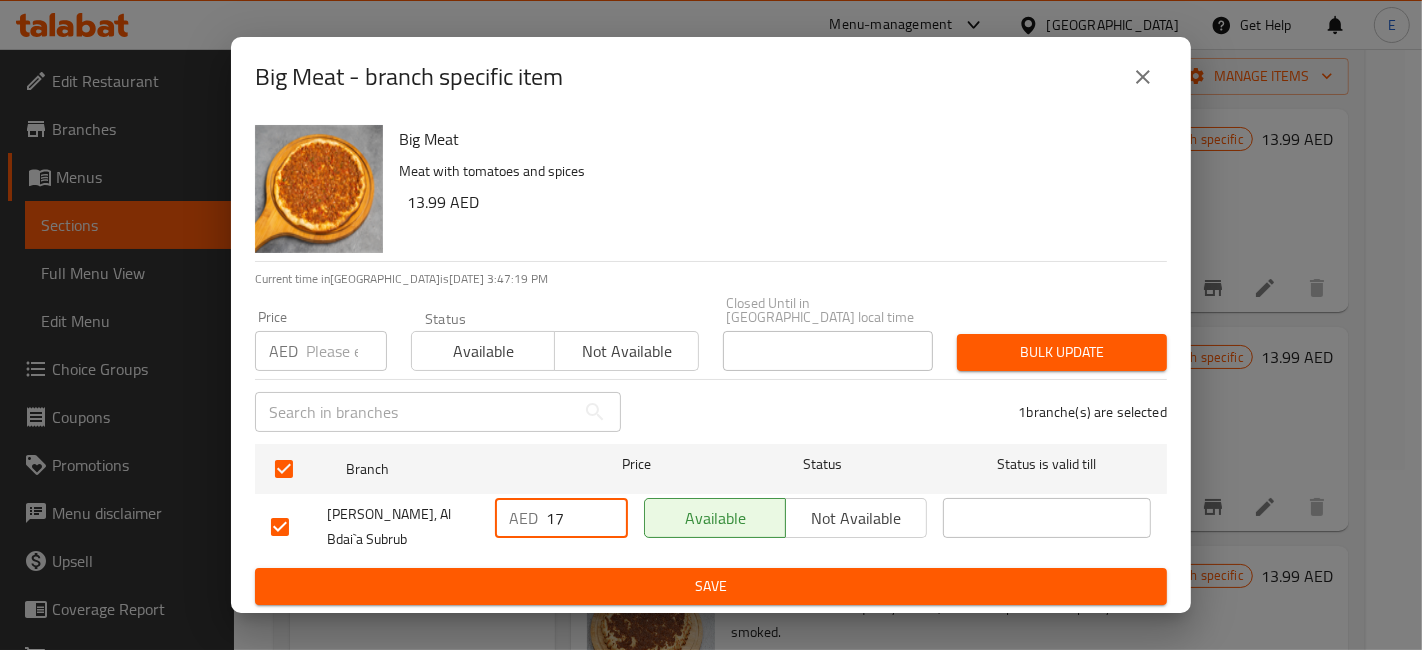 type on "17" 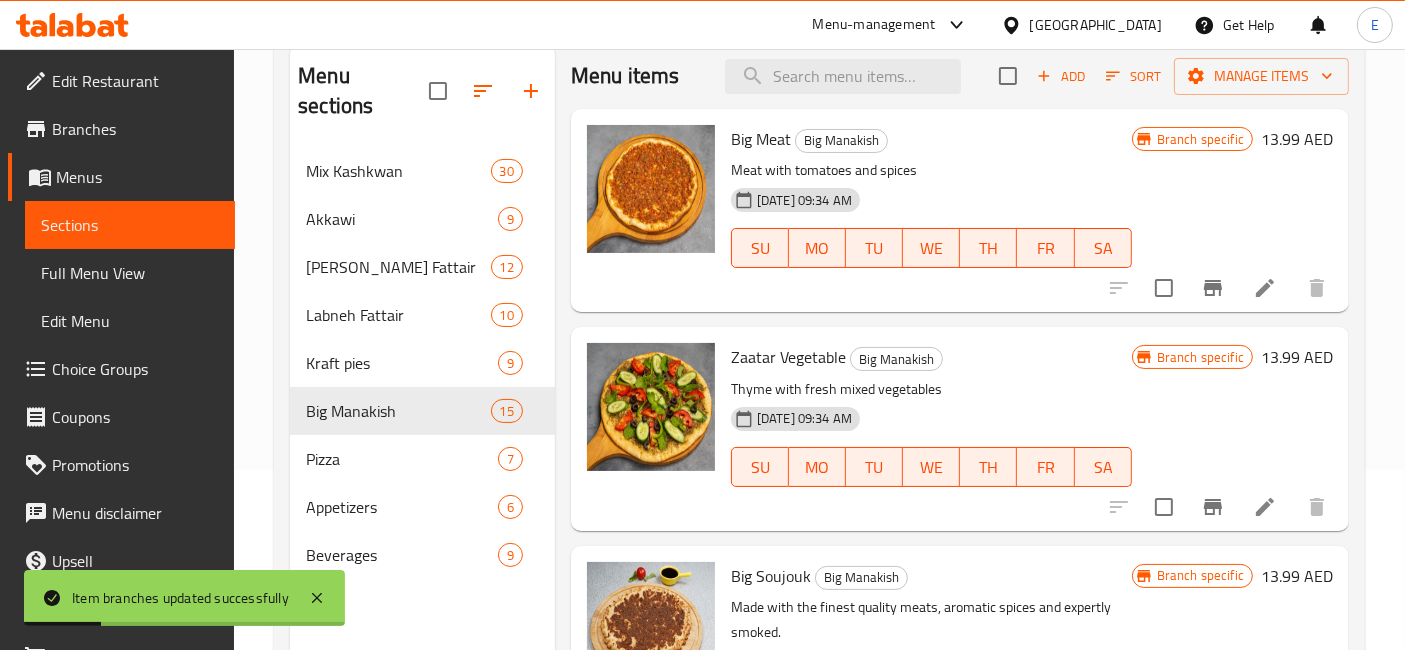 click 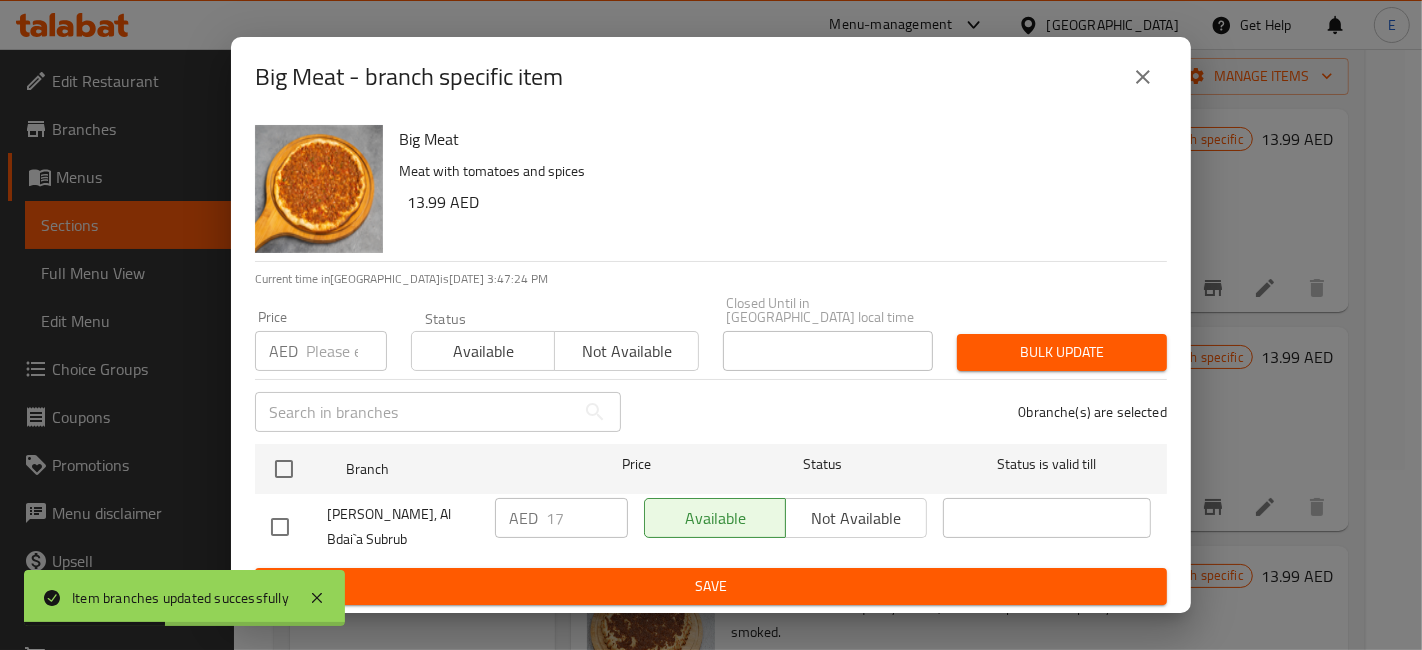 click at bounding box center [280, 527] 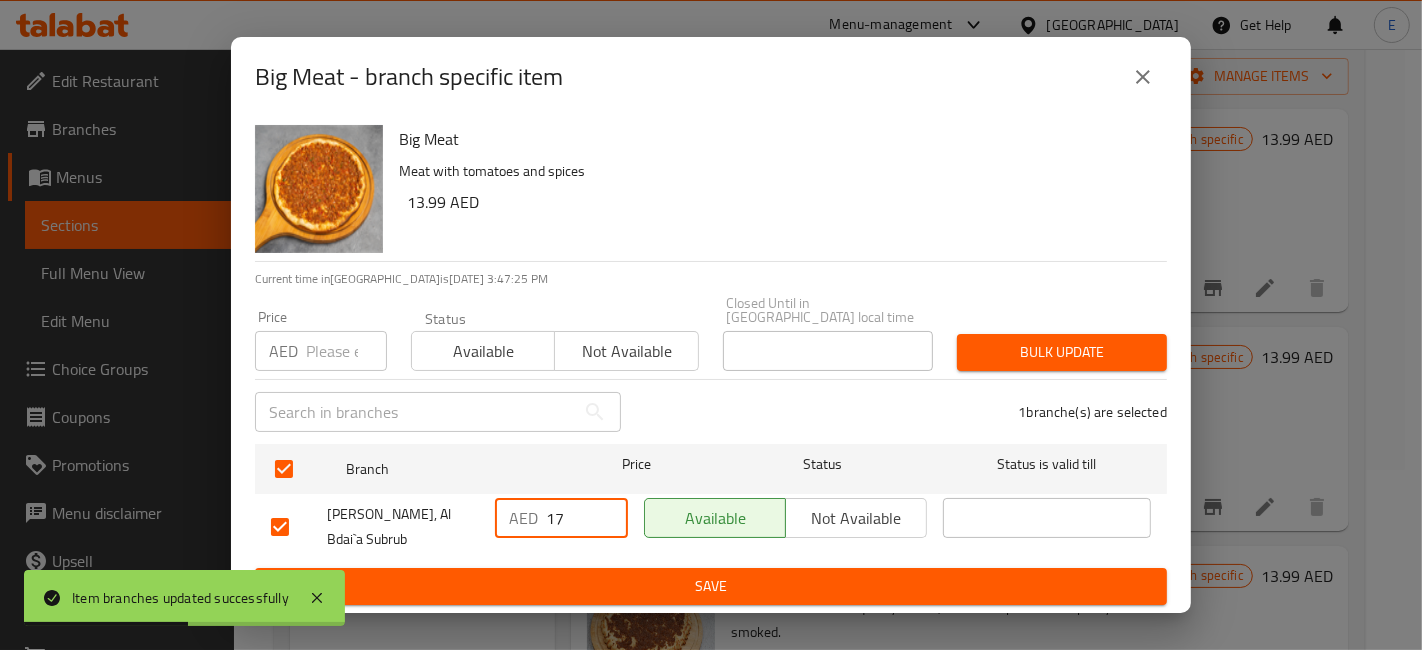 click on "17" at bounding box center (587, 518) 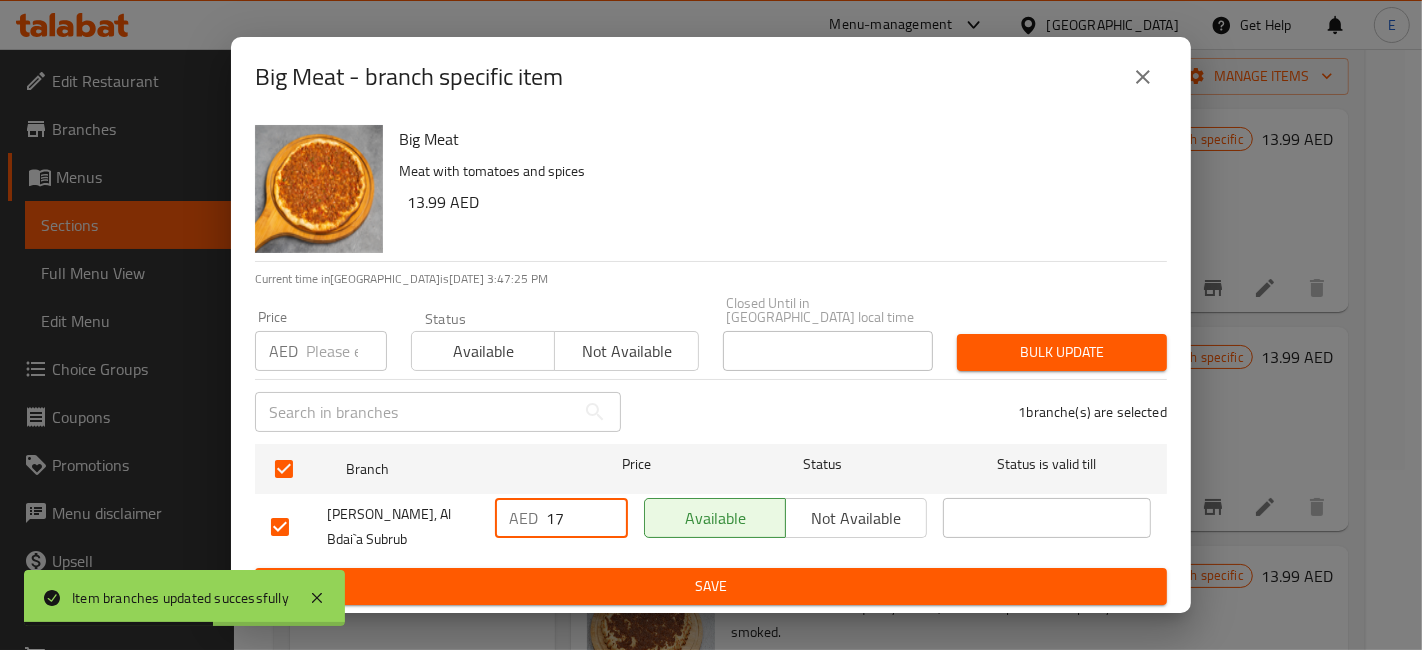 click on "Save" at bounding box center [711, 586] 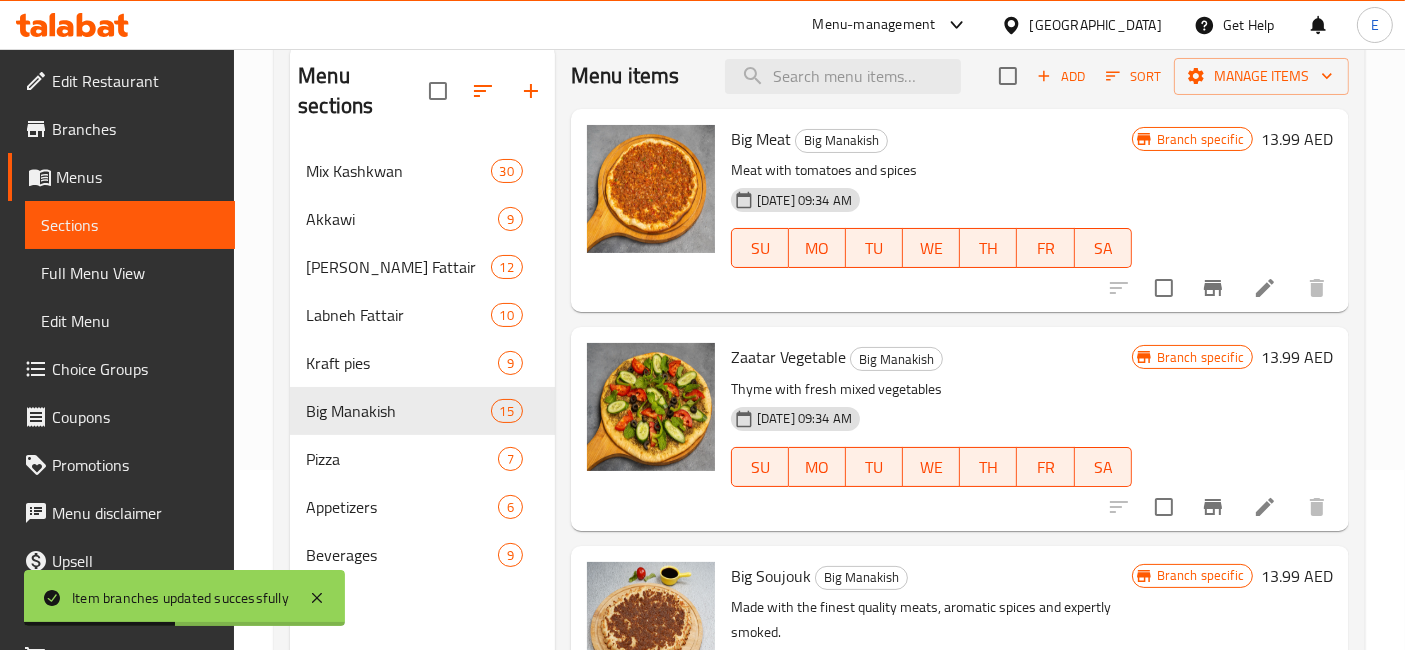click at bounding box center [1213, 507] 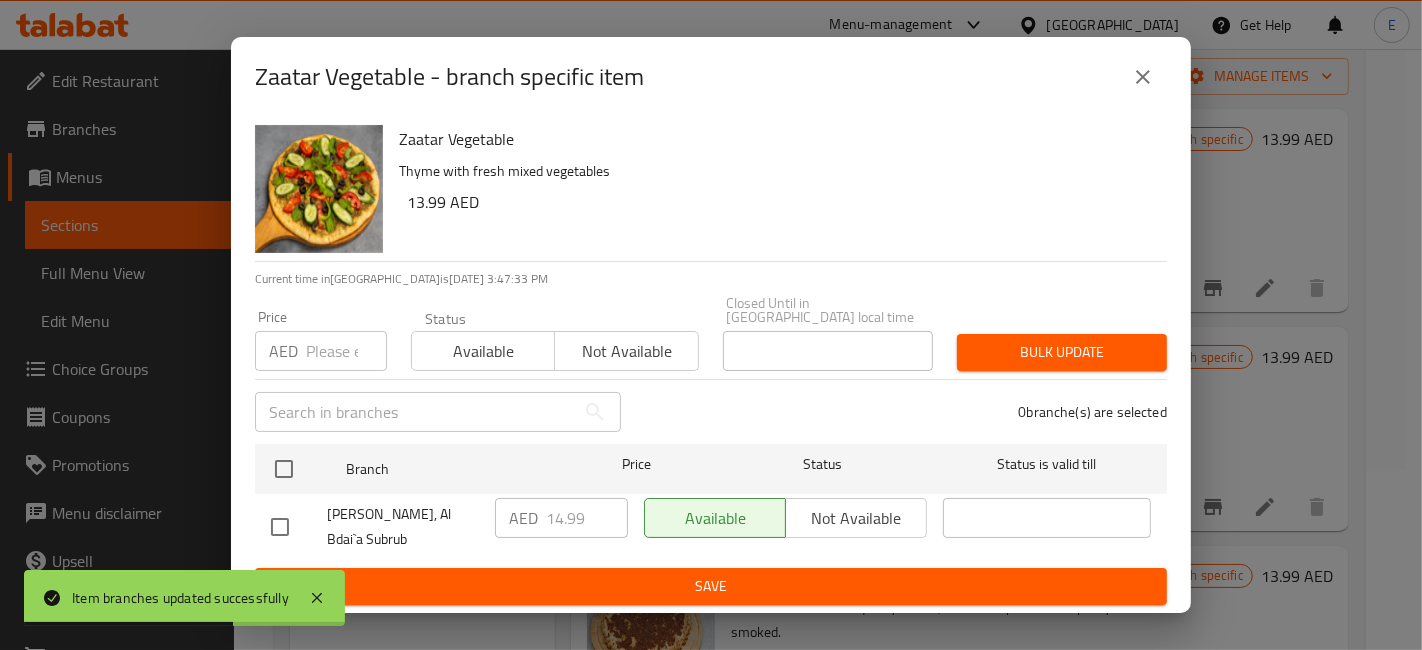click at bounding box center (280, 527) 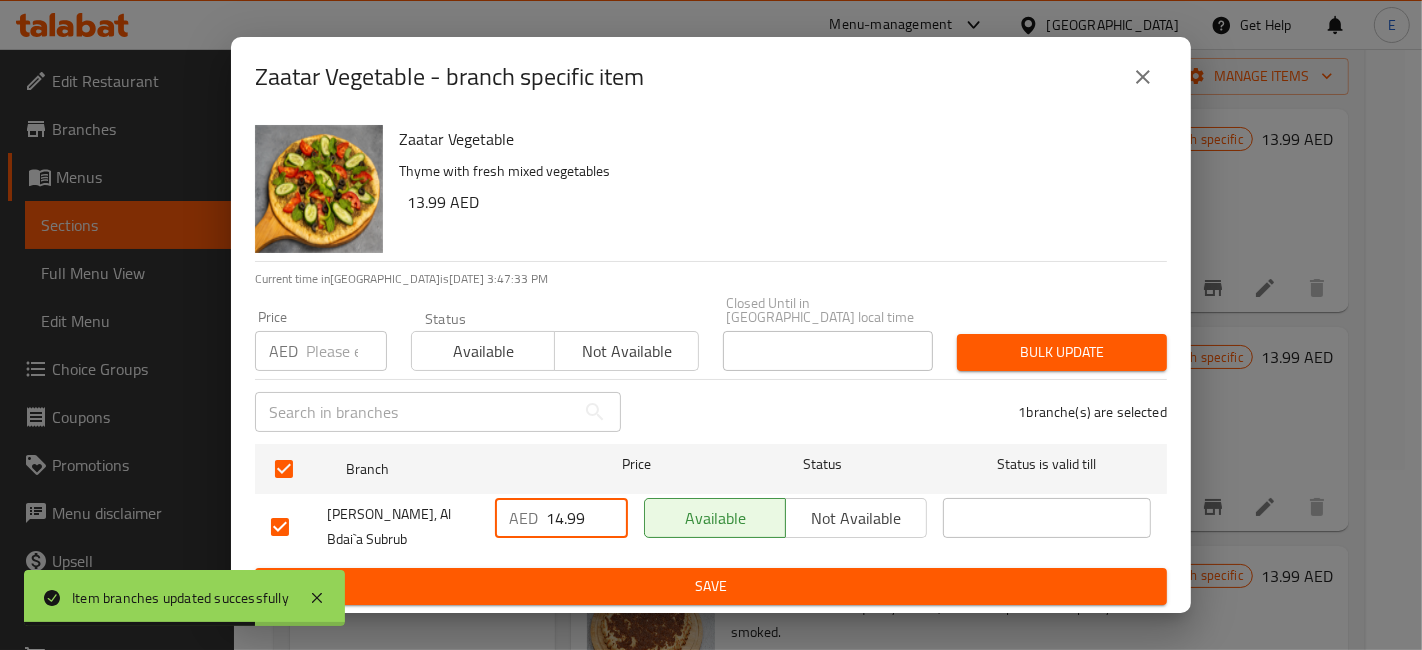 click on "14.99" at bounding box center [587, 518] 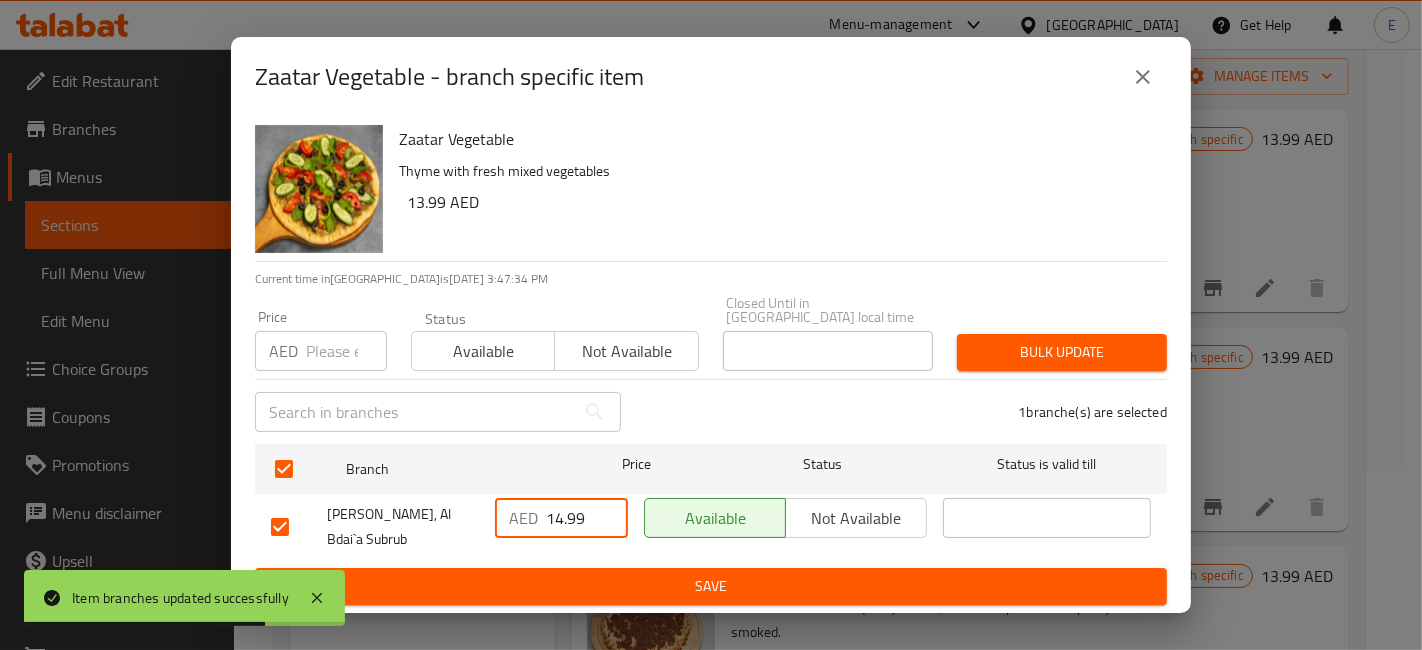 click on "14.99" at bounding box center (587, 518) 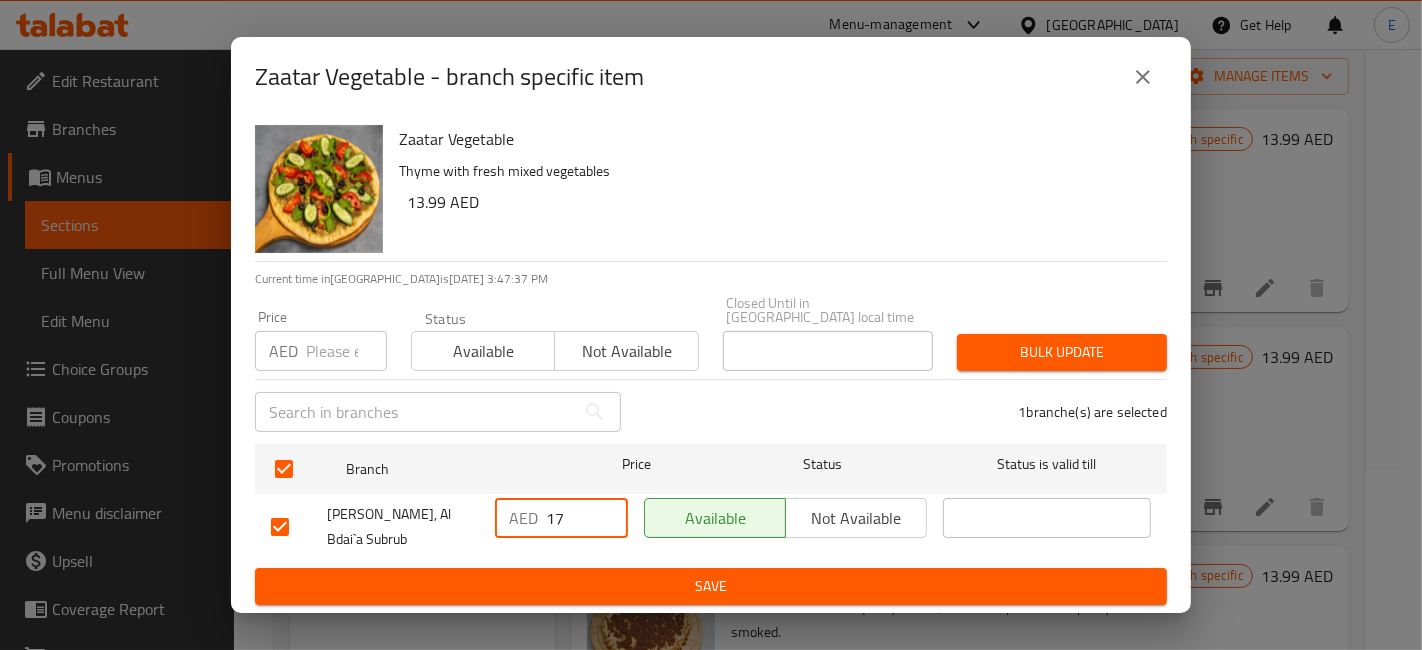 type on "17" 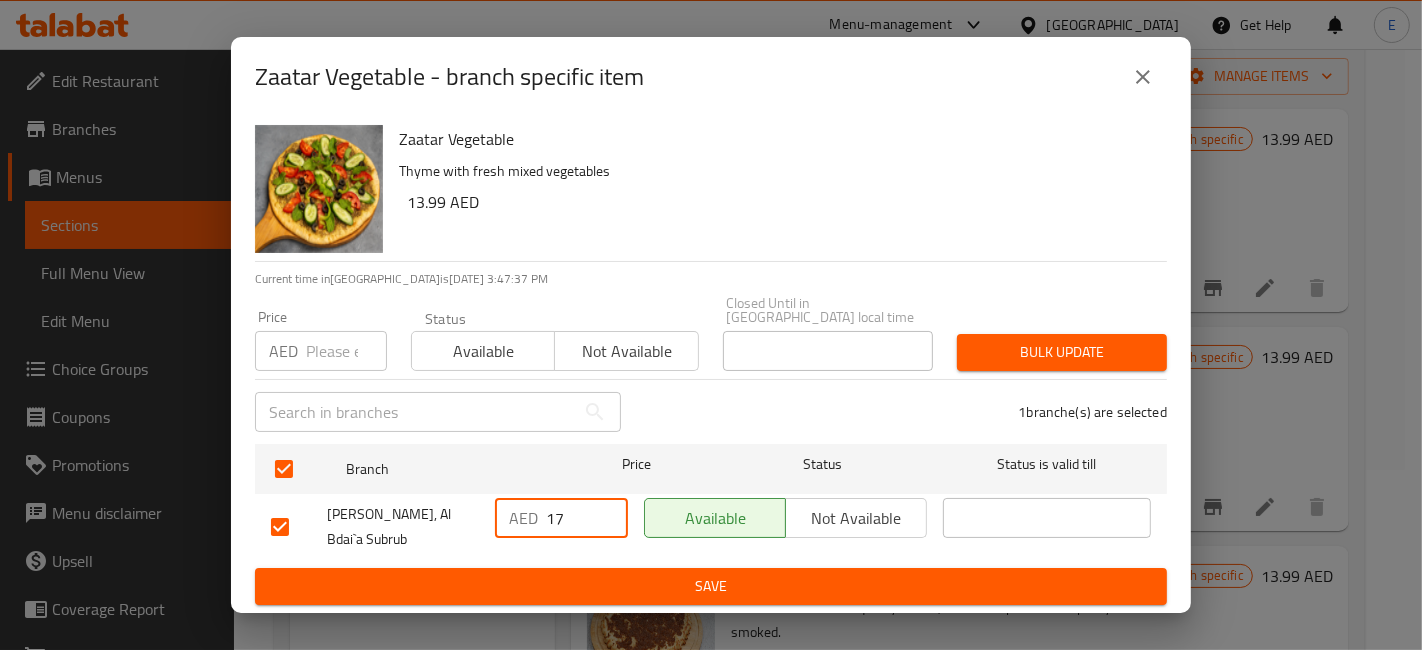click on "Save" at bounding box center [711, 586] 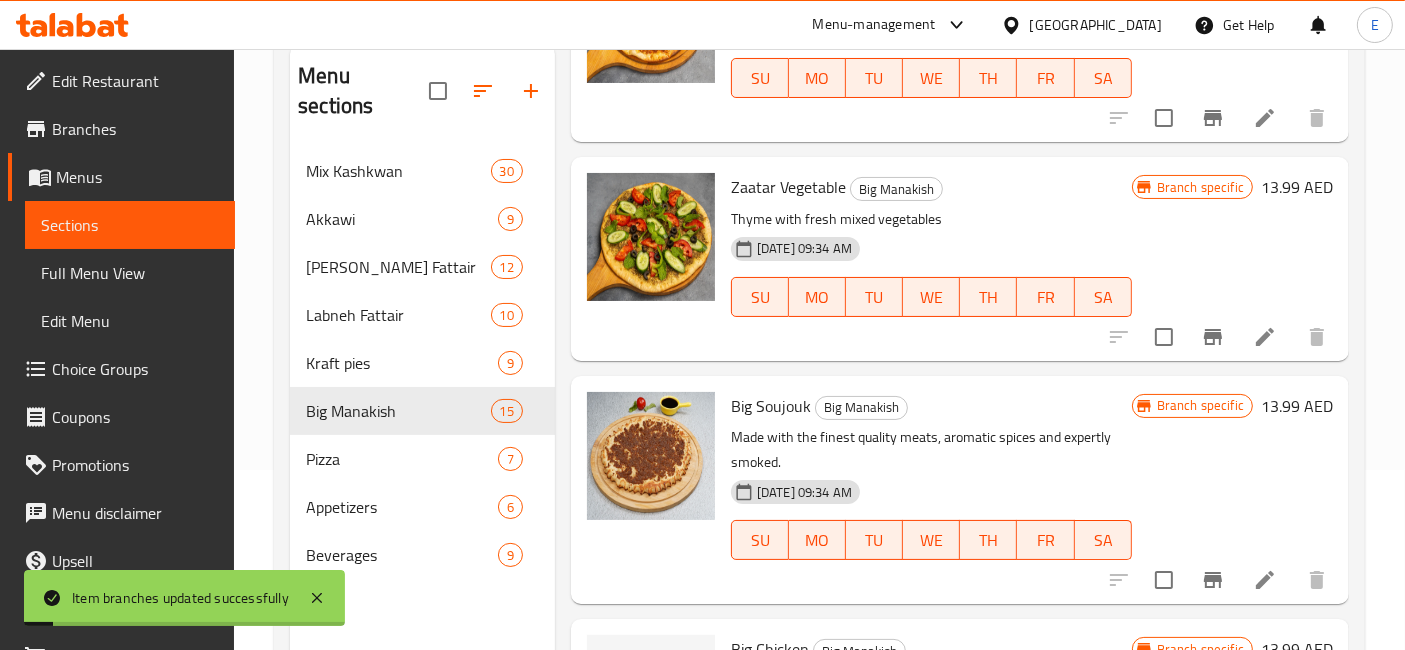 scroll, scrollTop: 171, scrollLeft: 0, axis: vertical 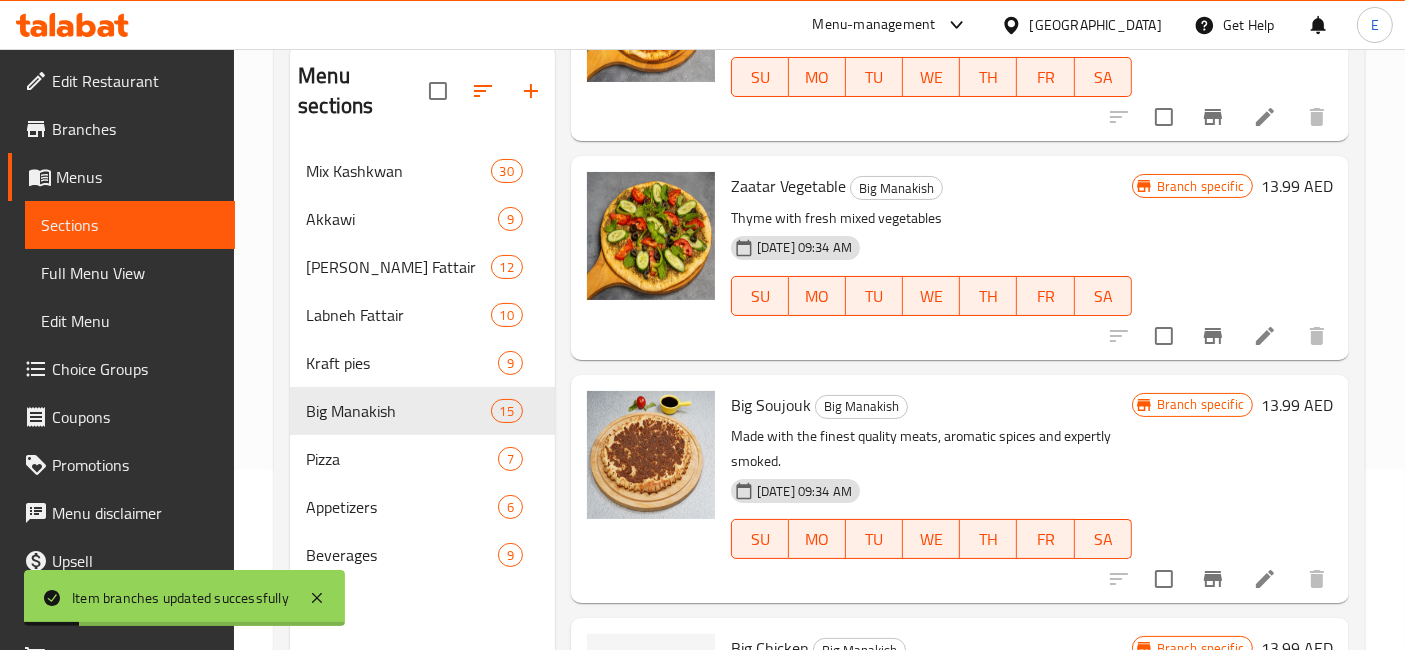 click 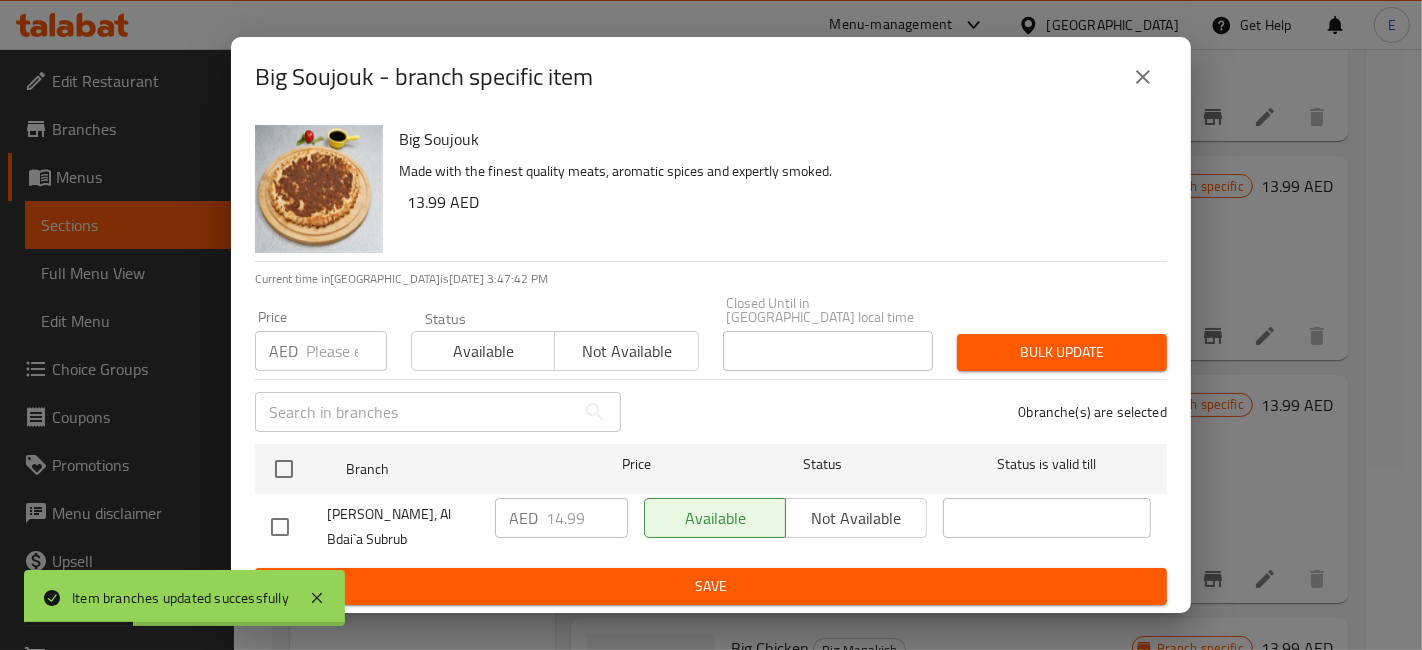 click at bounding box center [280, 527] 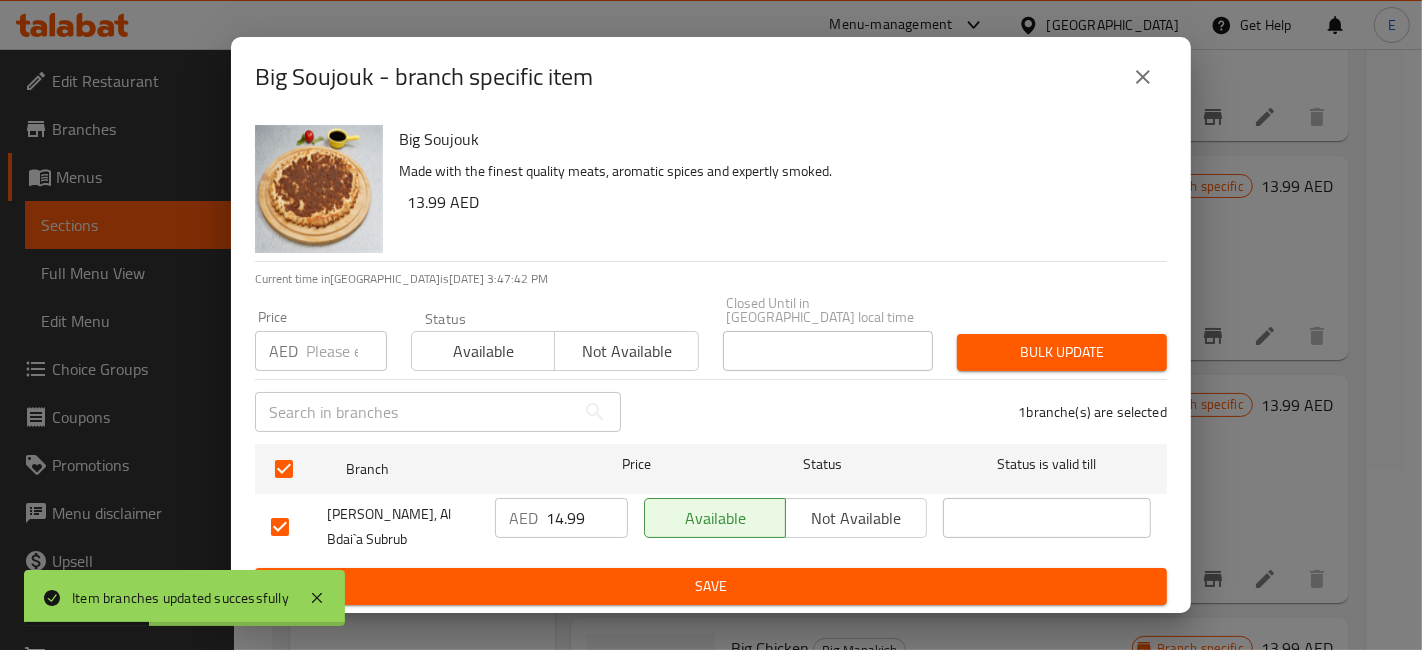 click on "14.99" at bounding box center [587, 518] 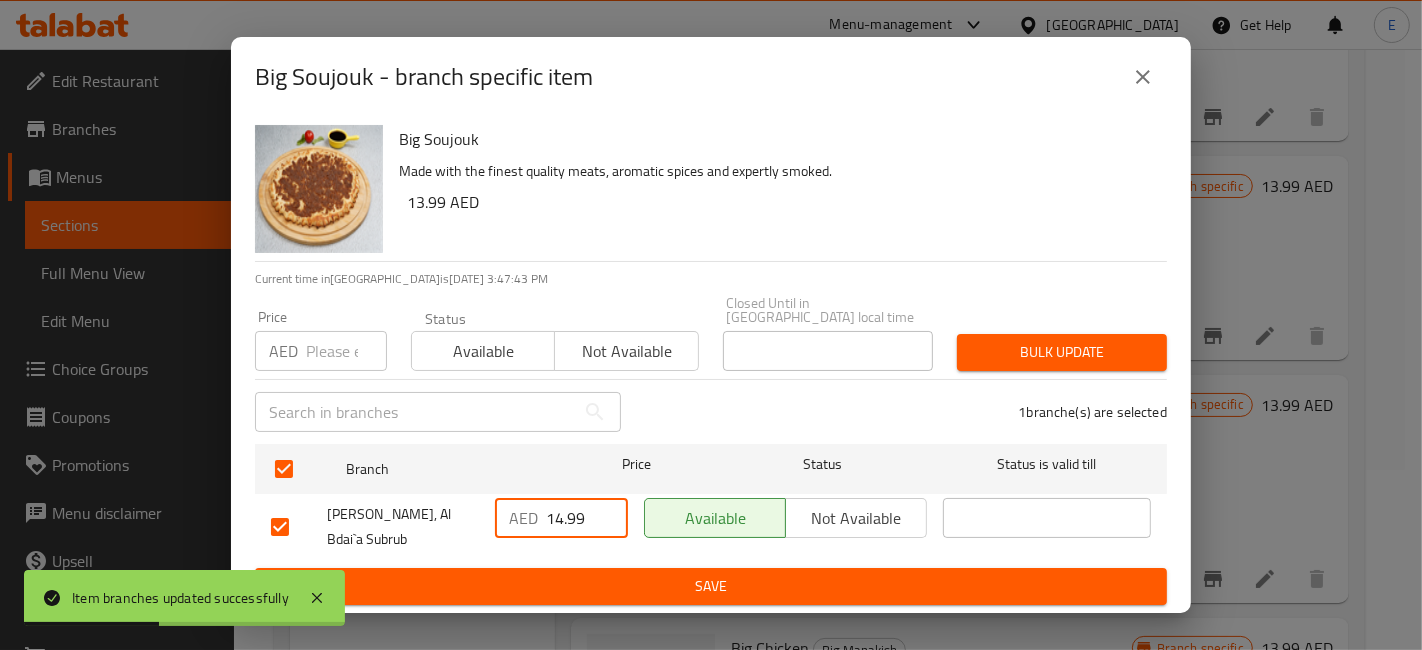 click on "14.99" at bounding box center (587, 518) 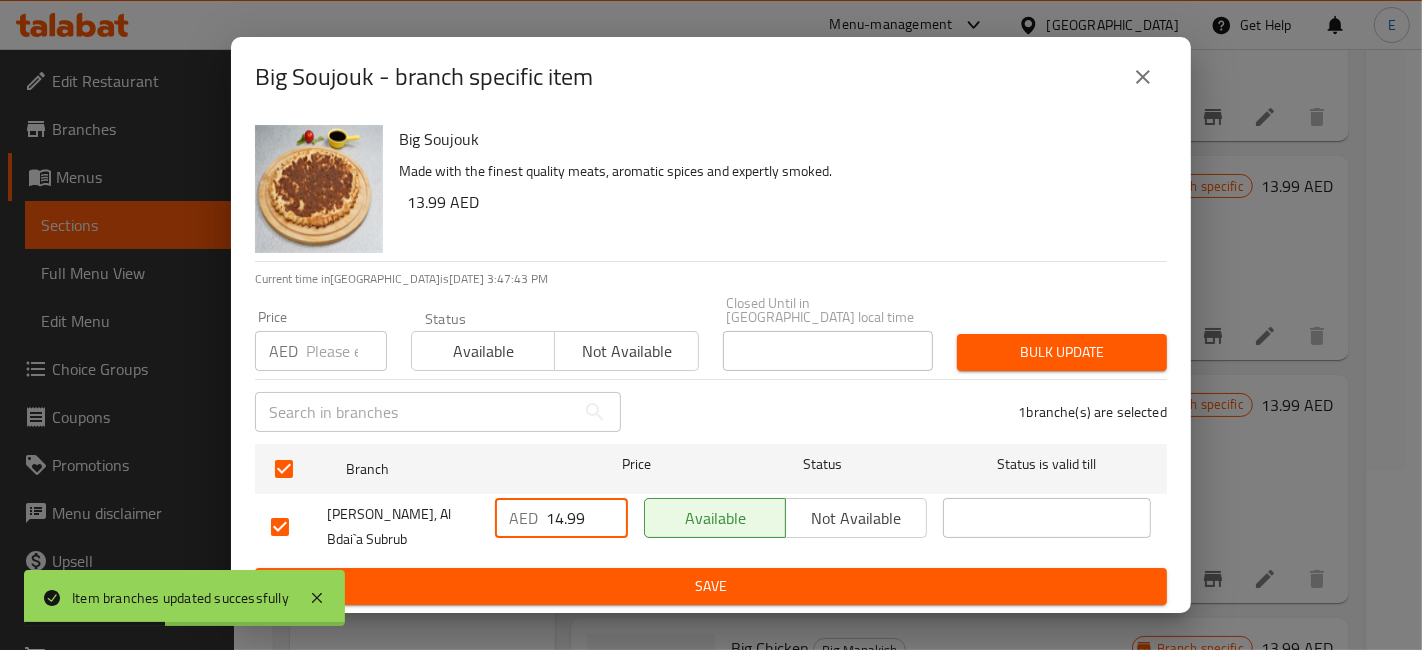 click on "14.99" at bounding box center (587, 518) 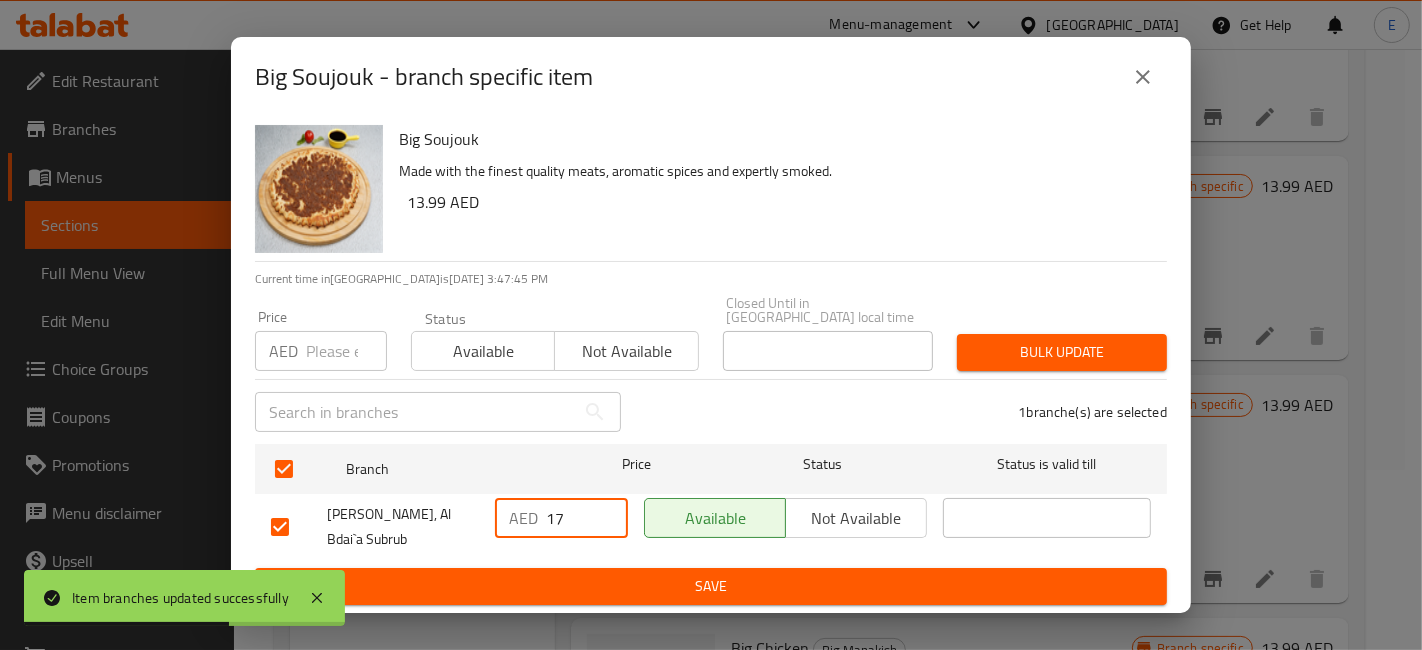 type on "17" 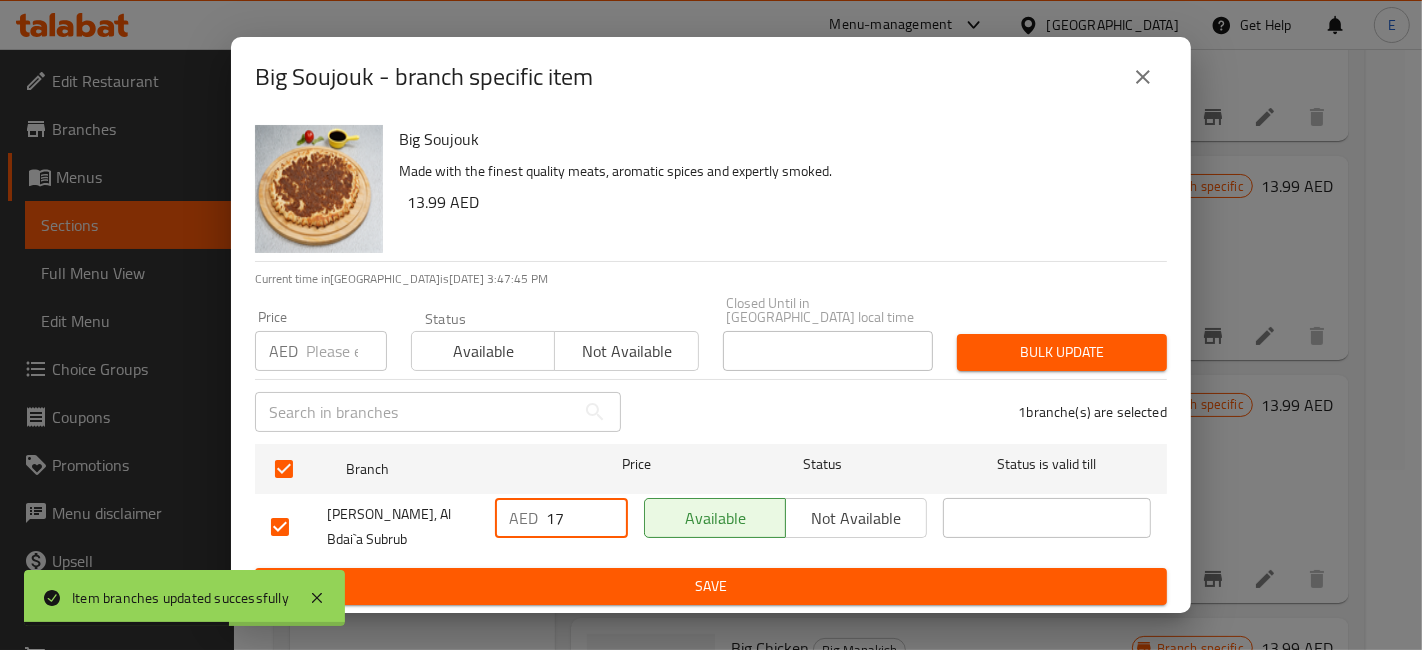 click on "Save" at bounding box center [711, 586] 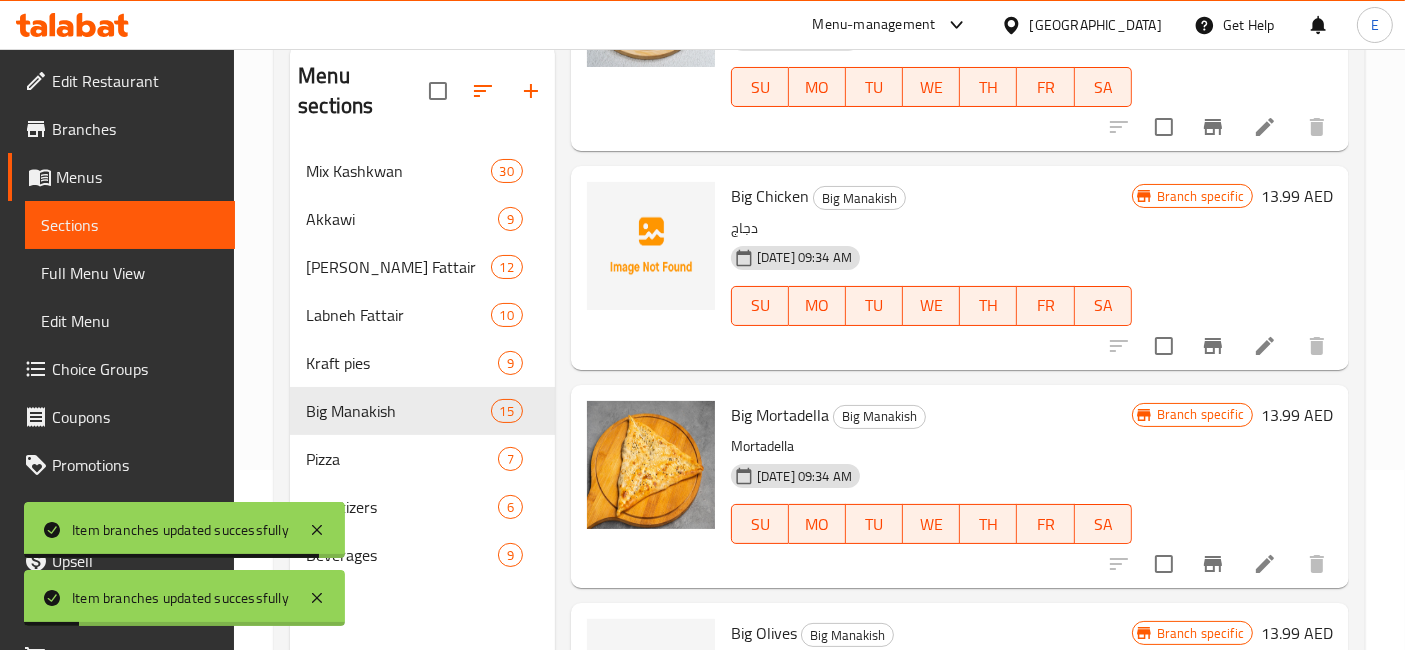 scroll, scrollTop: 719, scrollLeft: 0, axis: vertical 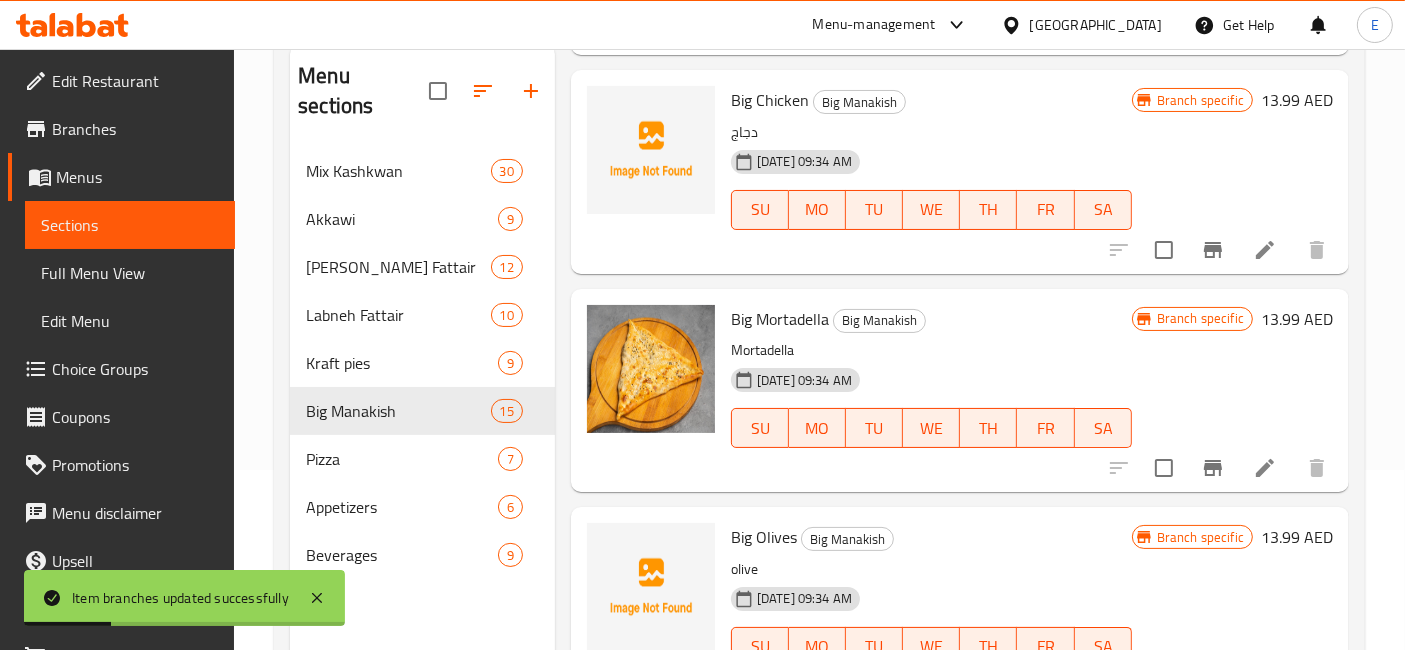 click 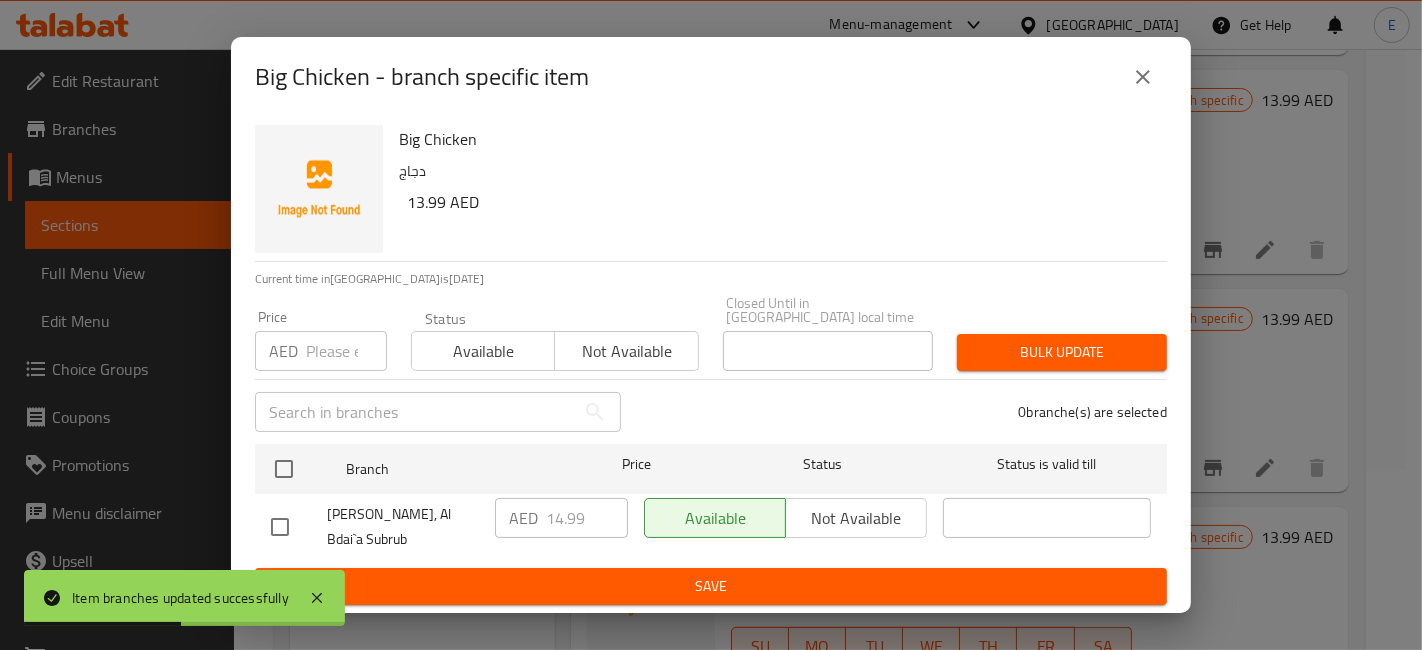 click at bounding box center [280, 527] 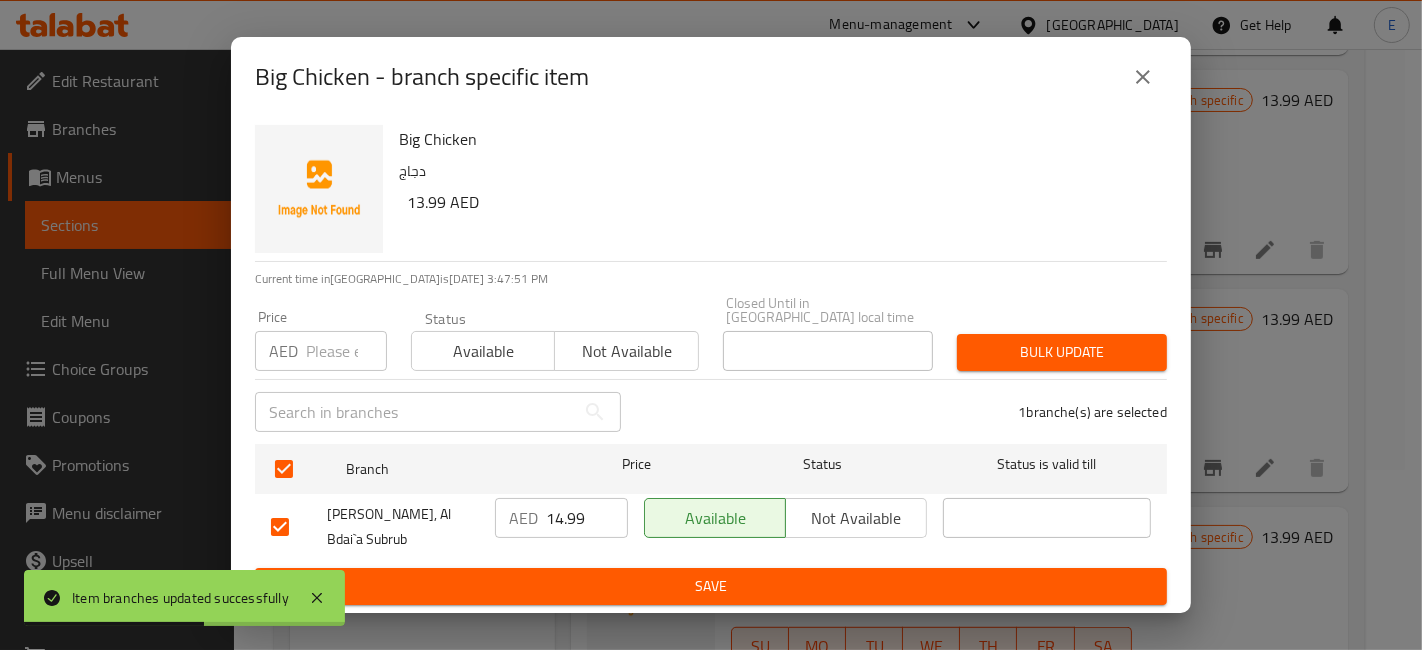 click on "14.99" at bounding box center (587, 518) 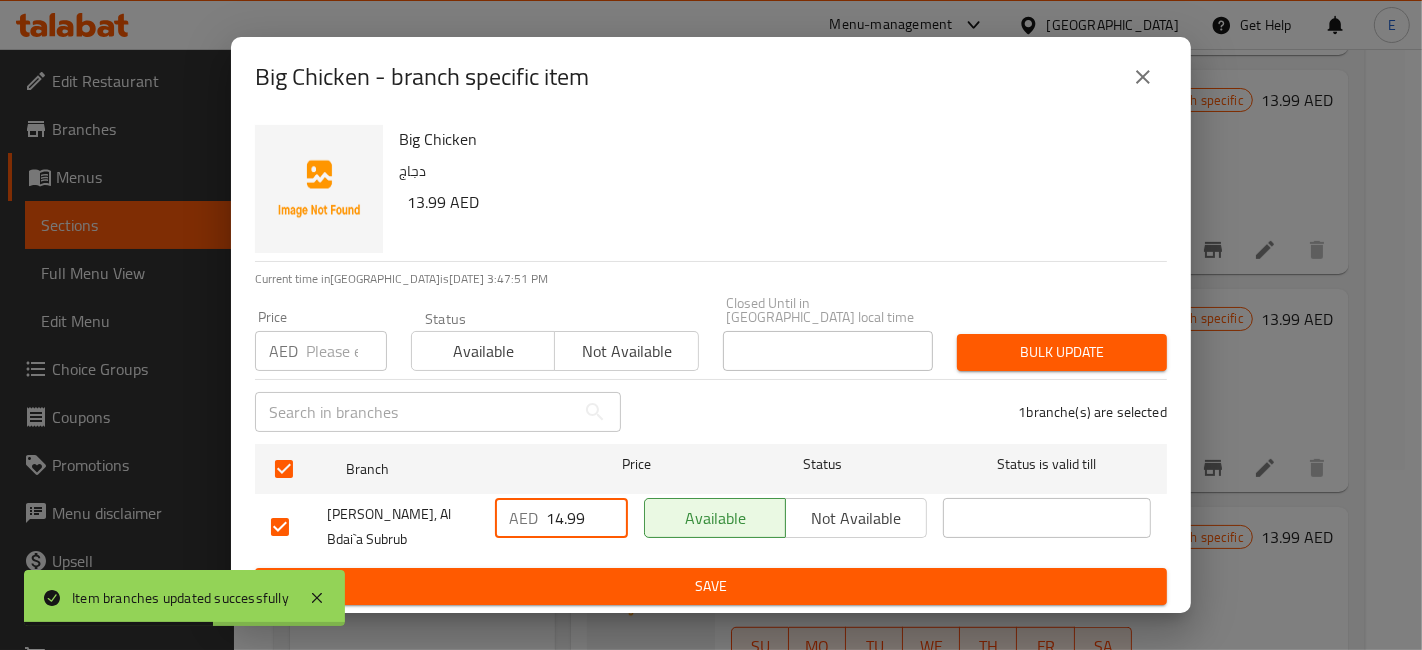 click on "14.99" at bounding box center (587, 518) 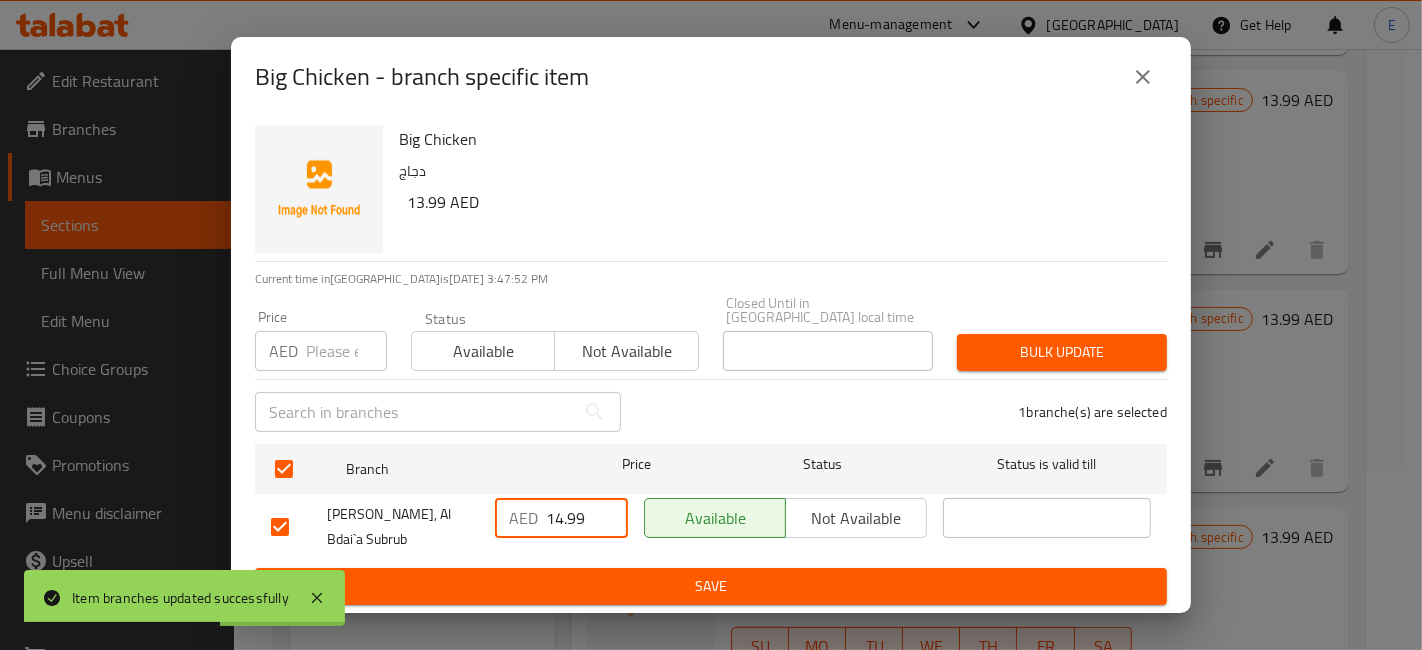 click on "14.99" at bounding box center (587, 518) 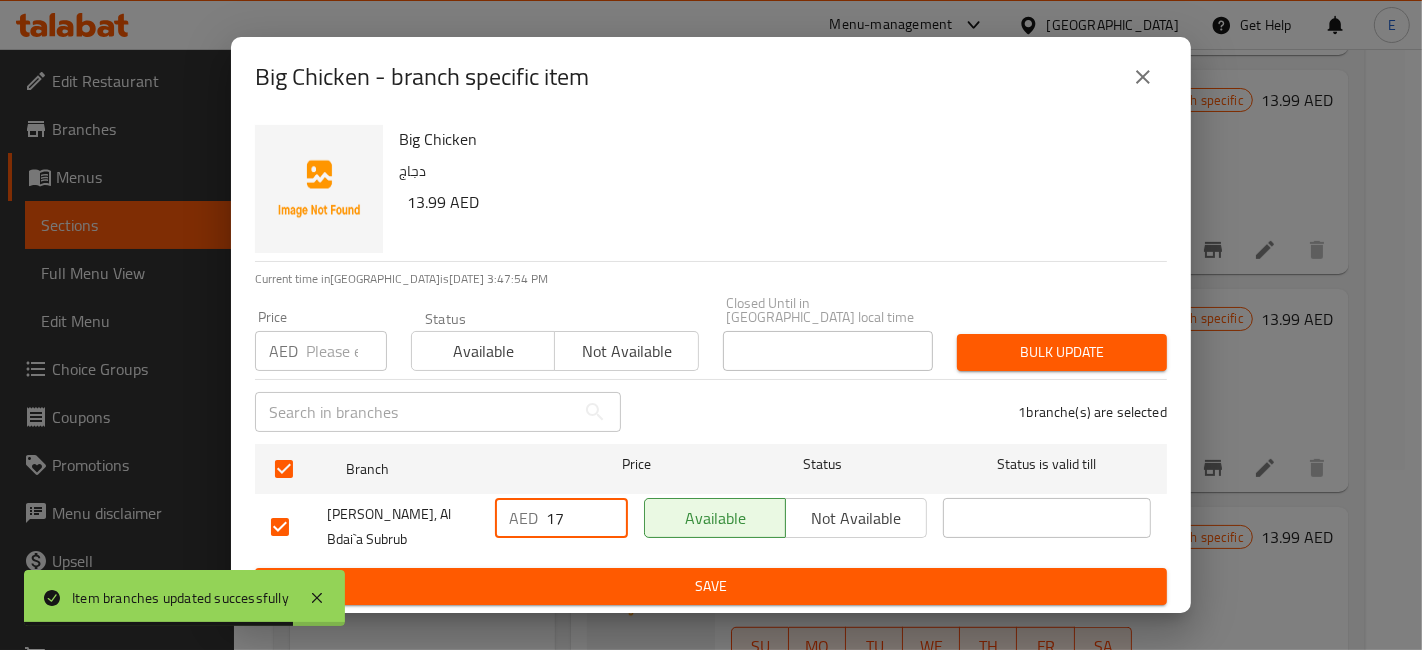 type on "17" 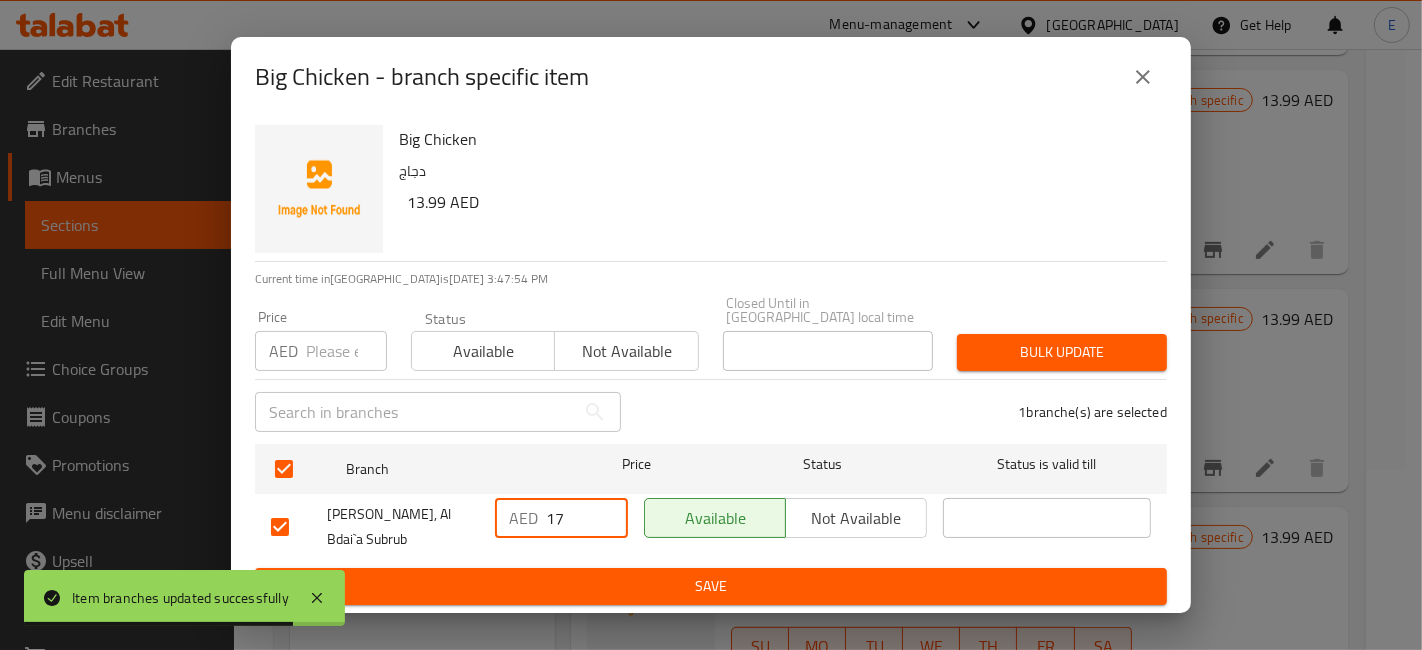 click on "Save" at bounding box center (711, 586) 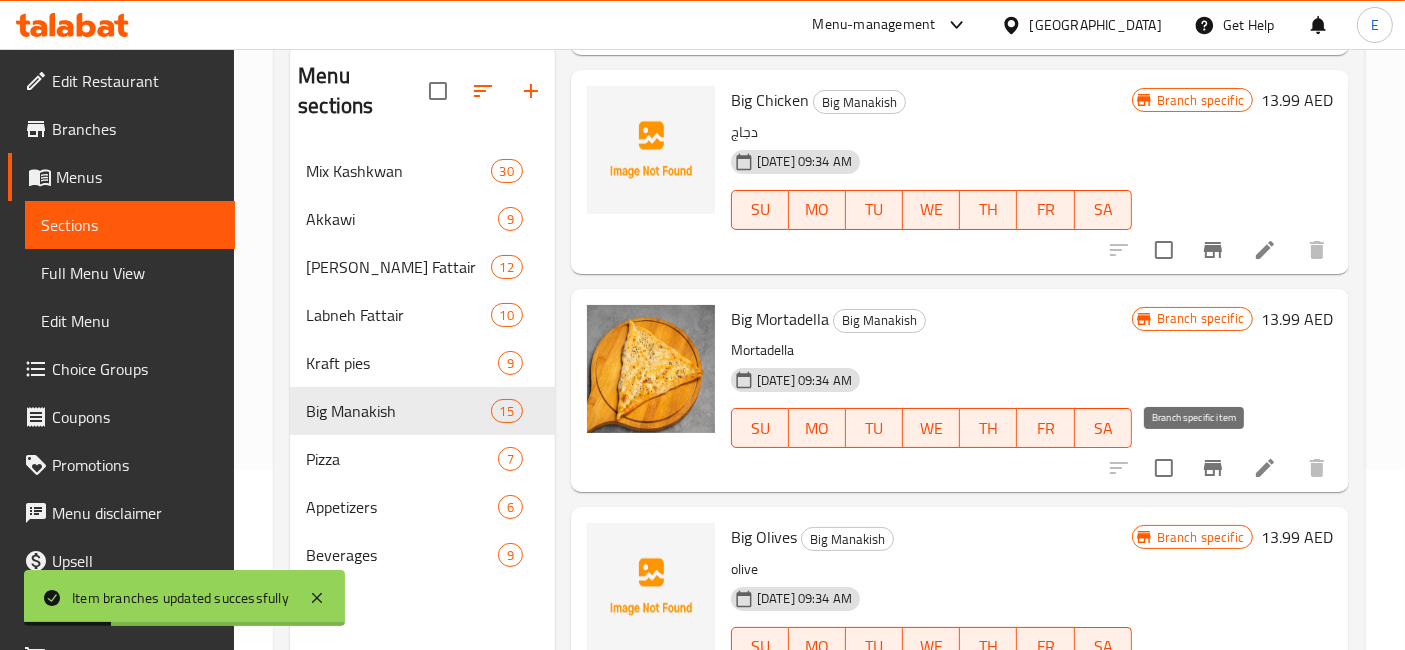 click 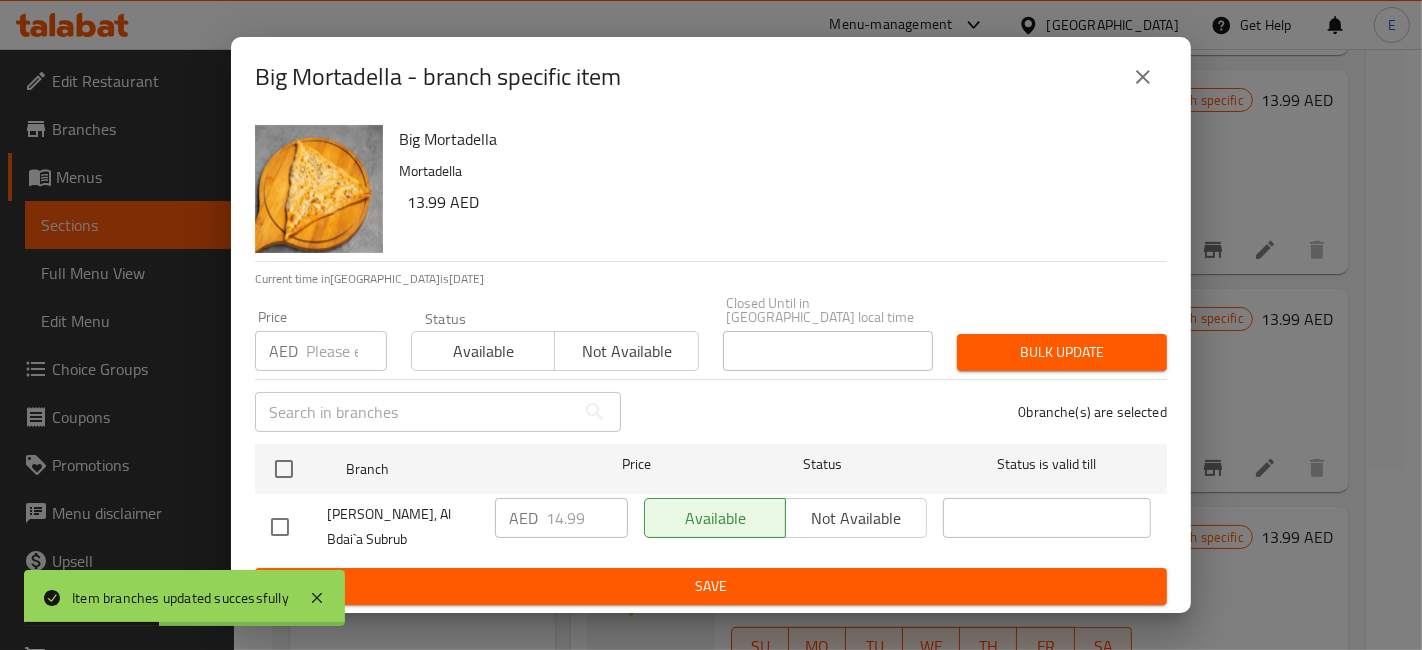 click at bounding box center (280, 527) 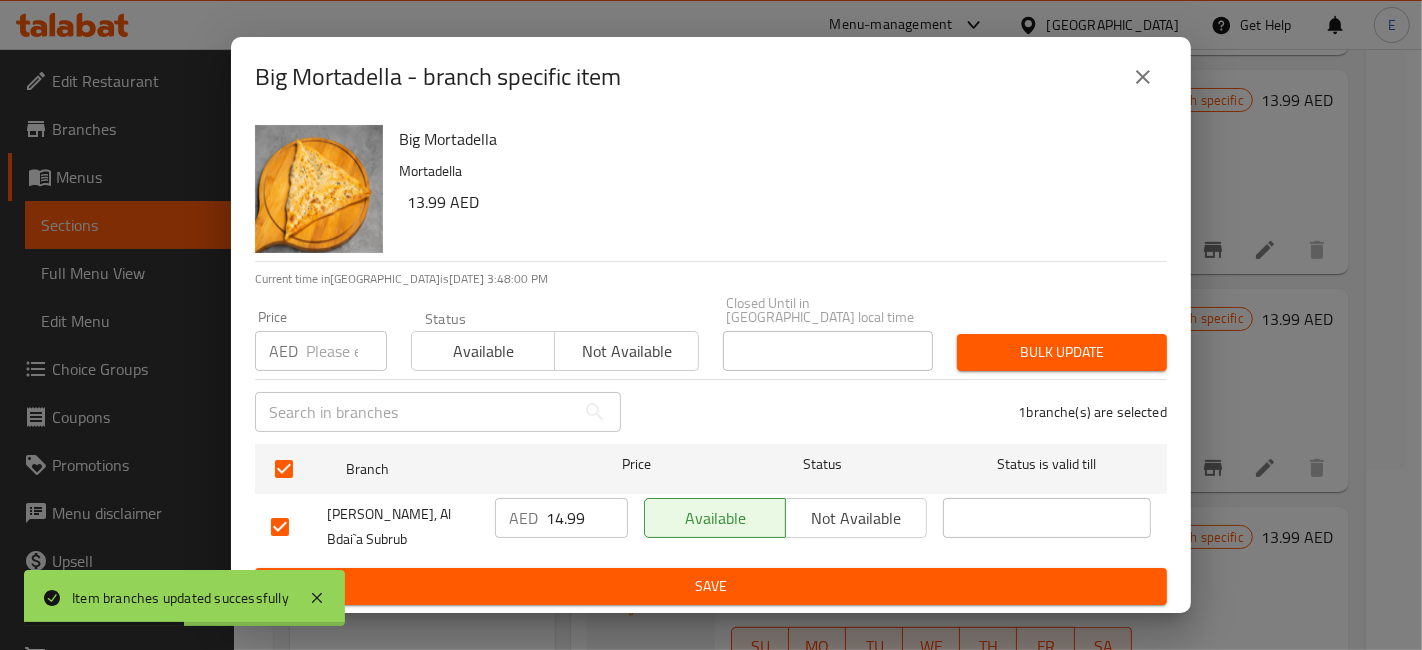 click on "14.99" at bounding box center [587, 518] 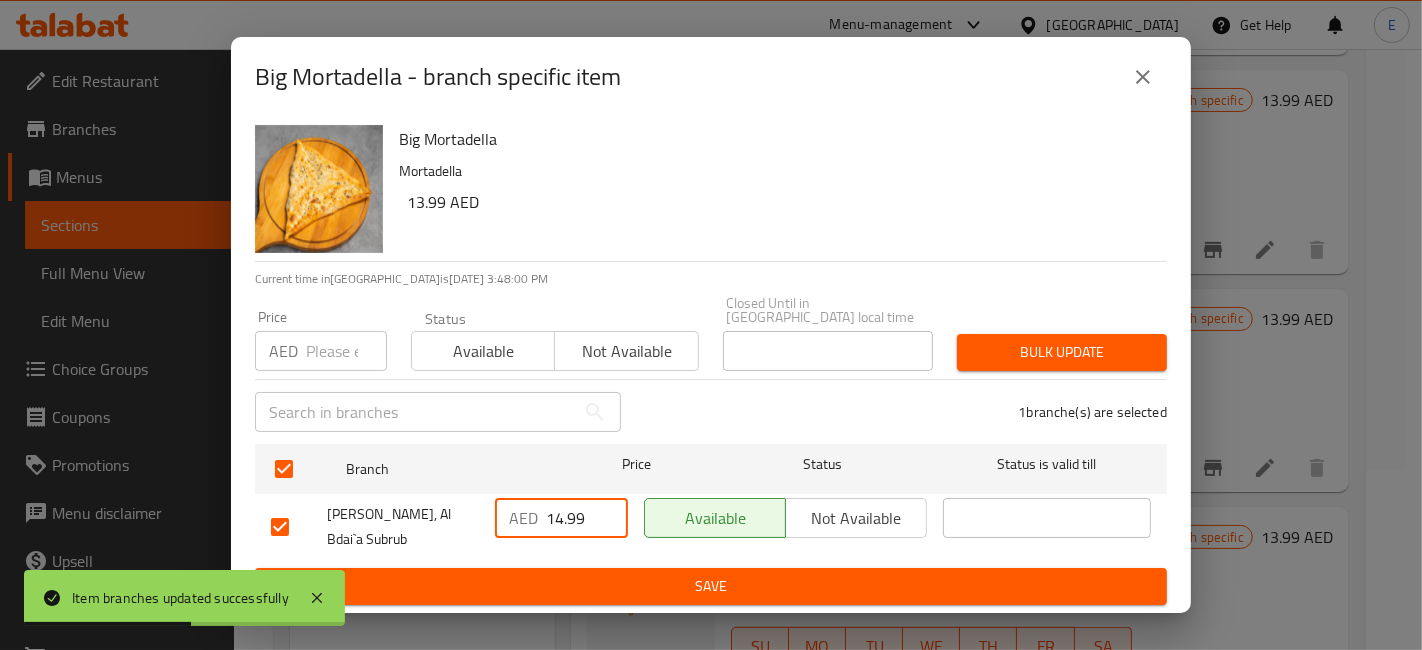 click on "14.99" at bounding box center [587, 518] 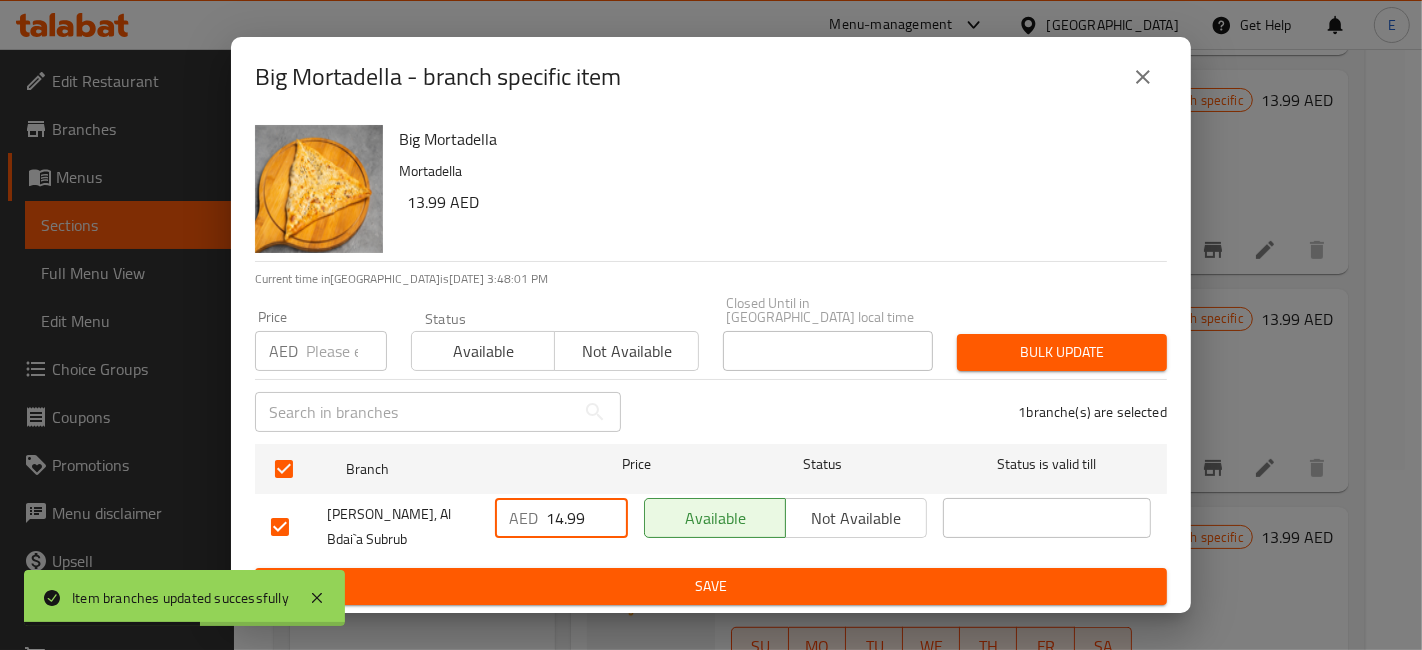click on "14.99" at bounding box center [587, 518] 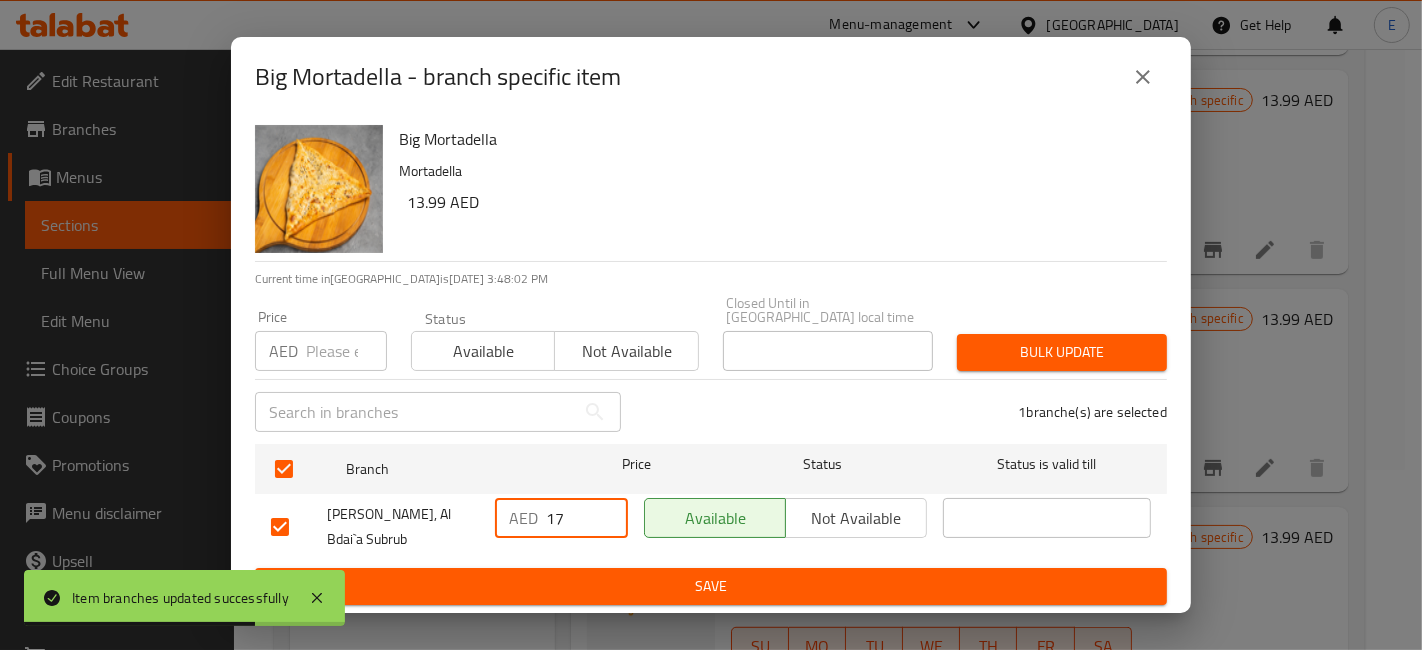 type on "17" 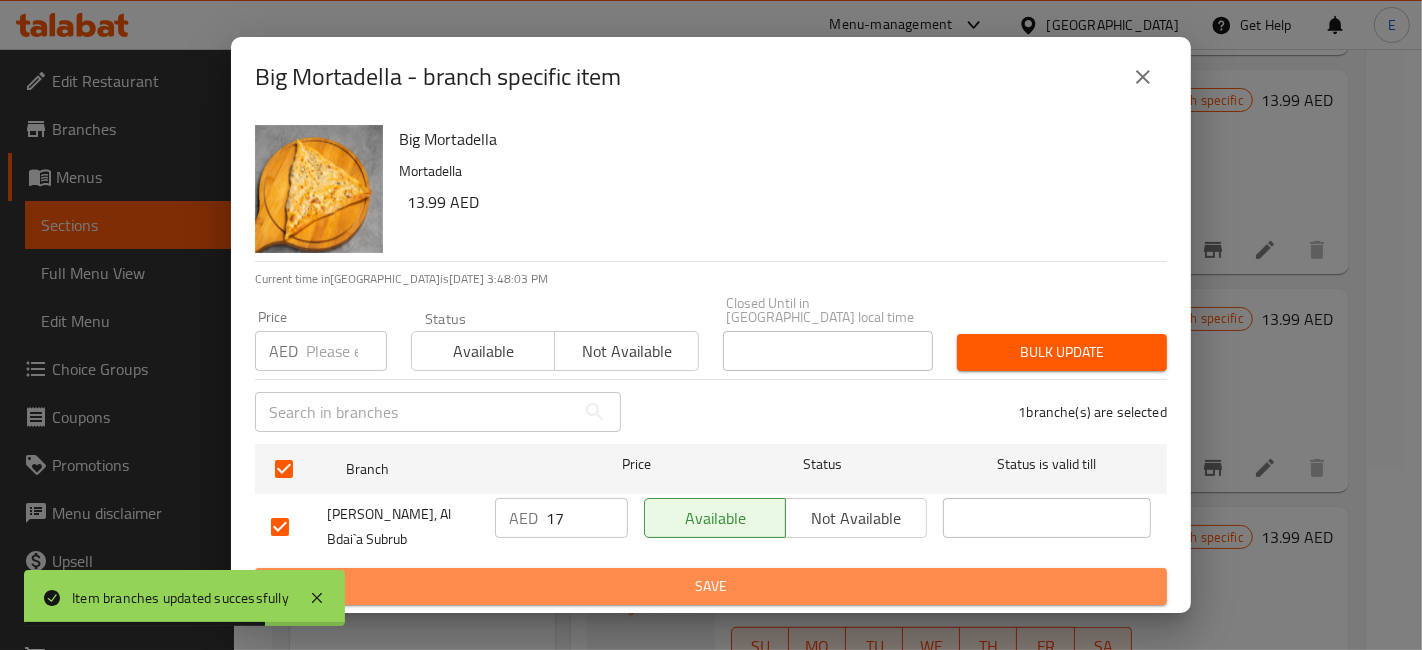 click on "Save" at bounding box center (711, 586) 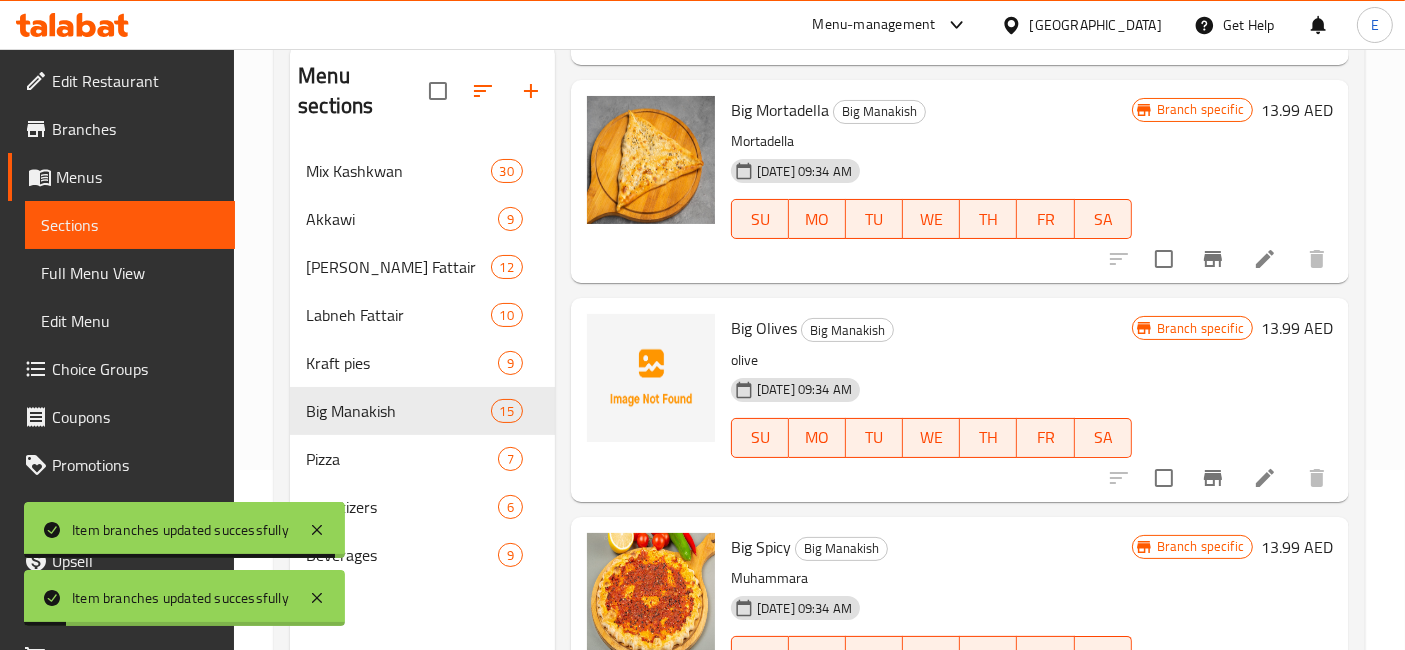scroll, scrollTop: 943, scrollLeft: 0, axis: vertical 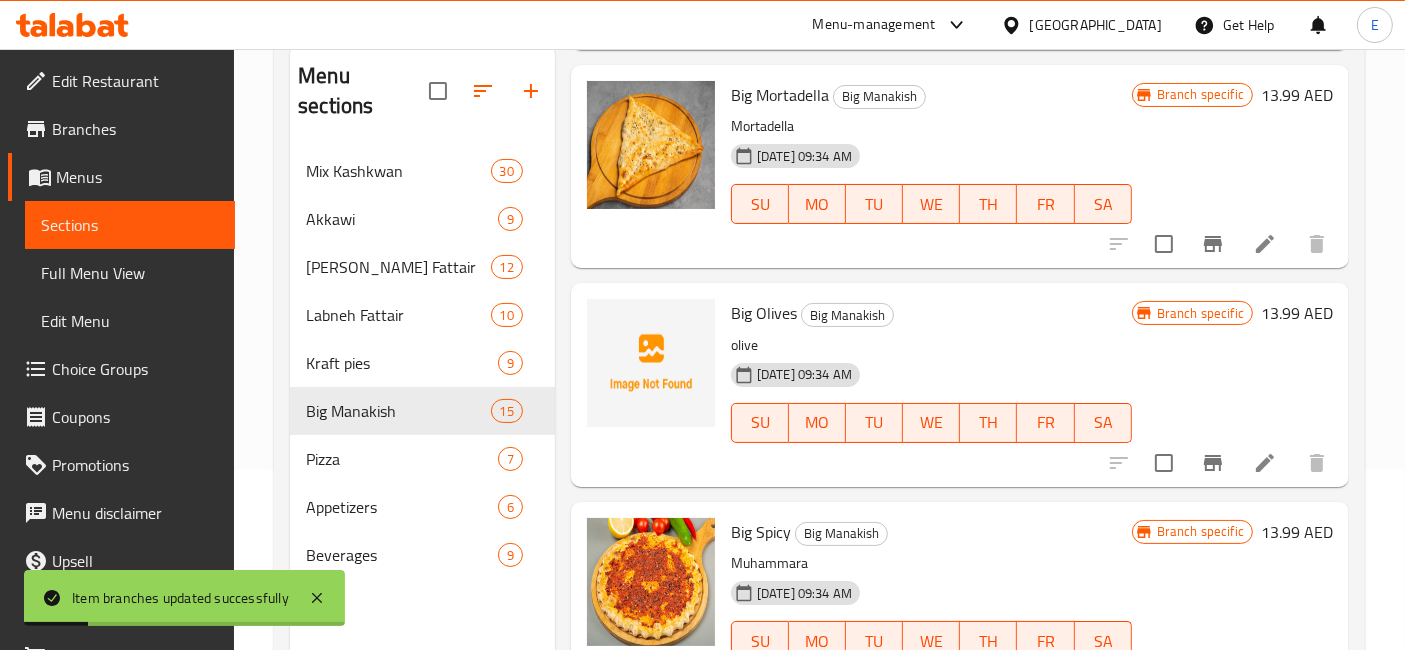 click 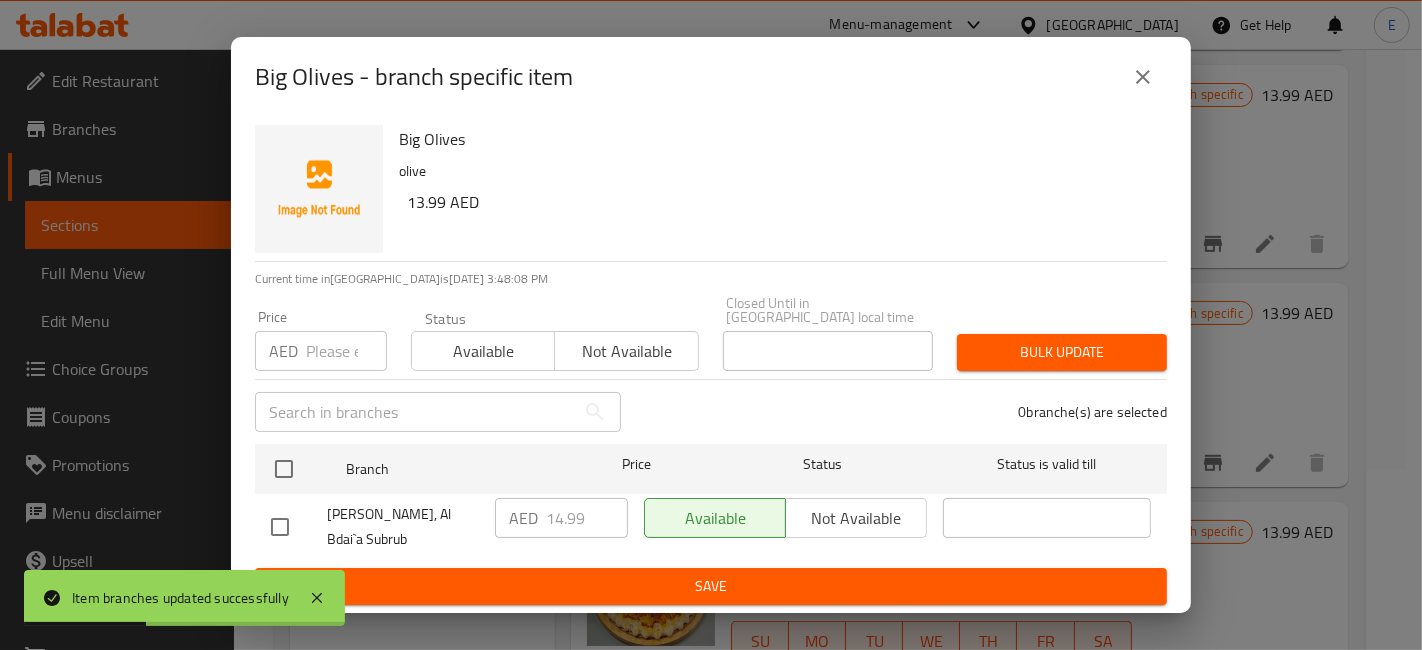 click at bounding box center (280, 527) 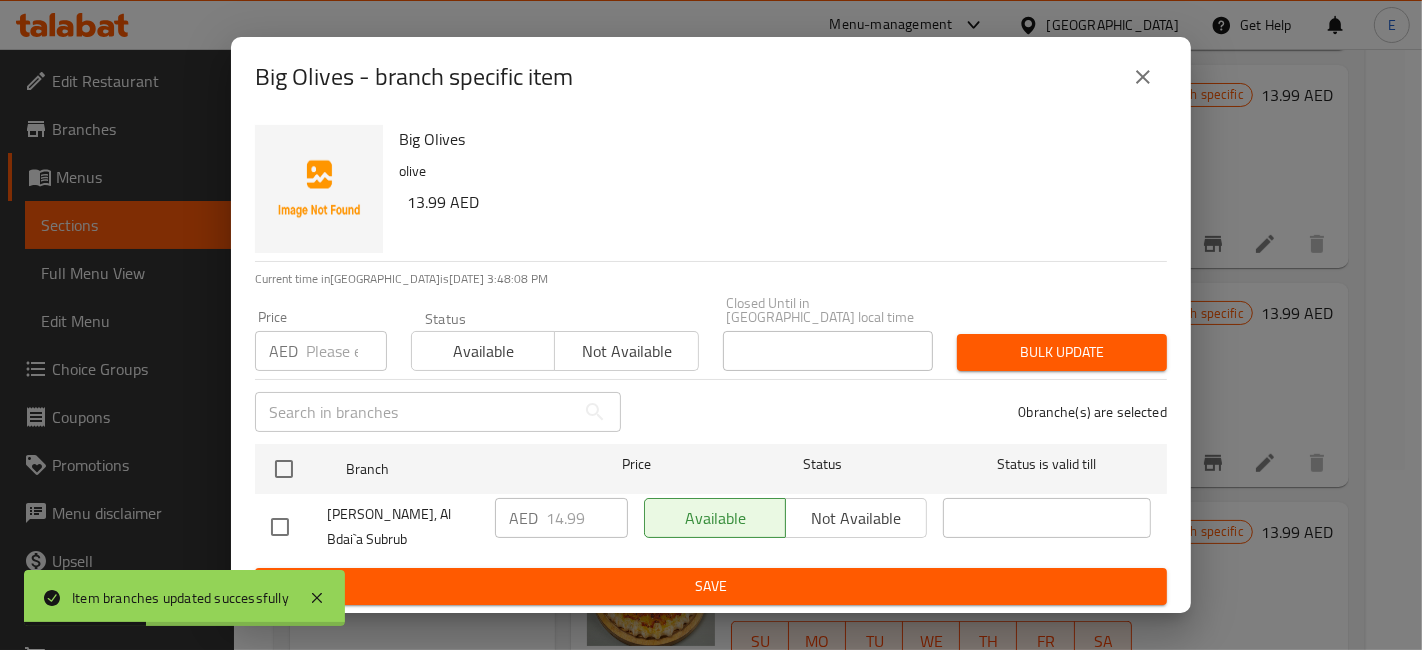 checkbox on "true" 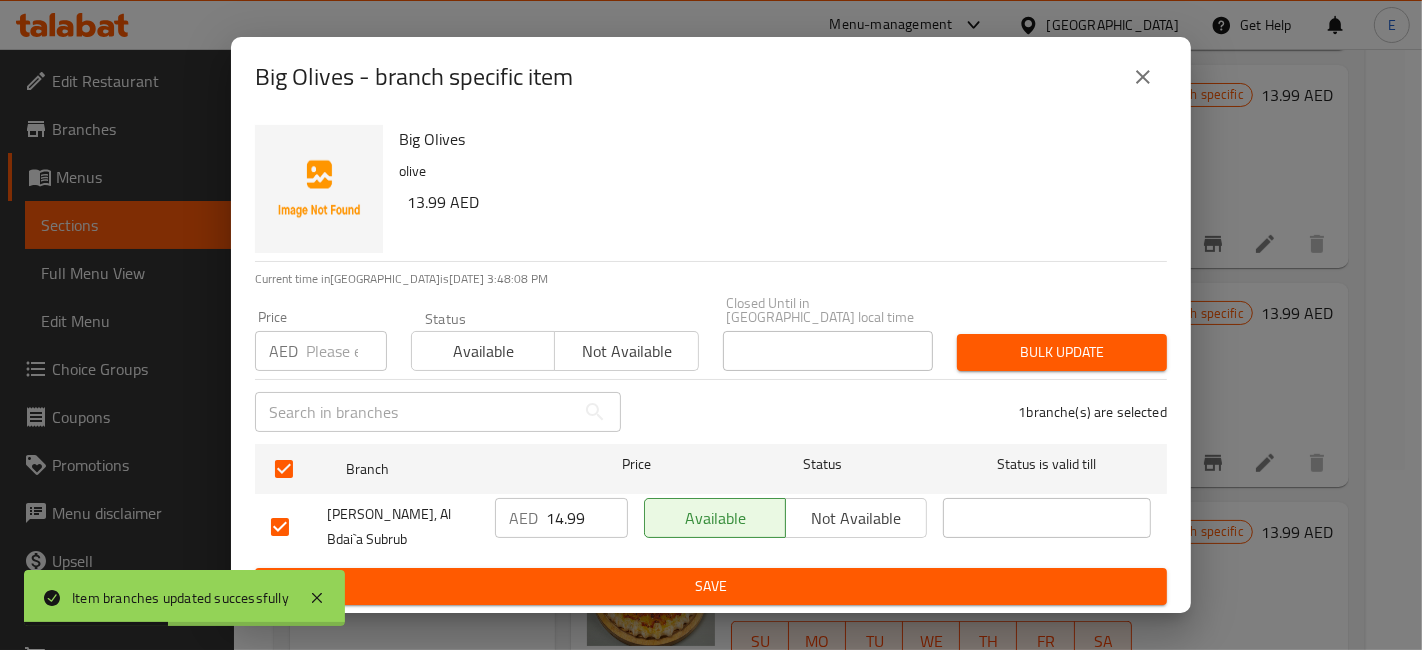click on "14.99" at bounding box center (587, 518) 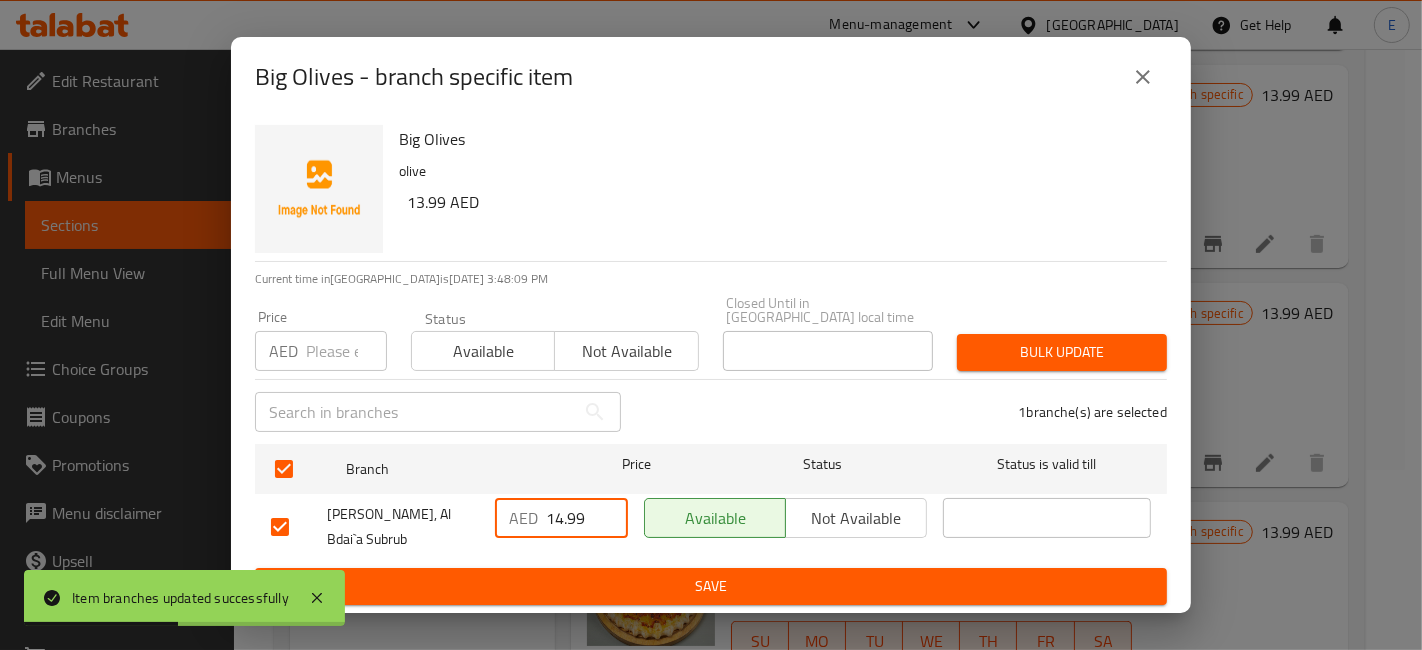 click on "14.99" at bounding box center (587, 518) 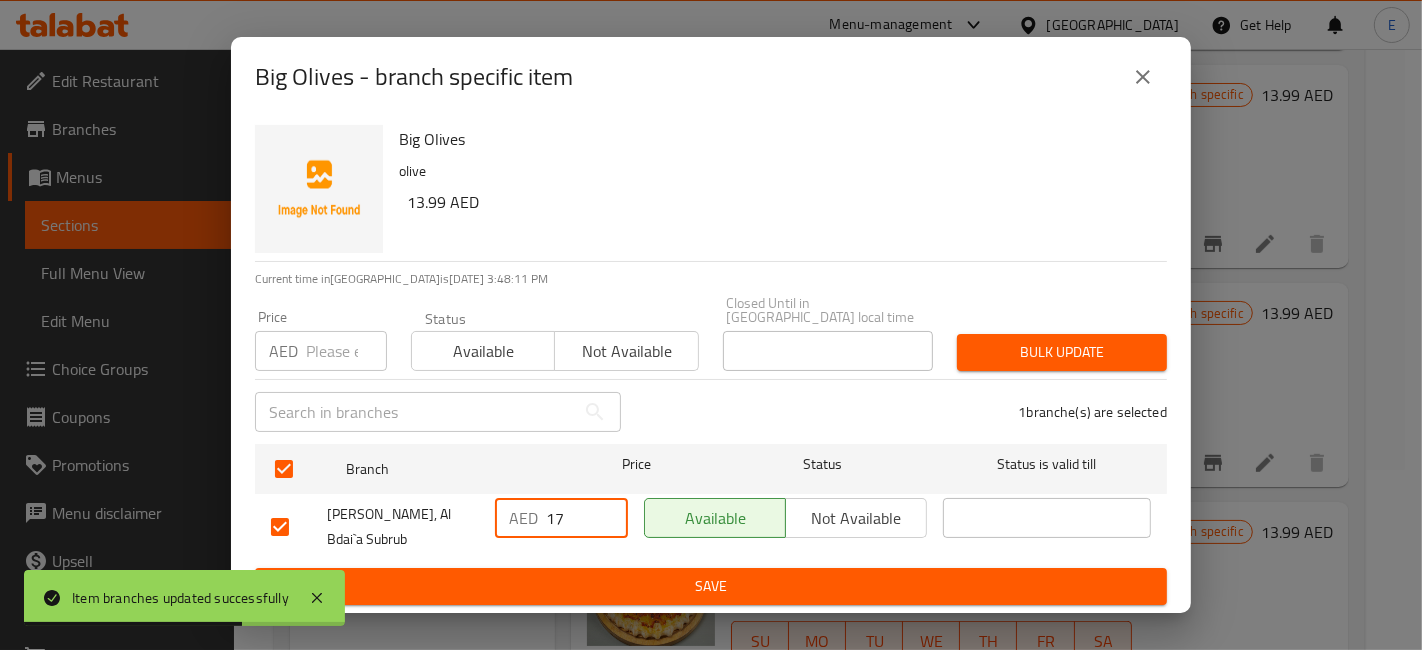 type on "17" 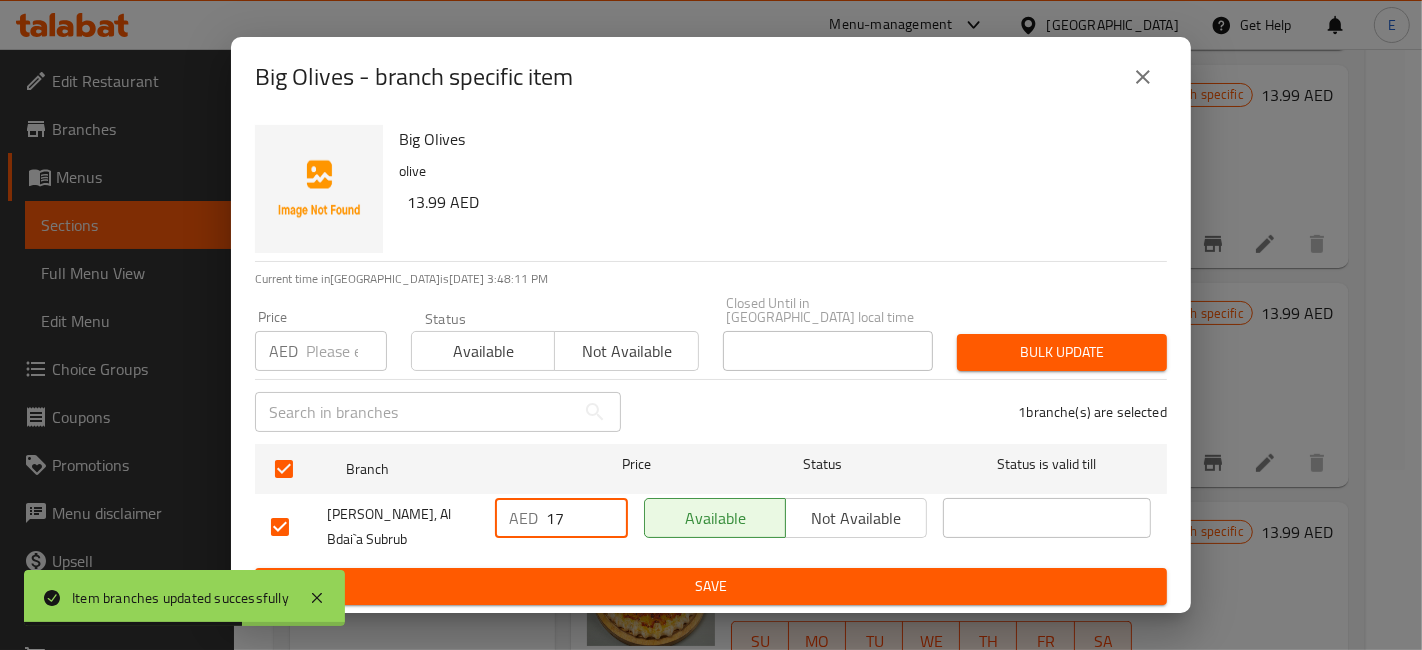 click on "Save" at bounding box center [711, 586] 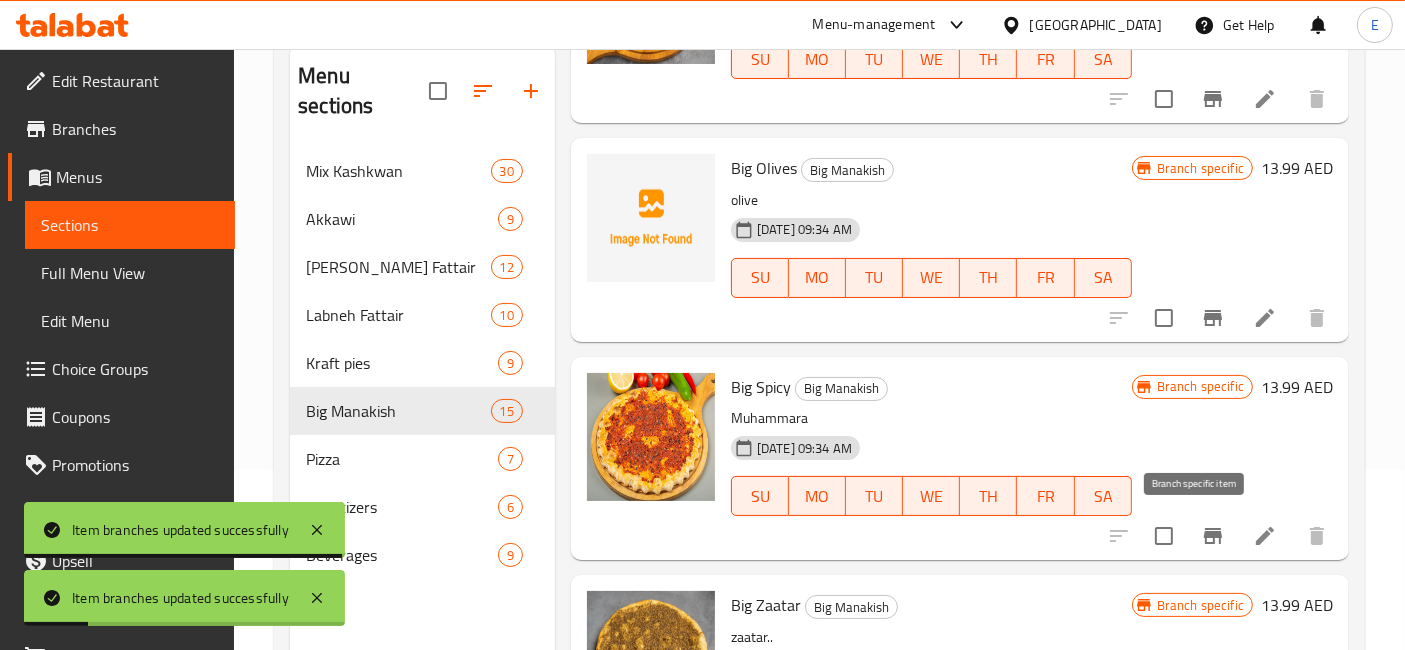 scroll, scrollTop: 1090, scrollLeft: 0, axis: vertical 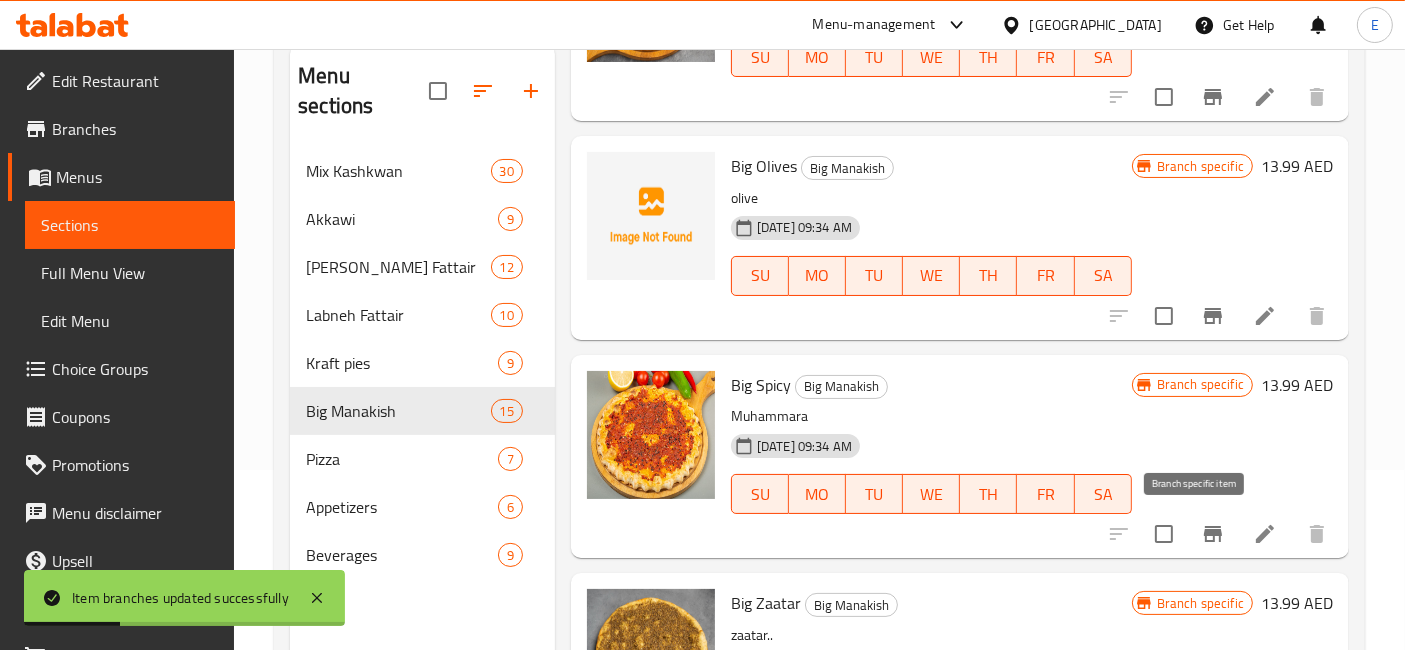click 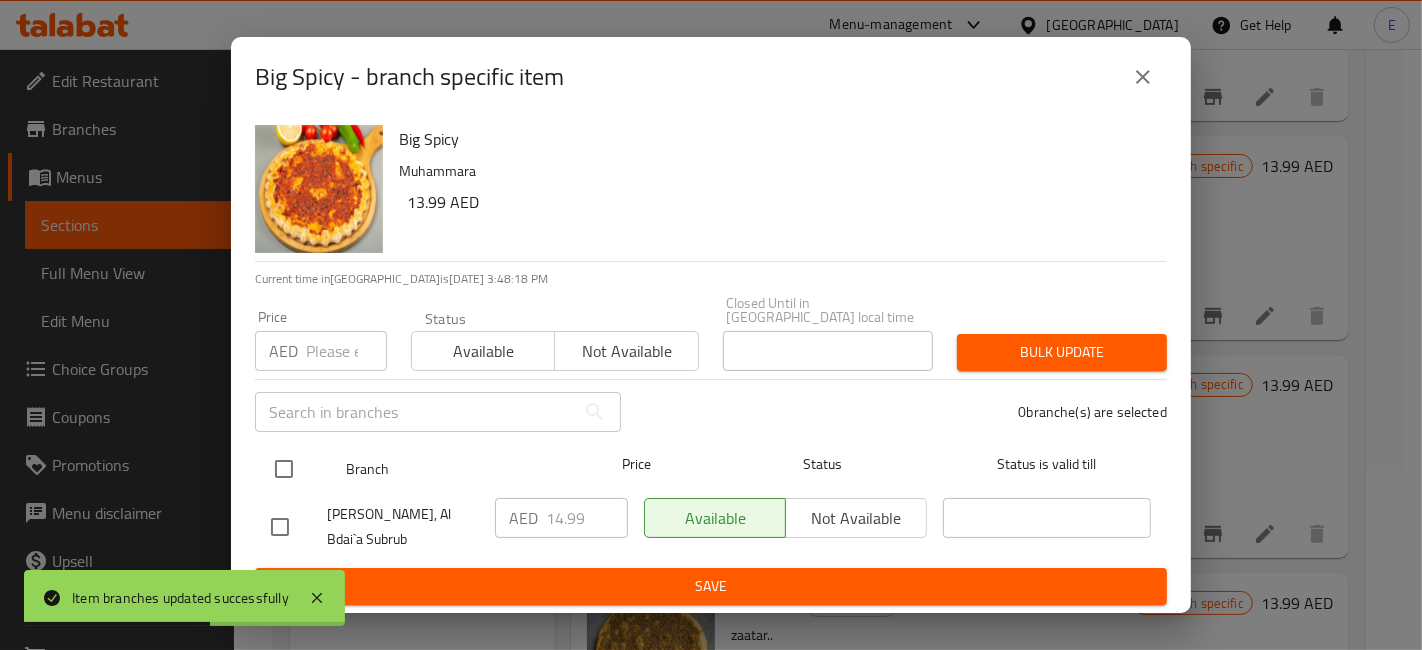 click at bounding box center (284, 469) 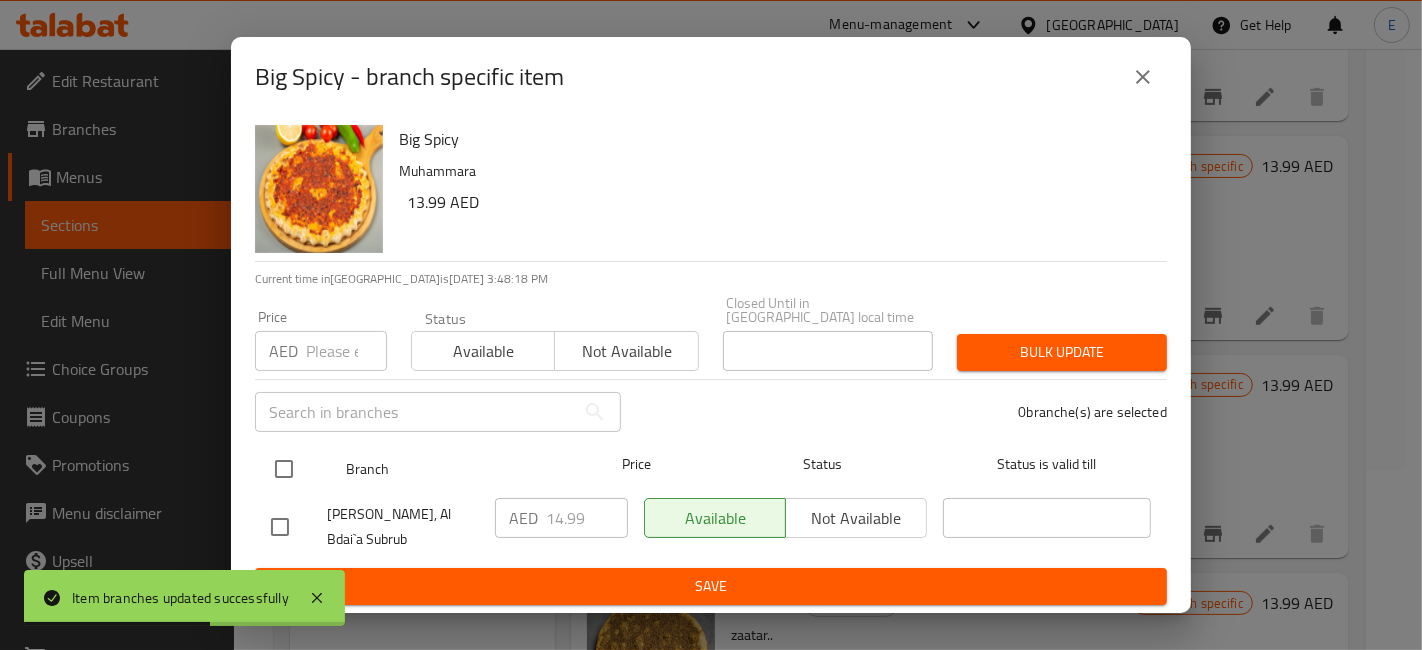checkbox on "true" 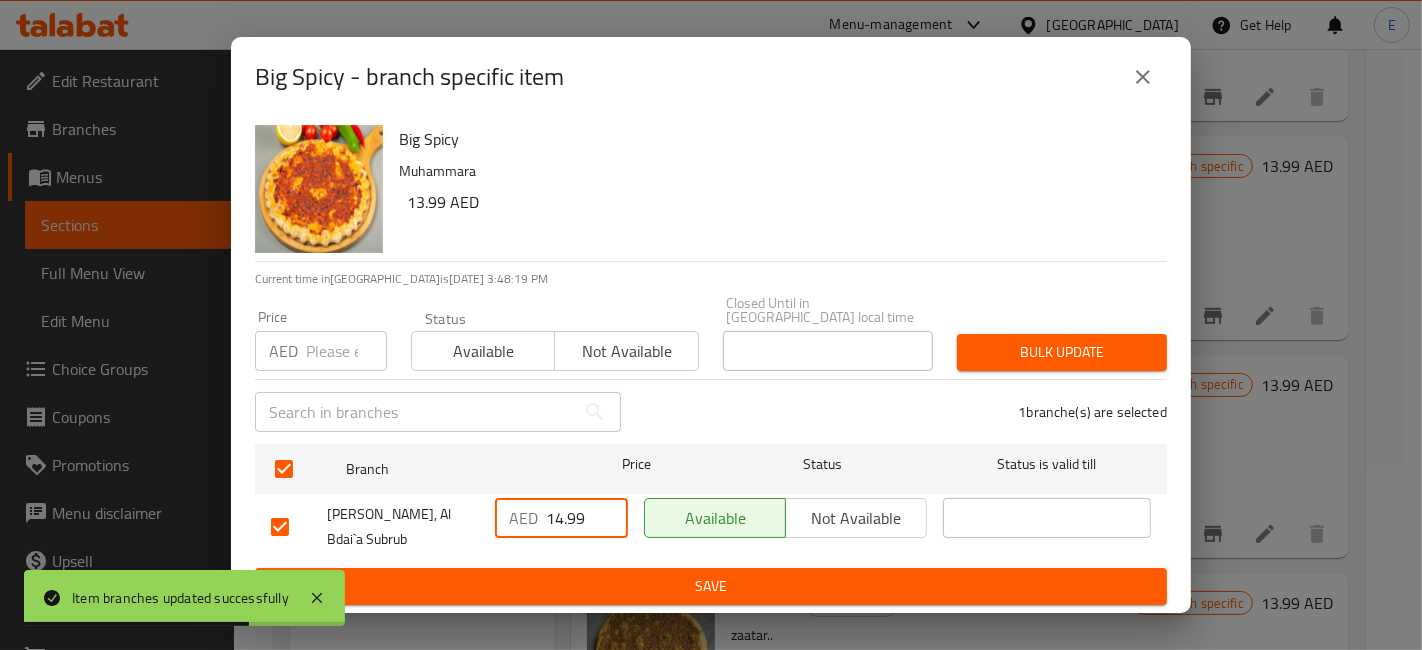 click on "14.99" at bounding box center [587, 518] 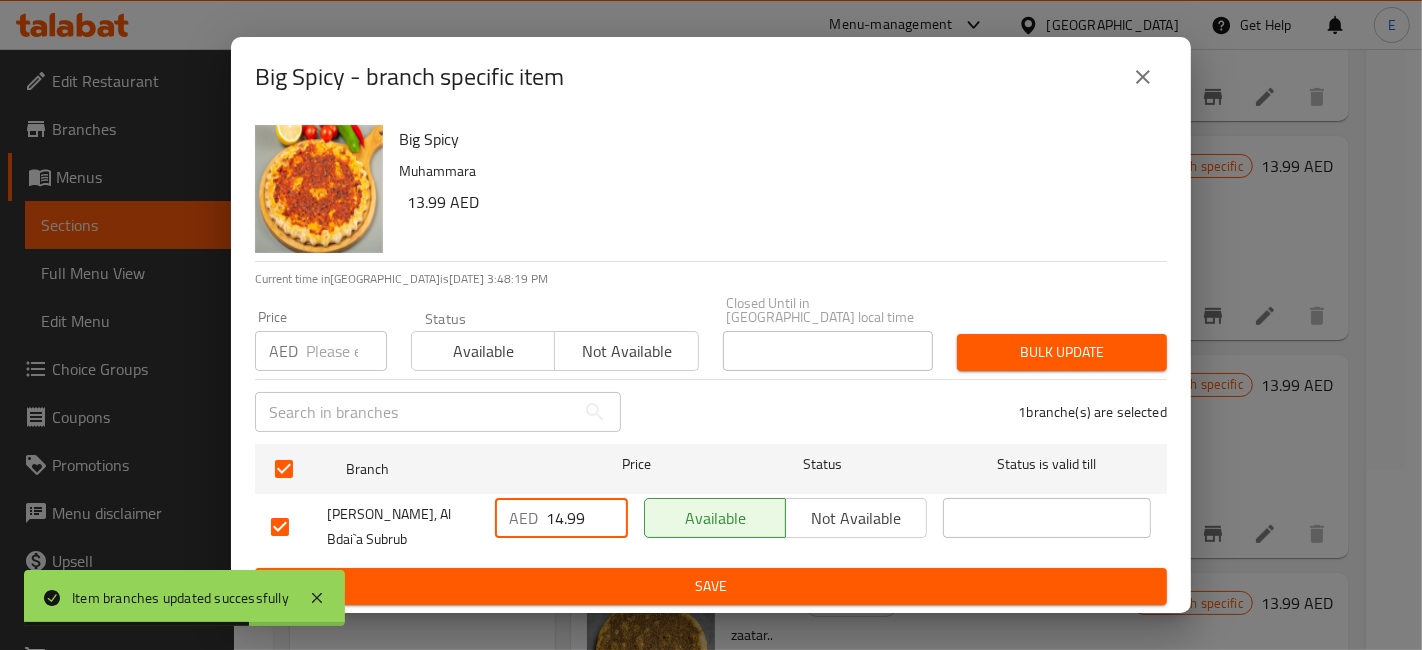 click on "14.99" at bounding box center [587, 518] 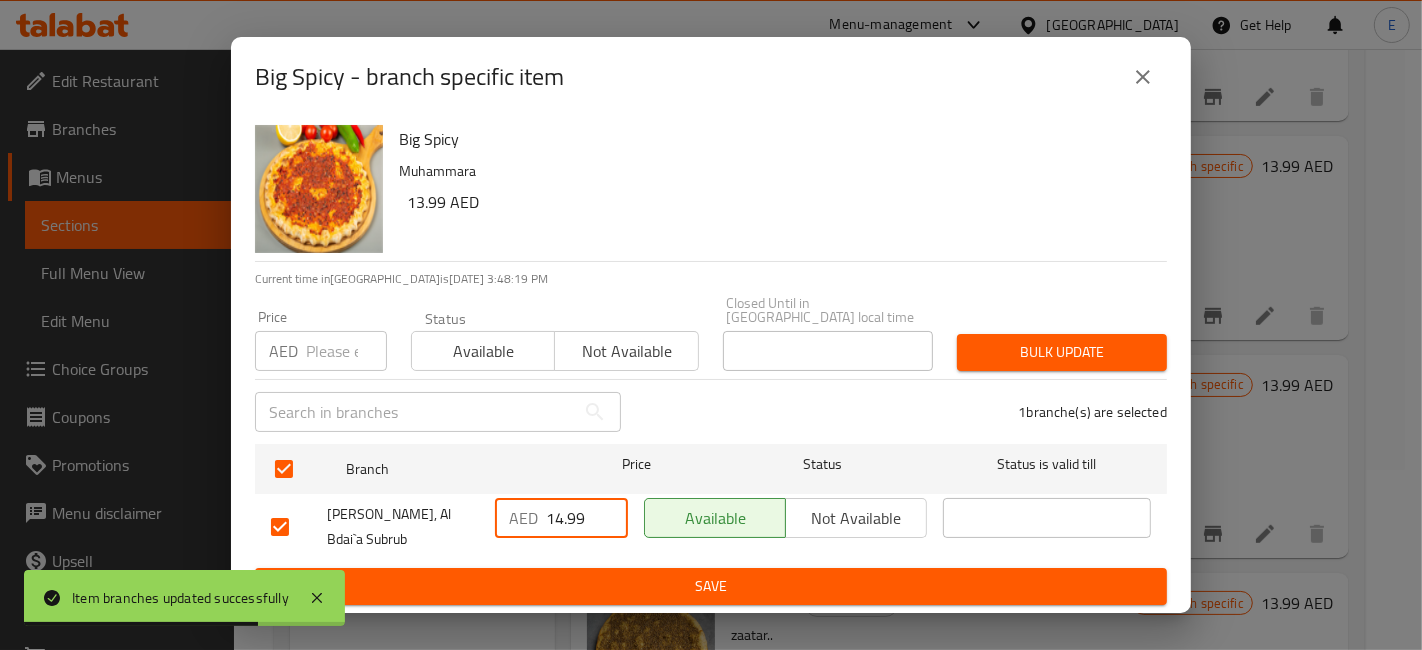 click on "14.99" at bounding box center [587, 518] 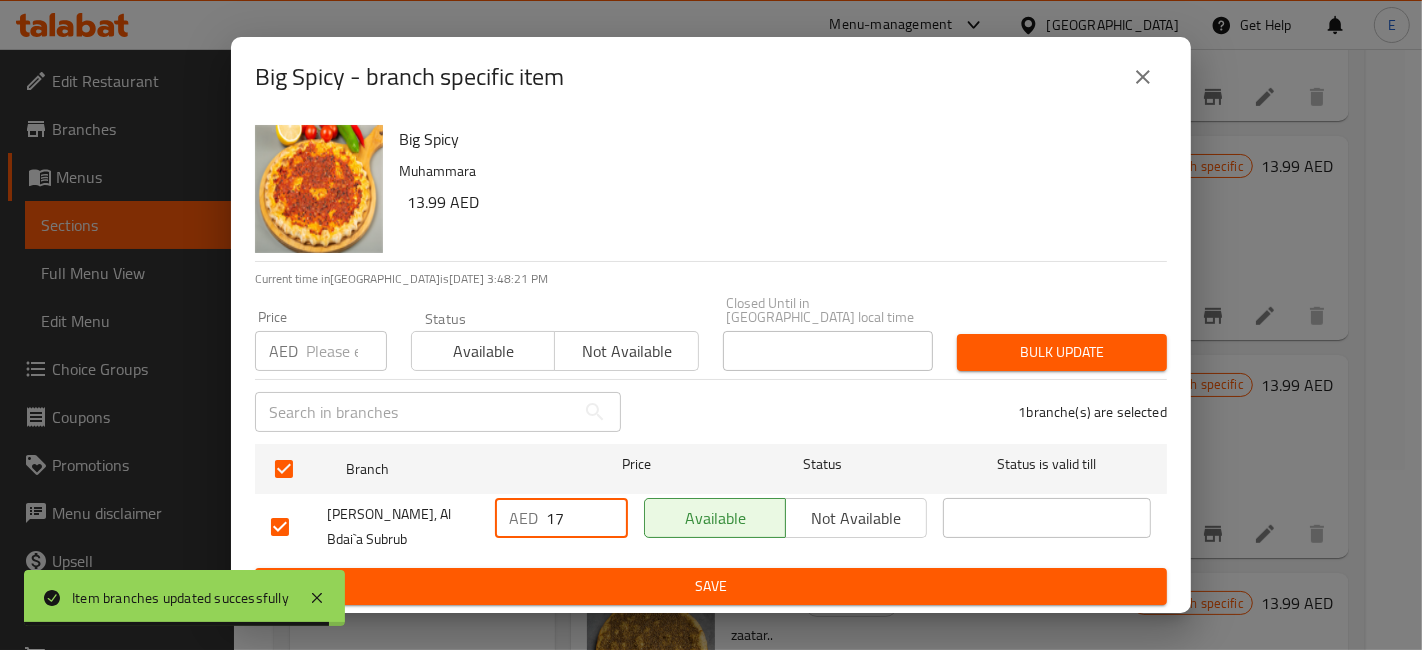 type on "17" 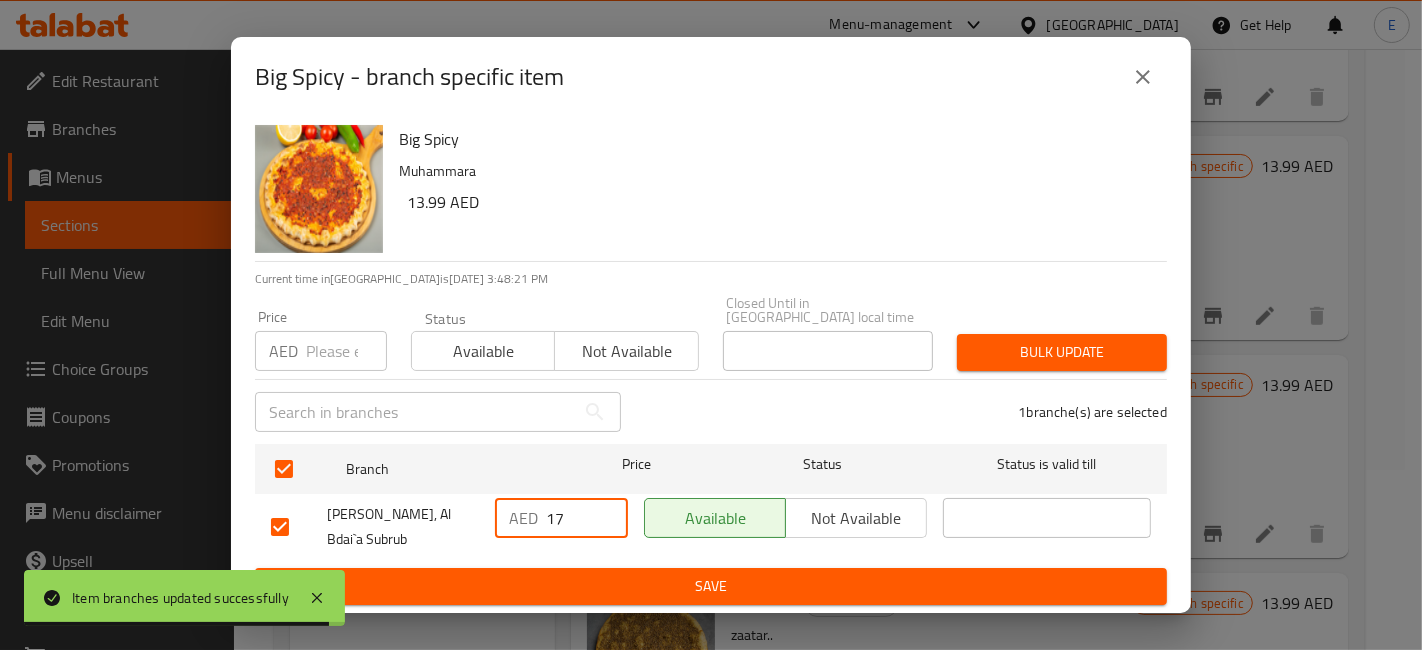 click on "Save" at bounding box center (711, 586) 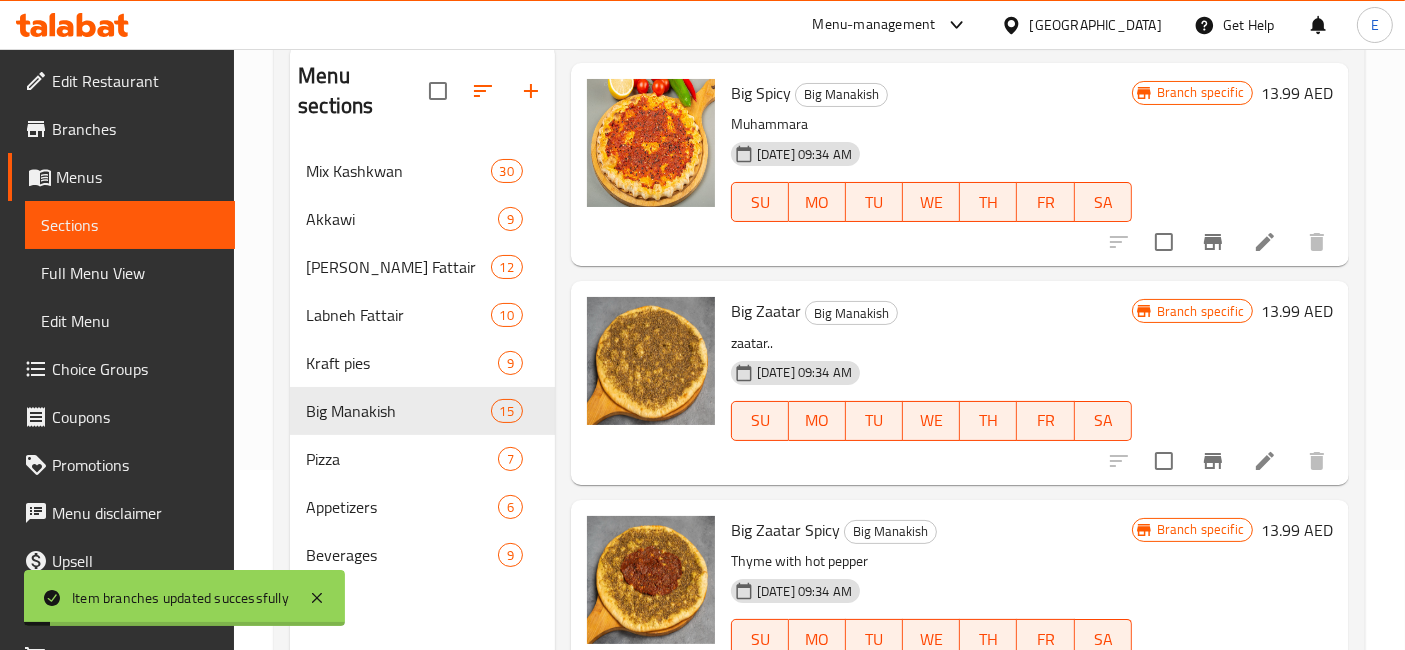 scroll, scrollTop: 1393, scrollLeft: 0, axis: vertical 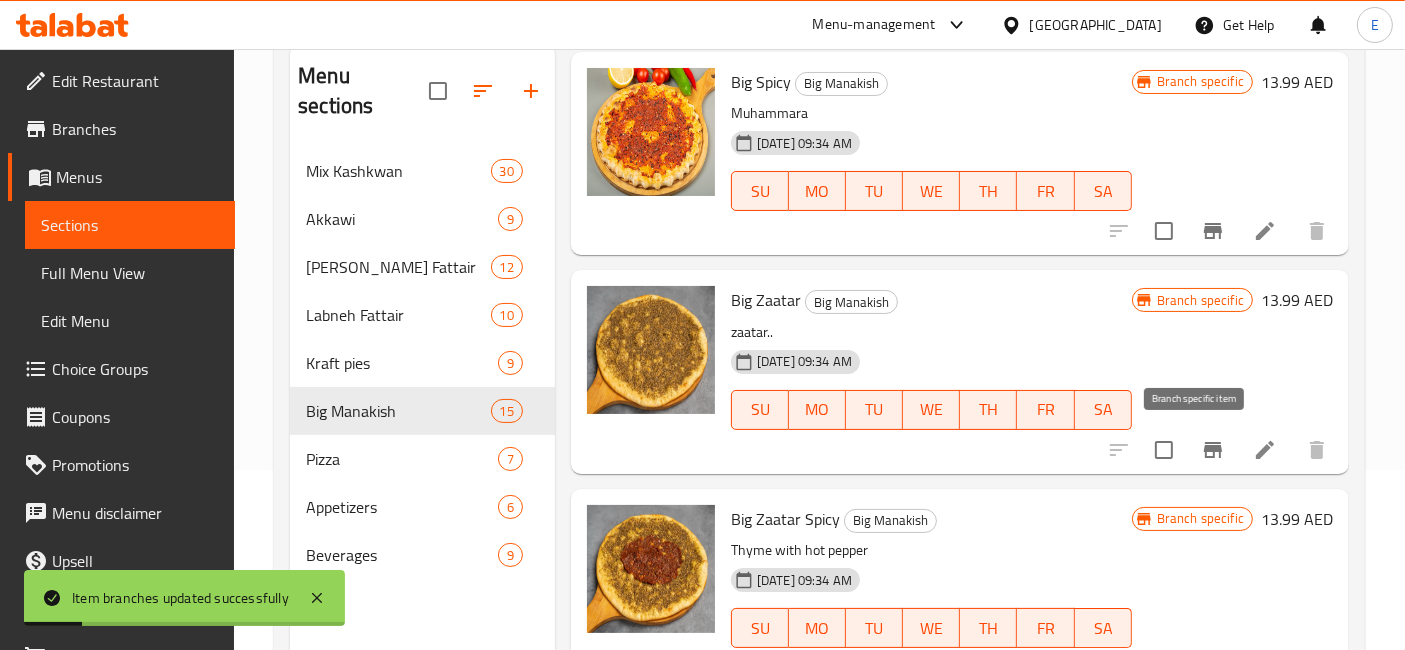 click 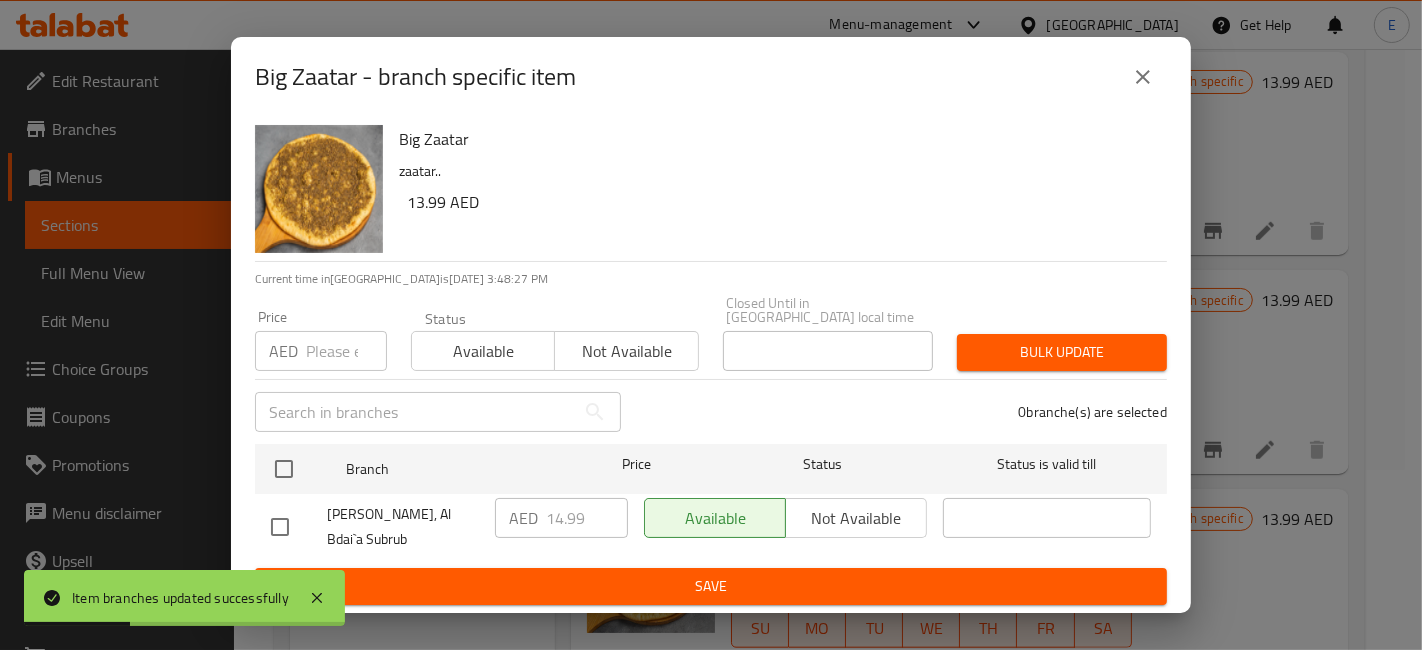 click at bounding box center [280, 527] 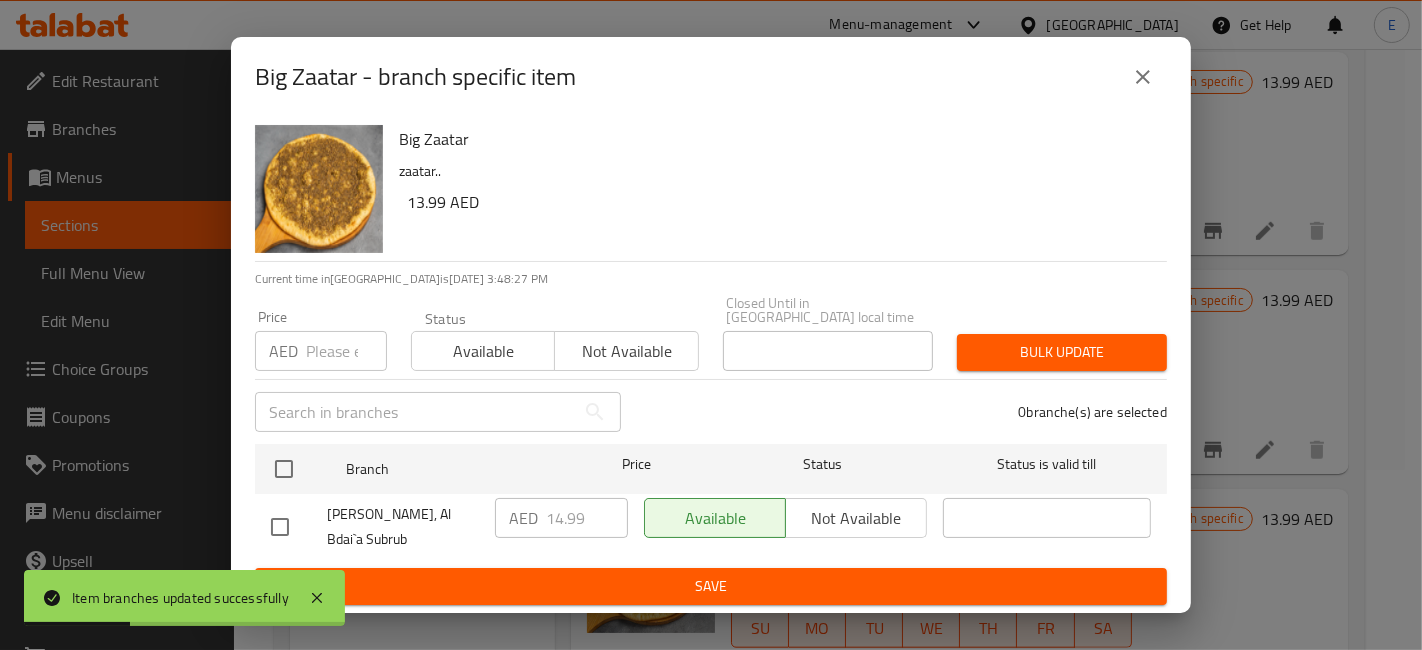checkbox on "true" 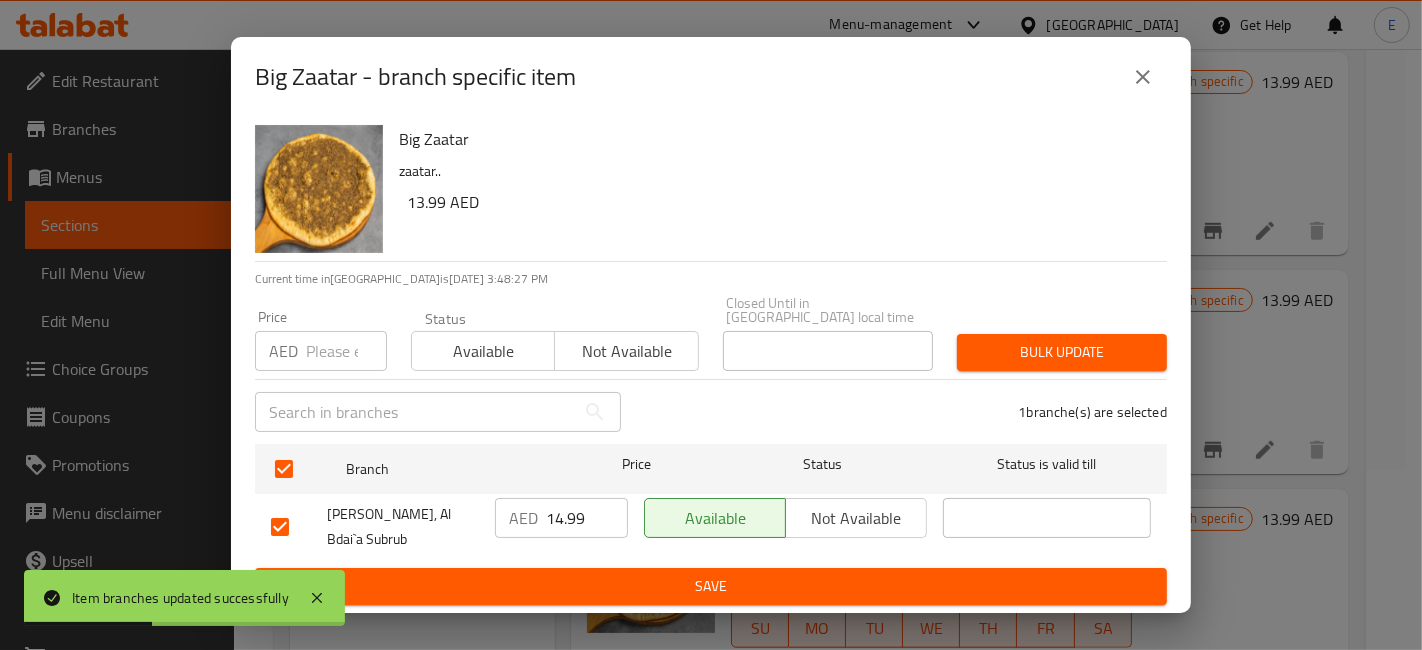 click on "14.99" at bounding box center (587, 518) 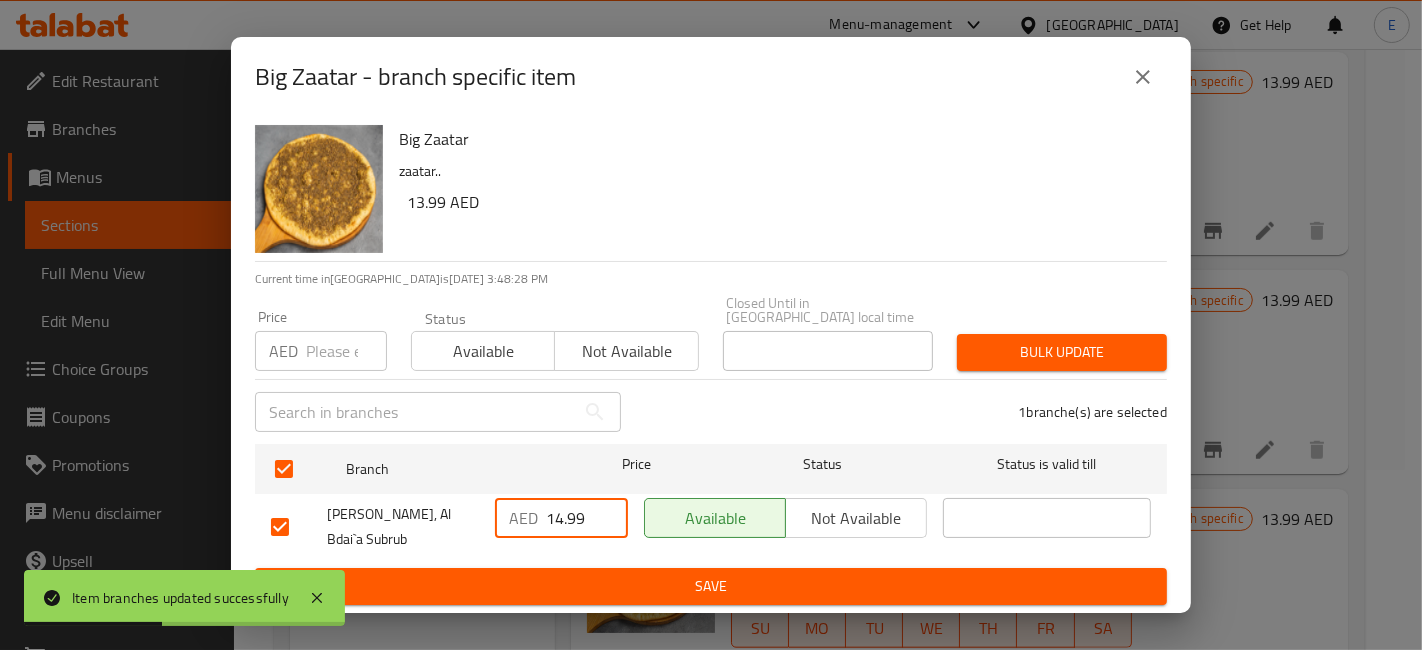 click on "14.99" at bounding box center [587, 518] 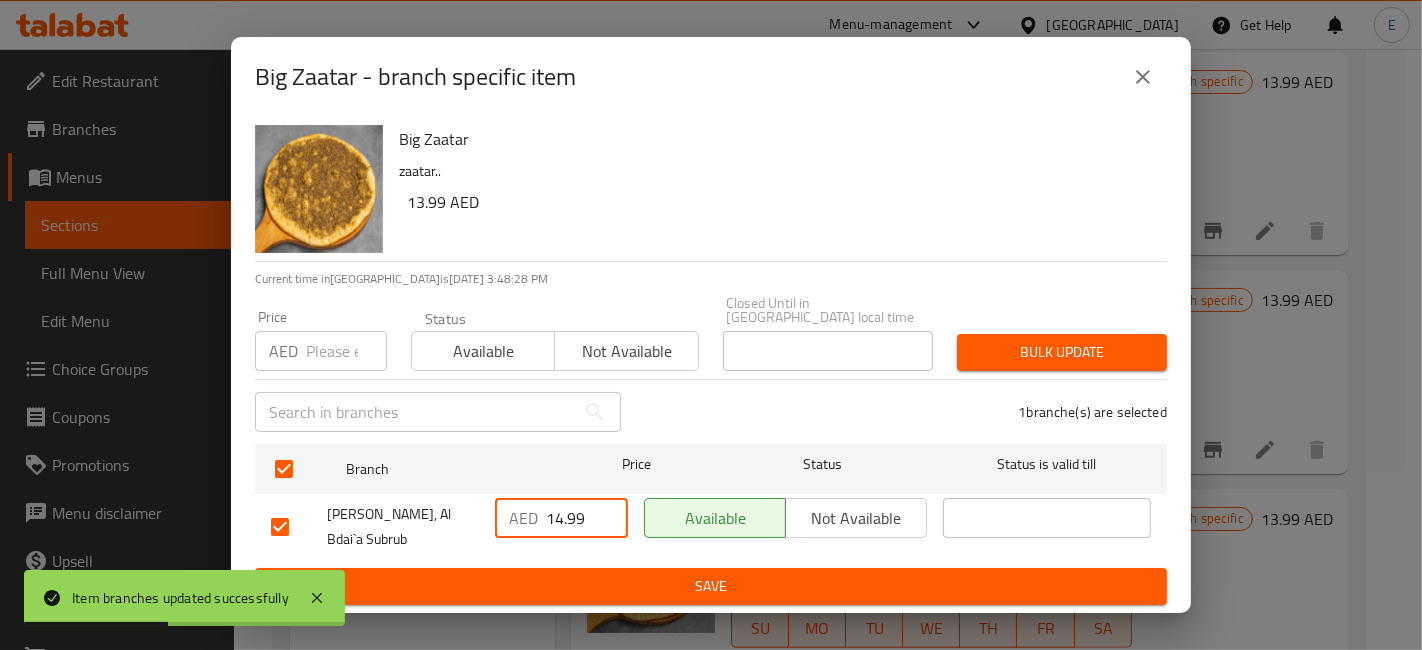 click on "14.99" at bounding box center (587, 518) 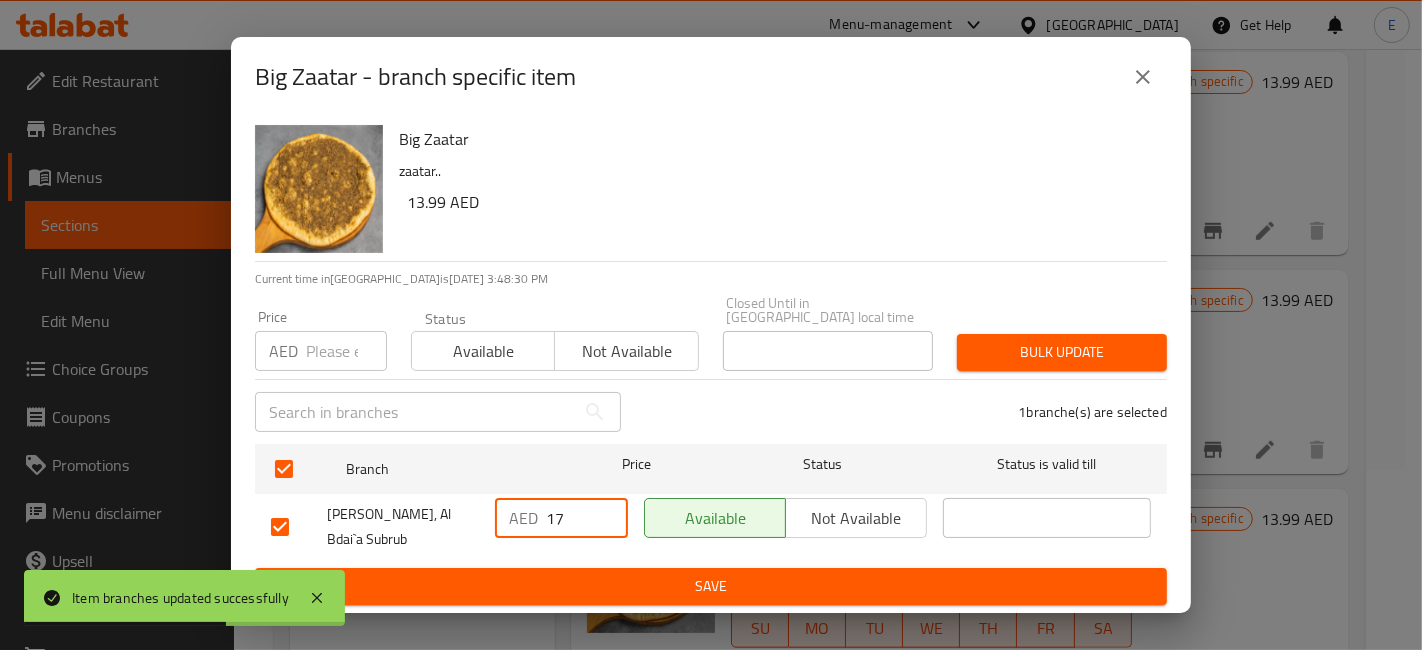 type on "17" 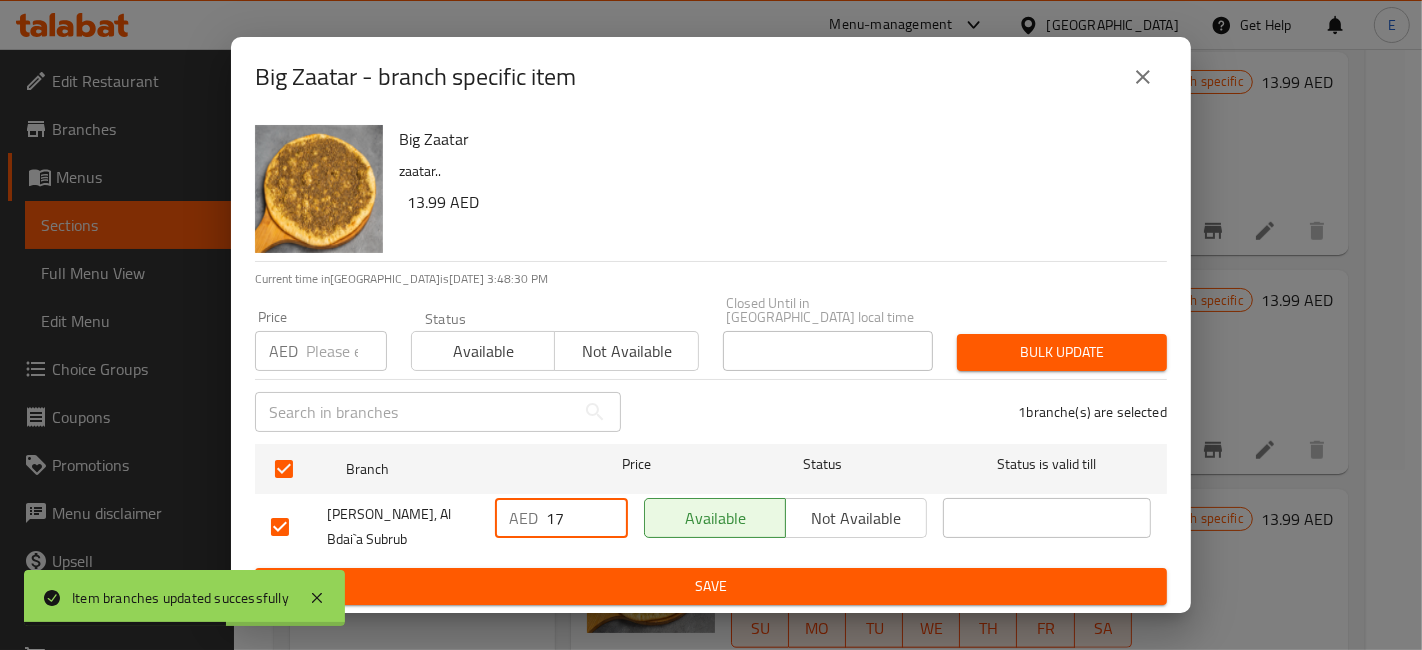 click on "Save" at bounding box center [711, 586] 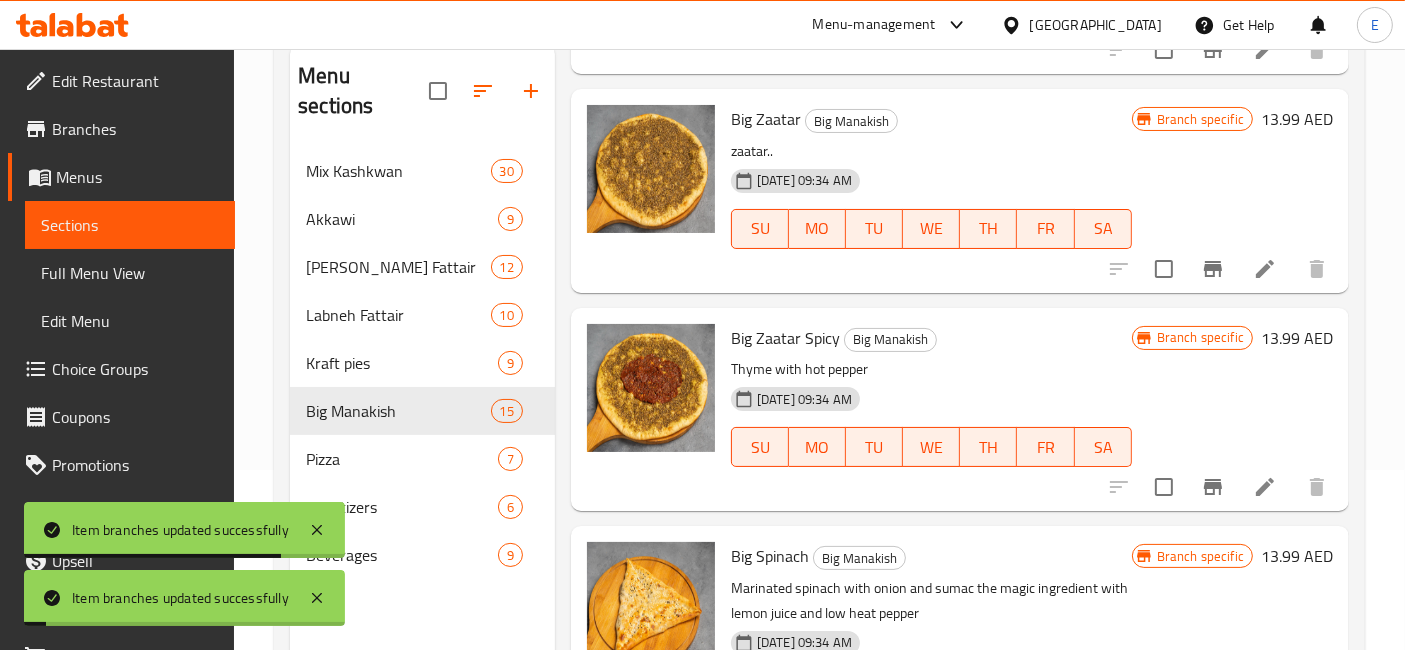 scroll, scrollTop: 1657, scrollLeft: 0, axis: vertical 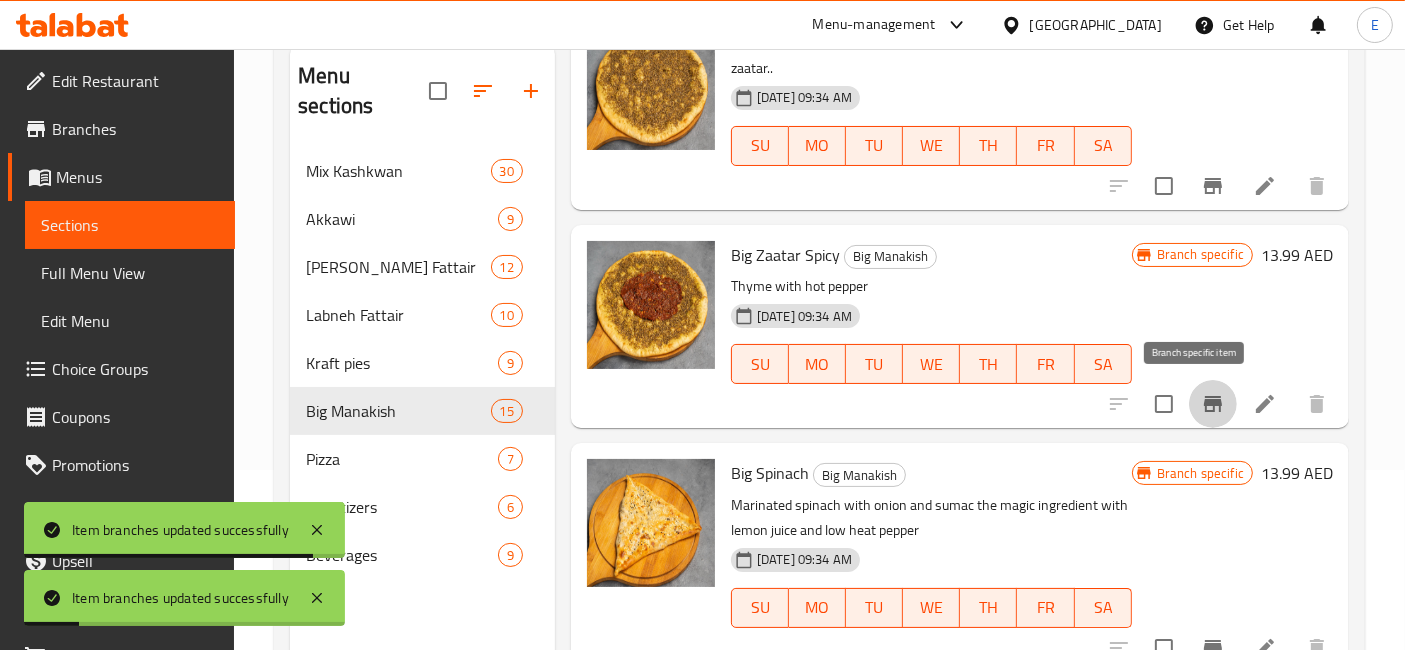 click 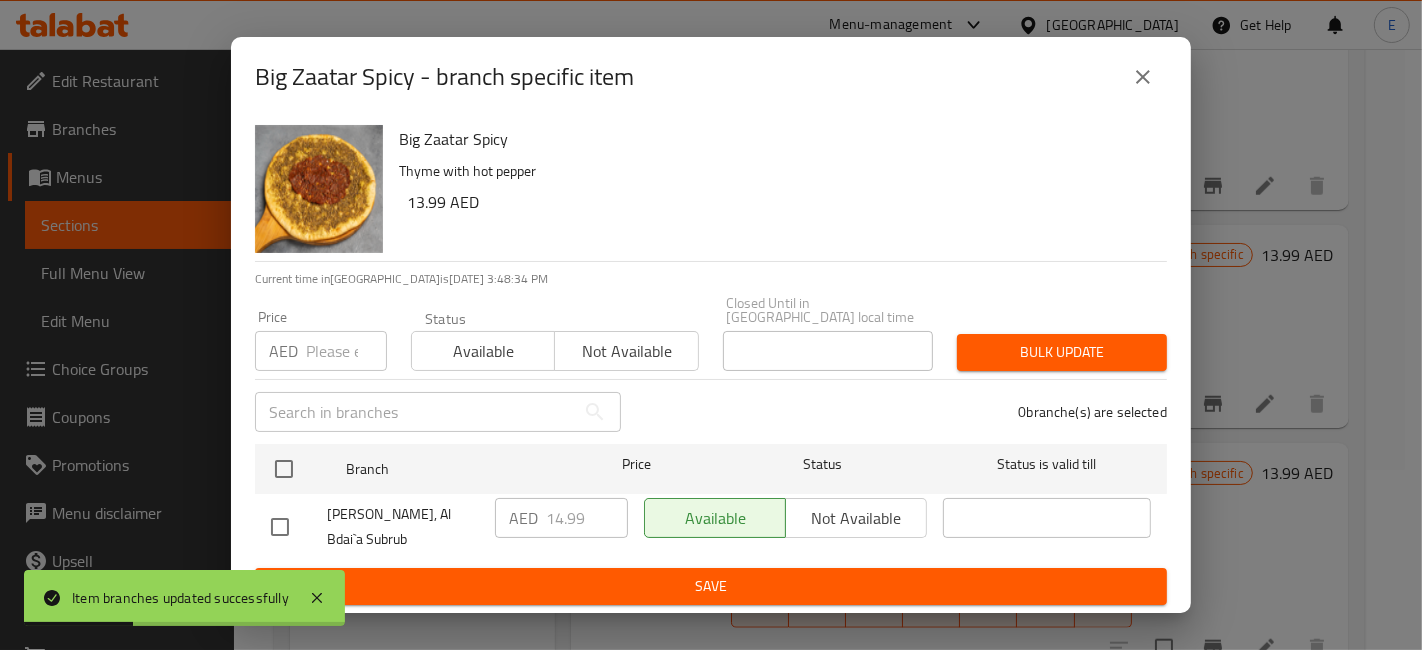 click at bounding box center [280, 527] 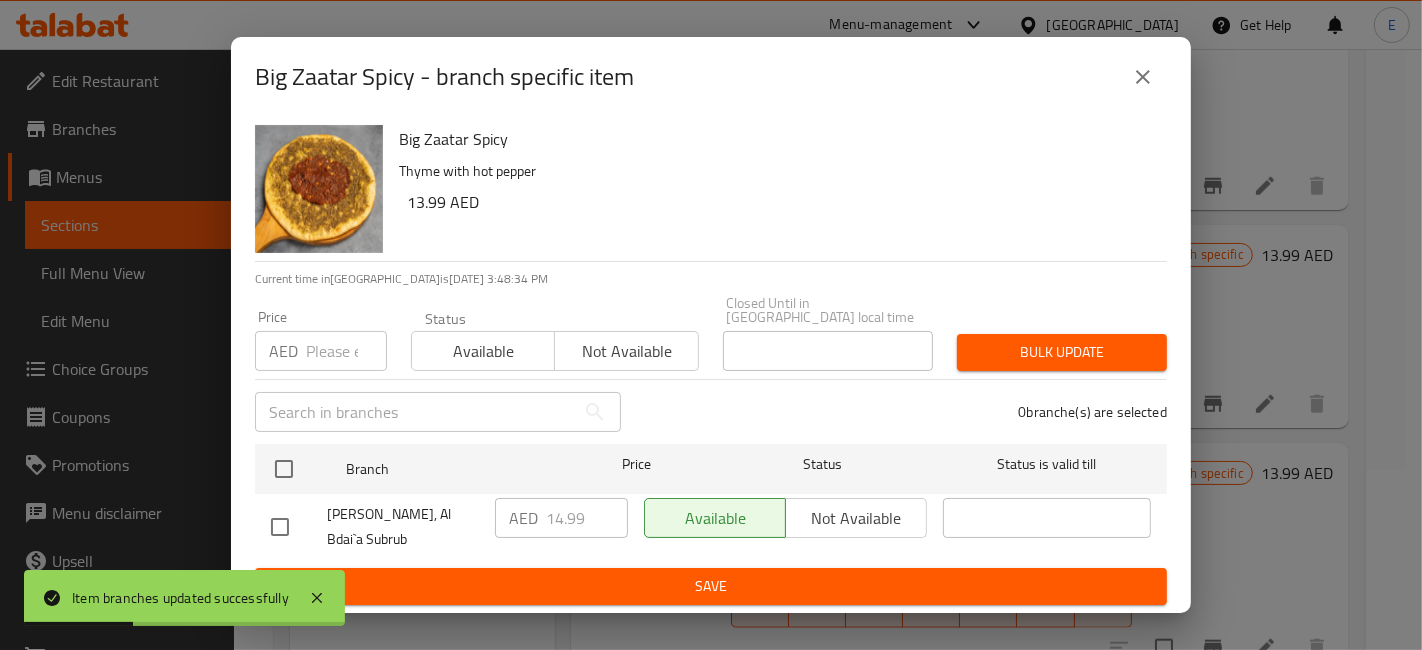 checkbox on "true" 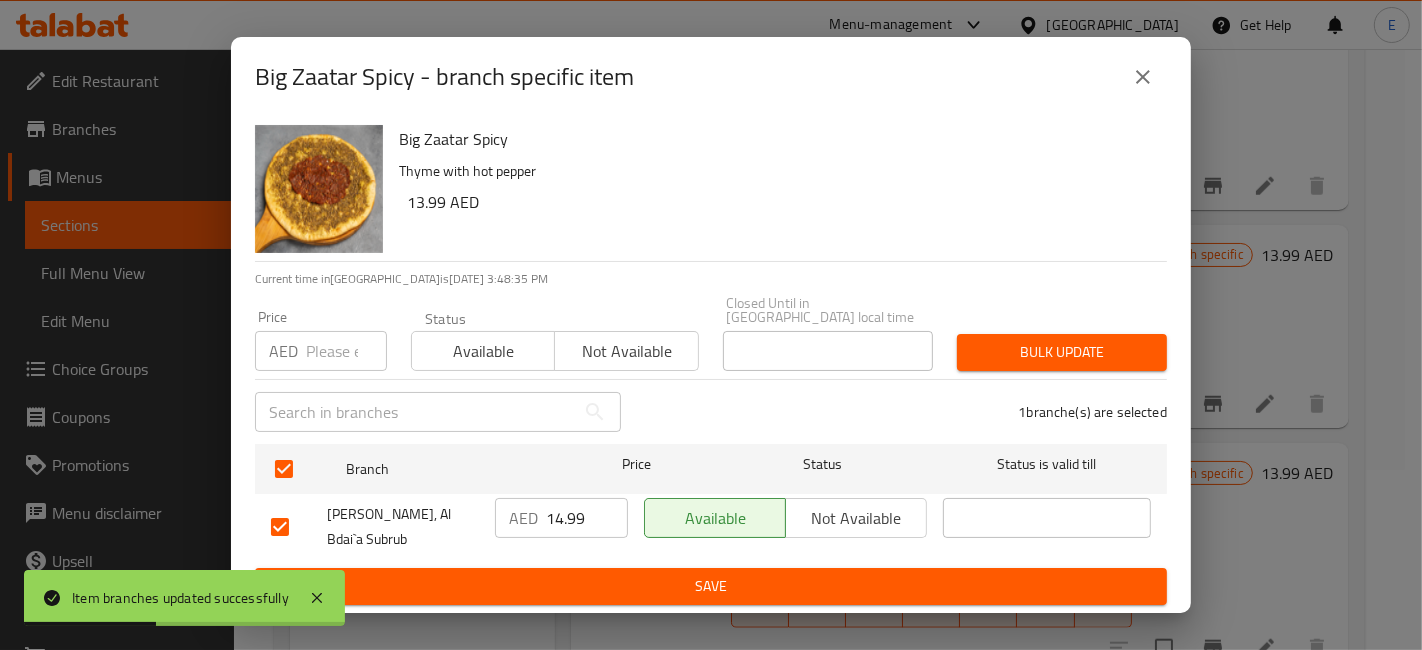 click on "14.99" at bounding box center [587, 518] 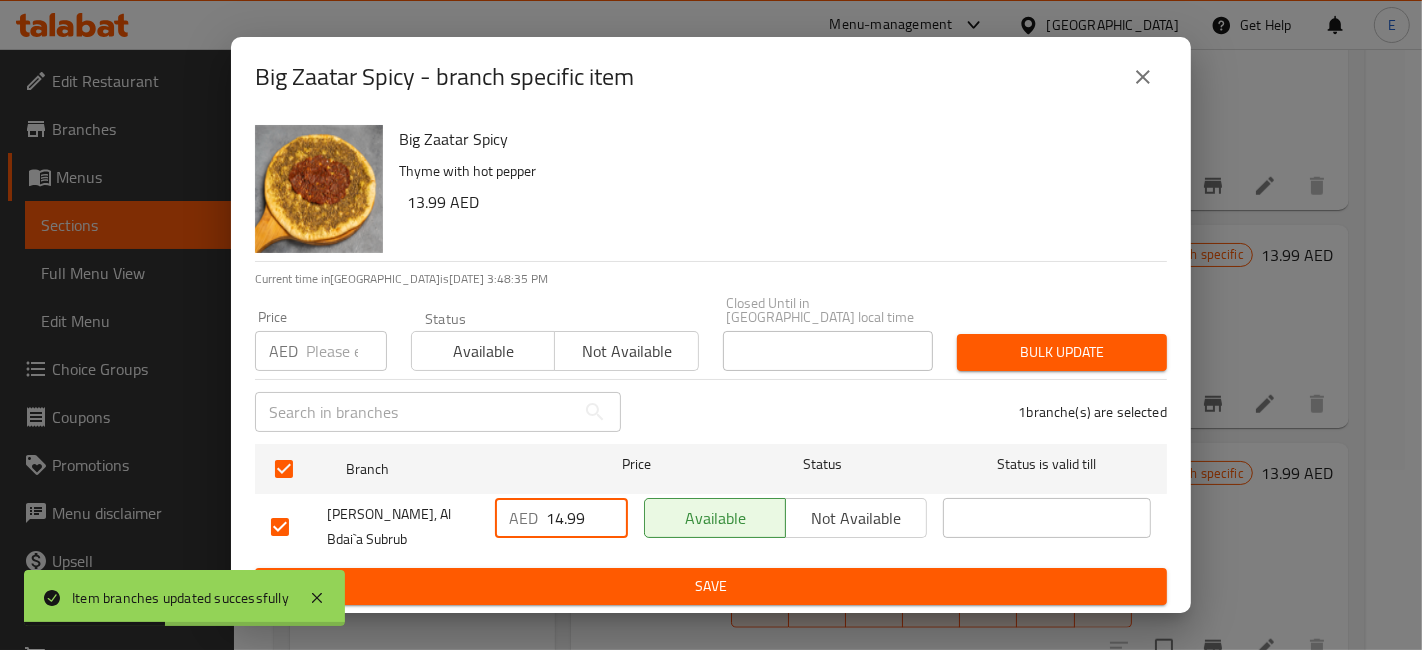 click on "14.99" at bounding box center [587, 518] 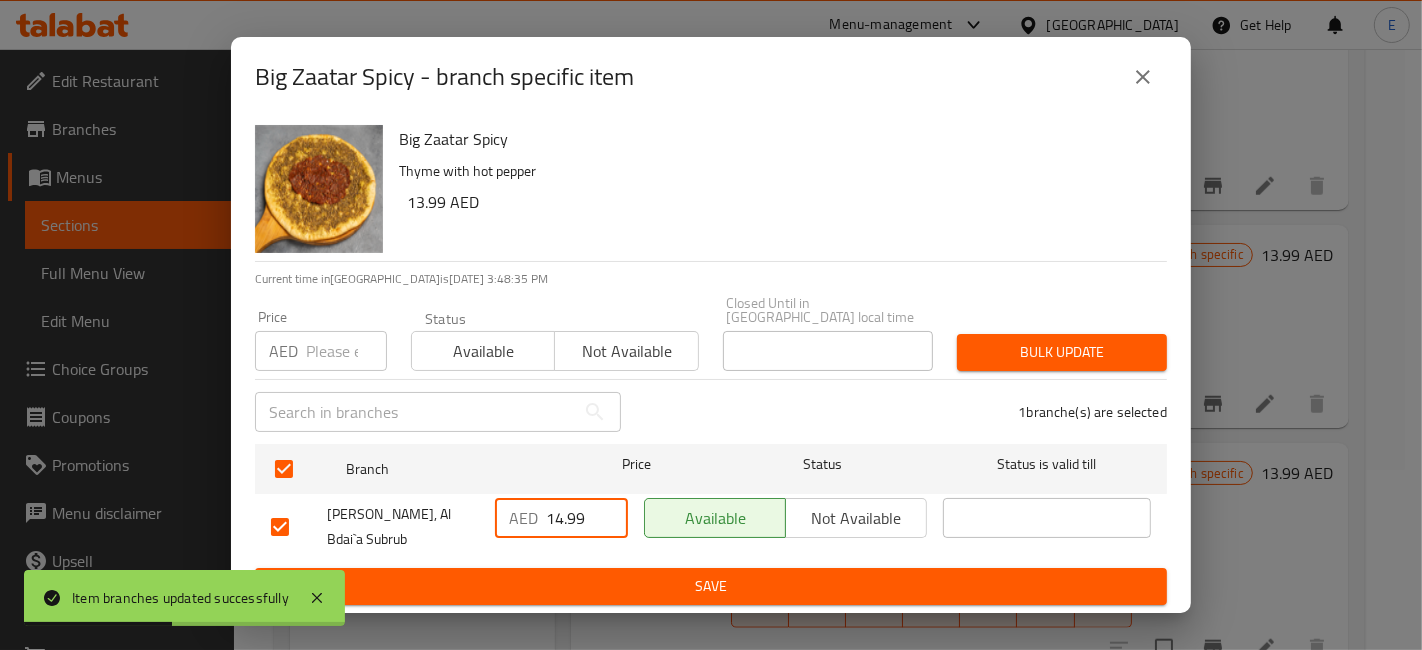 click on "14.99" at bounding box center (587, 518) 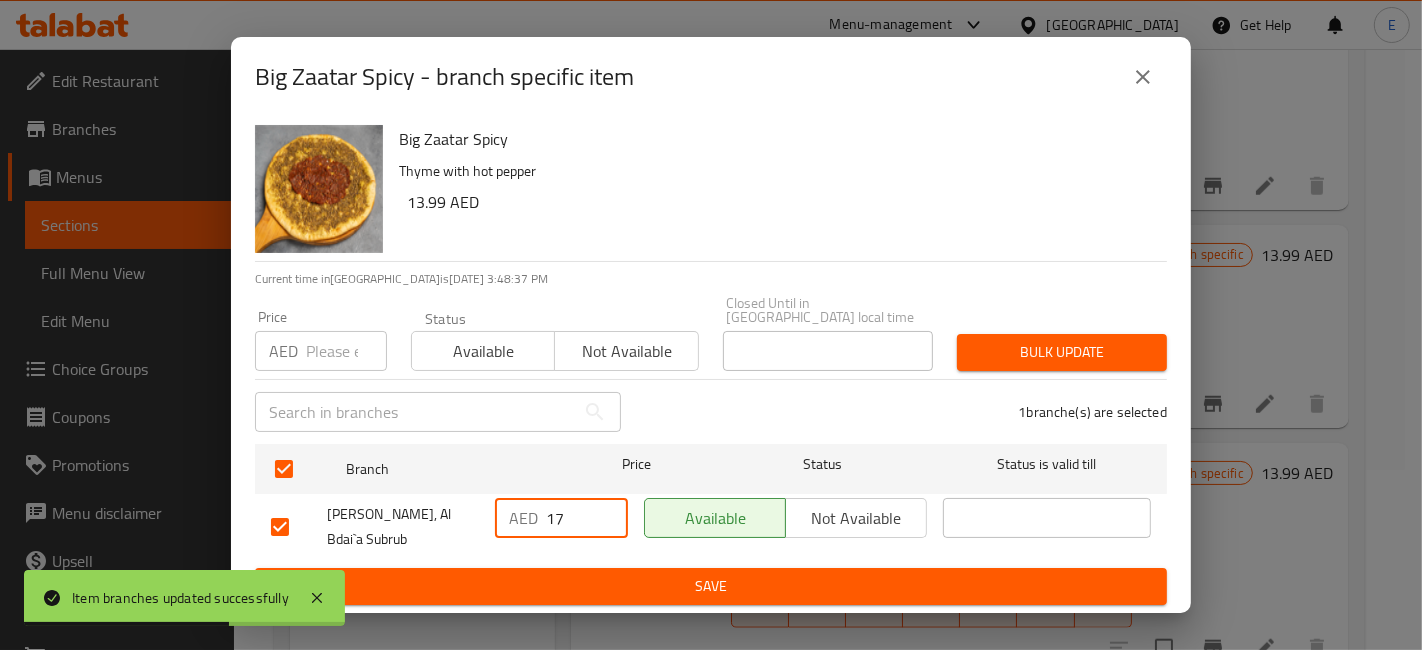 type on "17" 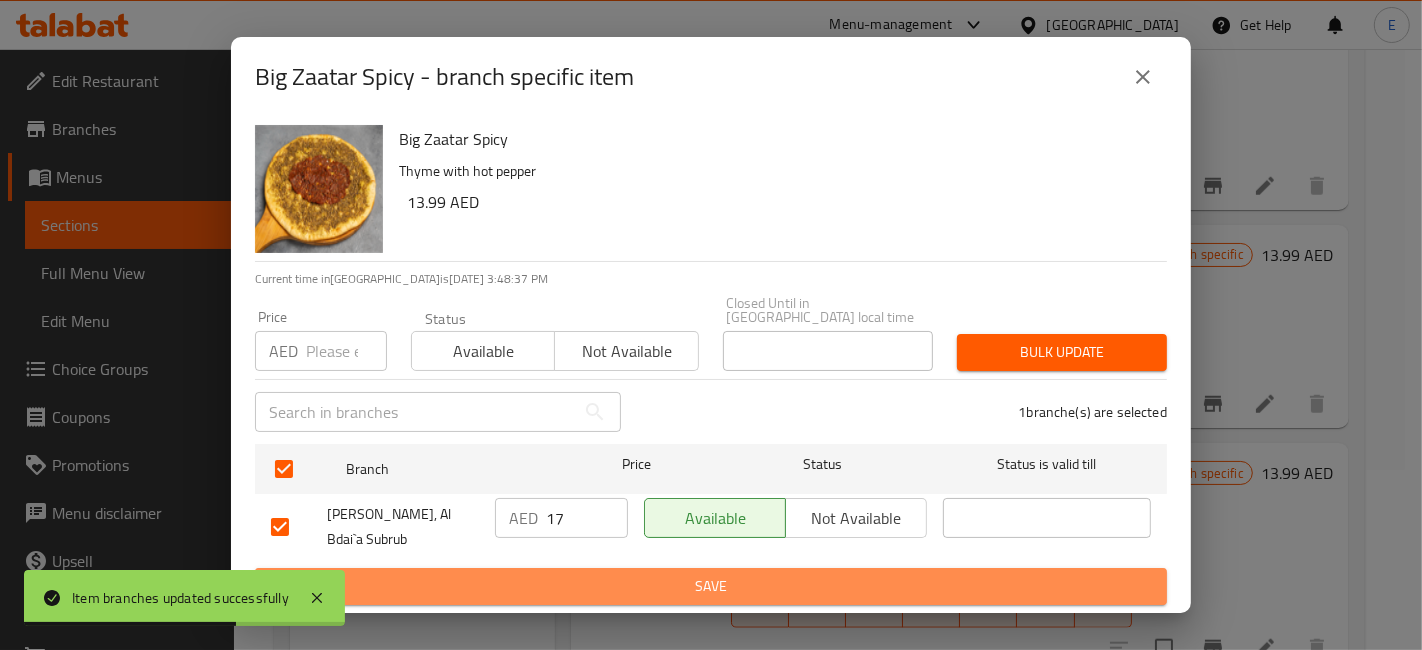 click on "Save" at bounding box center [711, 586] 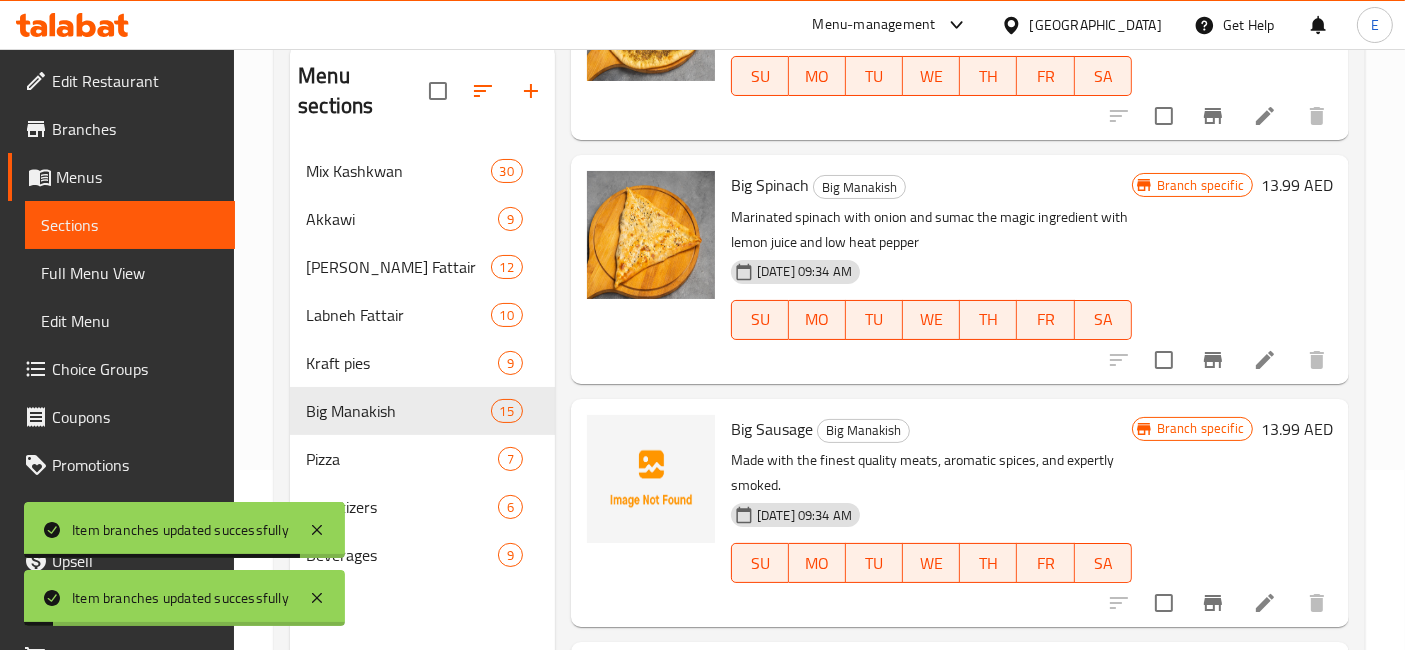 scroll, scrollTop: 1946, scrollLeft: 0, axis: vertical 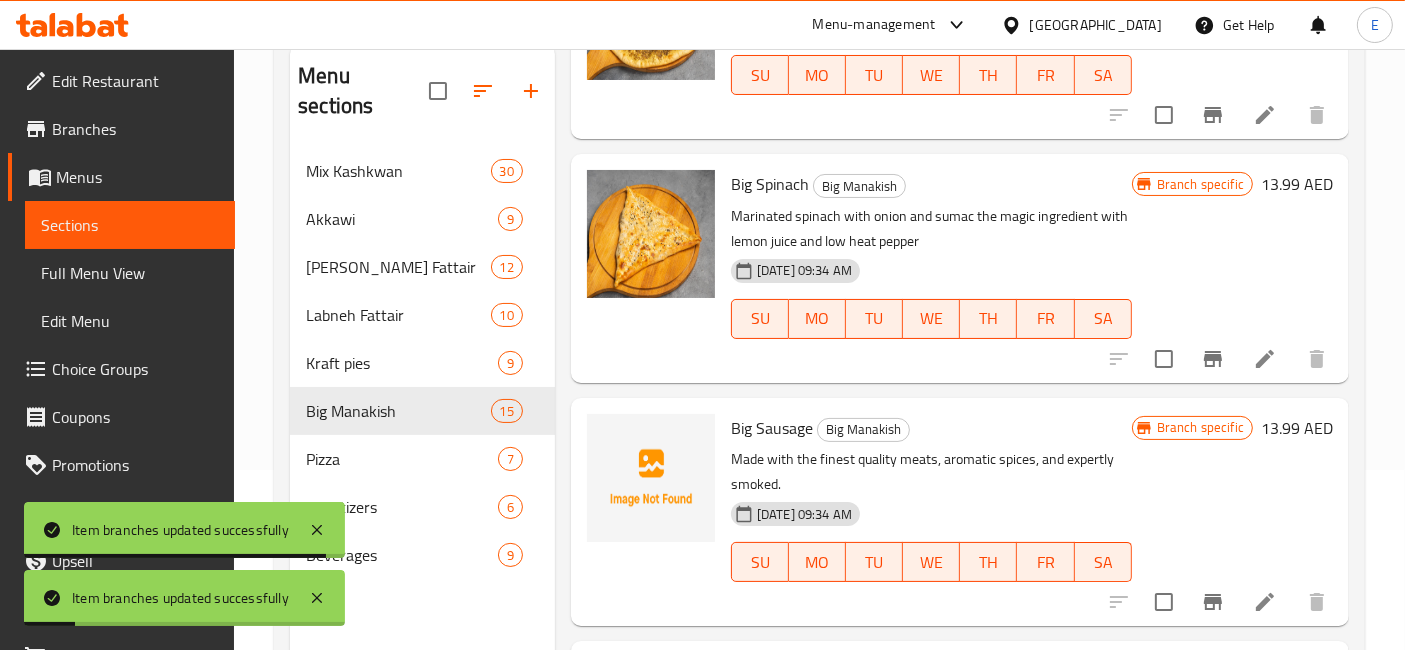 click 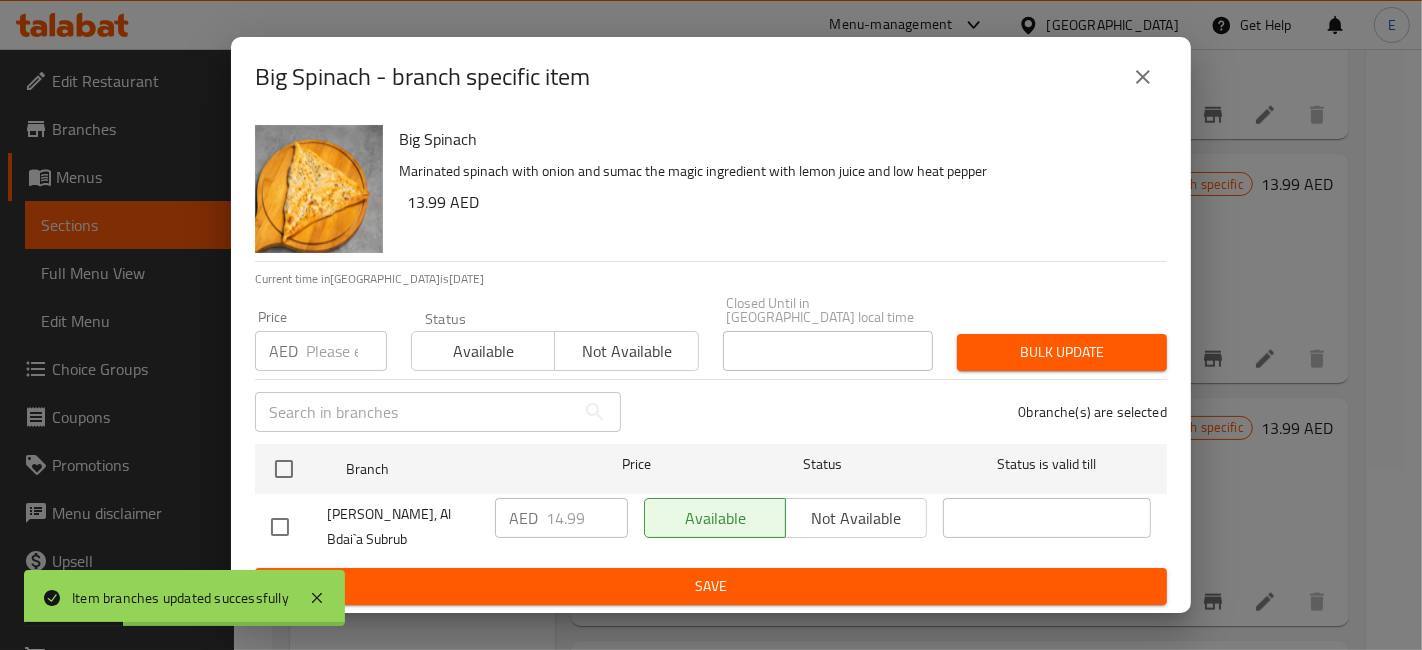 click at bounding box center [280, 527] 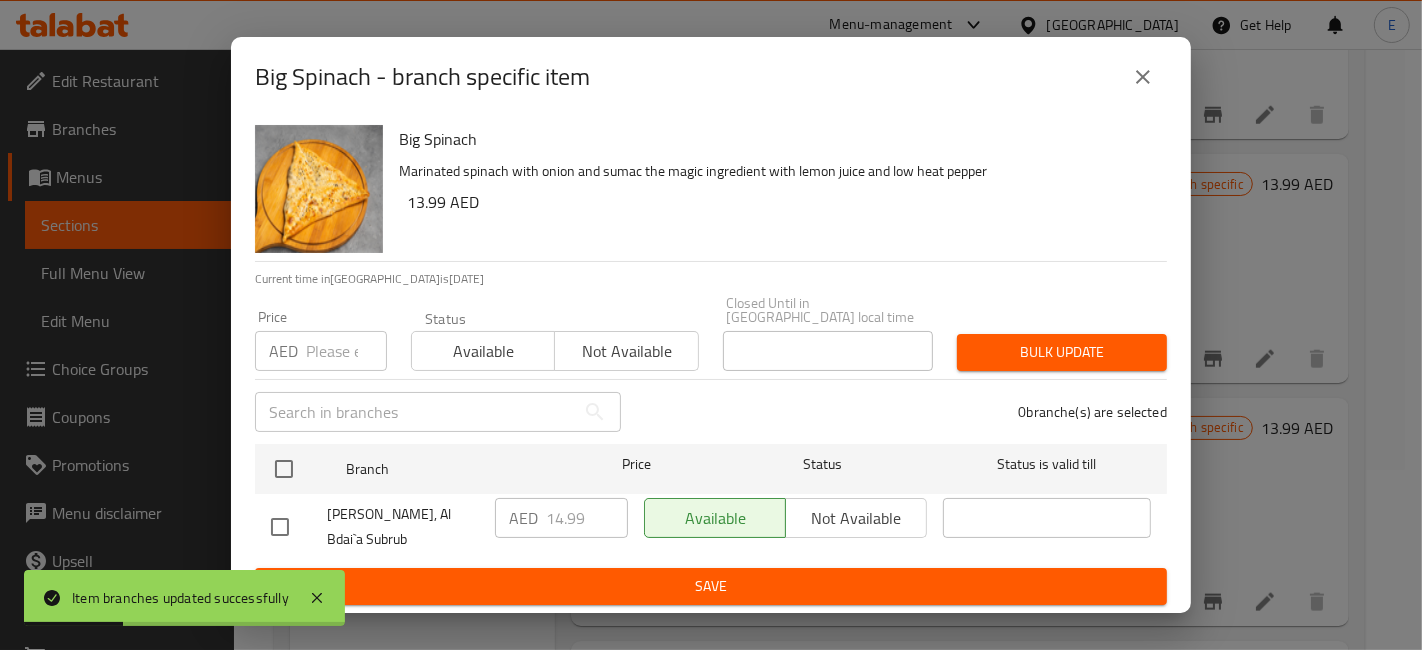 checkbox on "true" 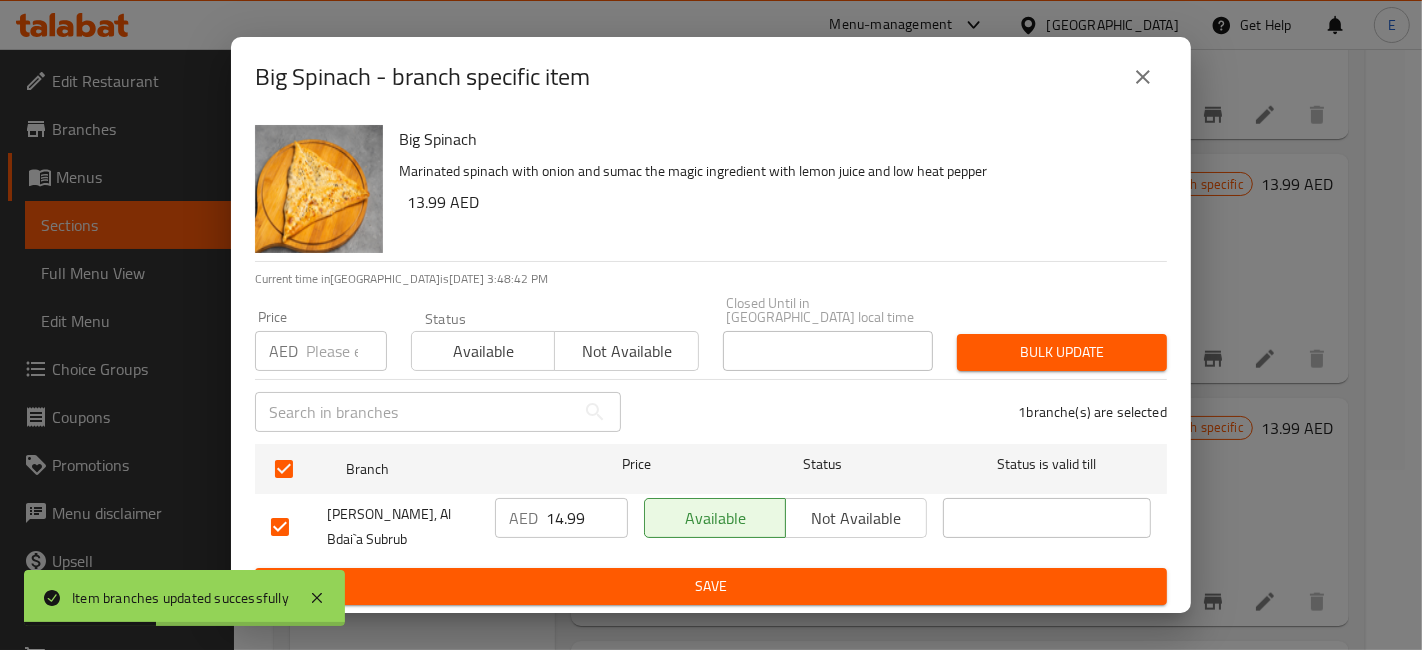 click on "14.99" at bounding box center (587, 518) 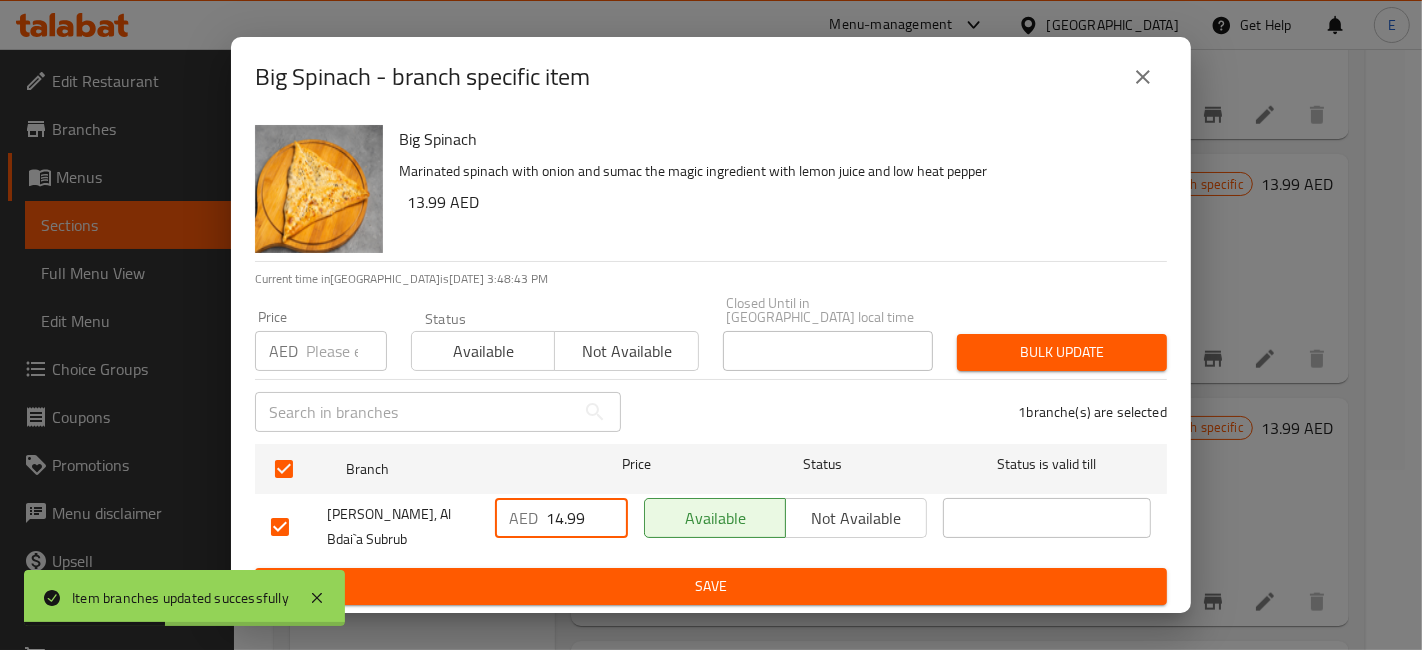 click on "14.99" at bounding box center (587, 518) 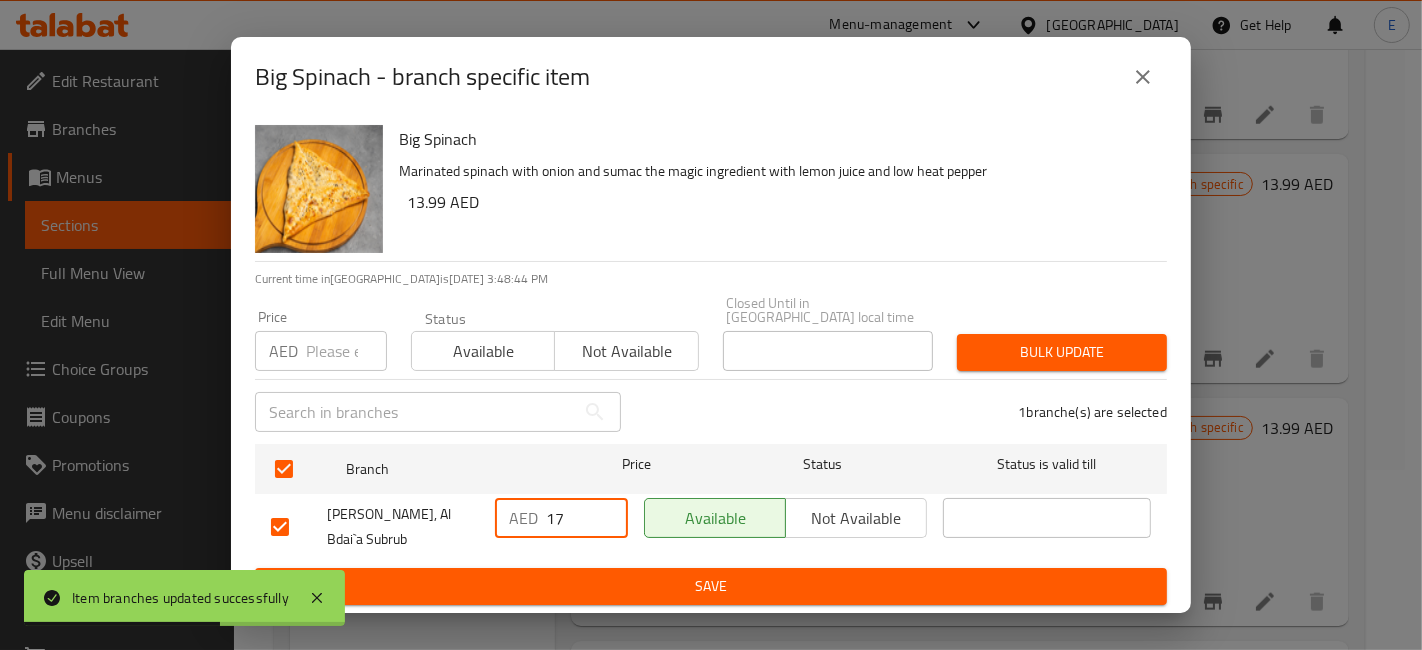 type on "17" 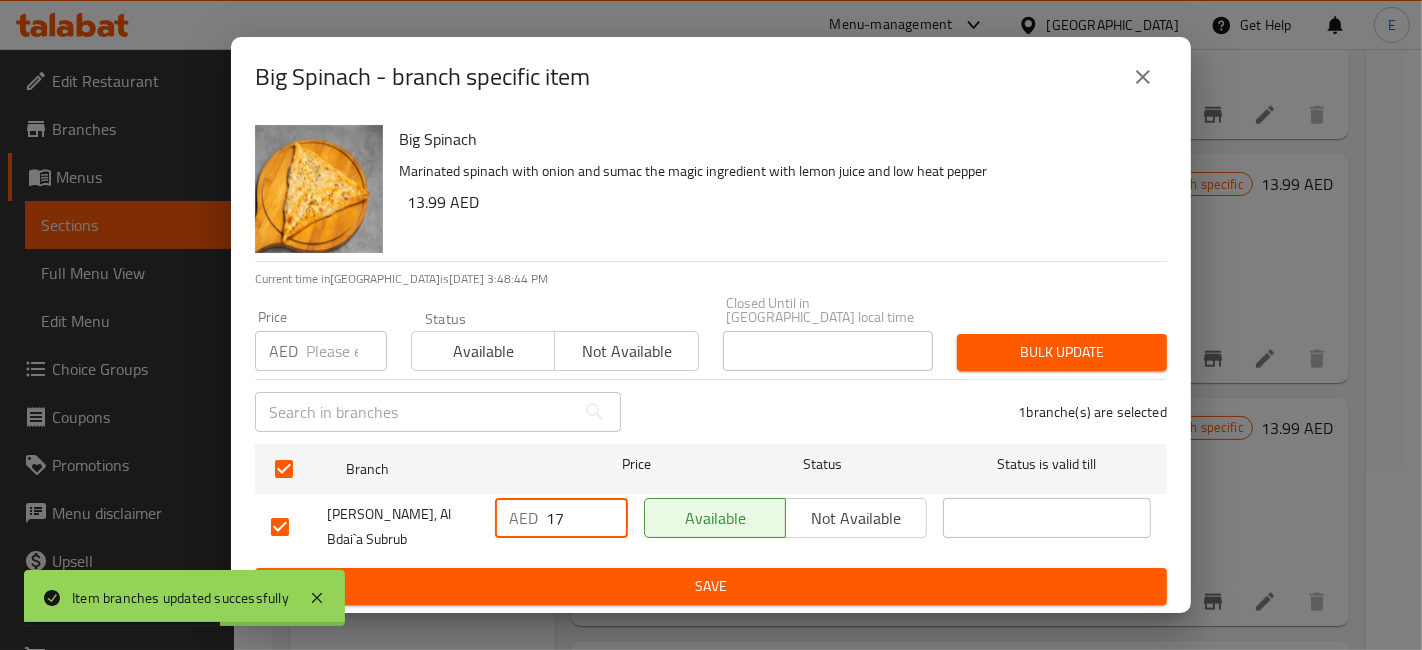 click on "Save" at bounding box center [711, 586] 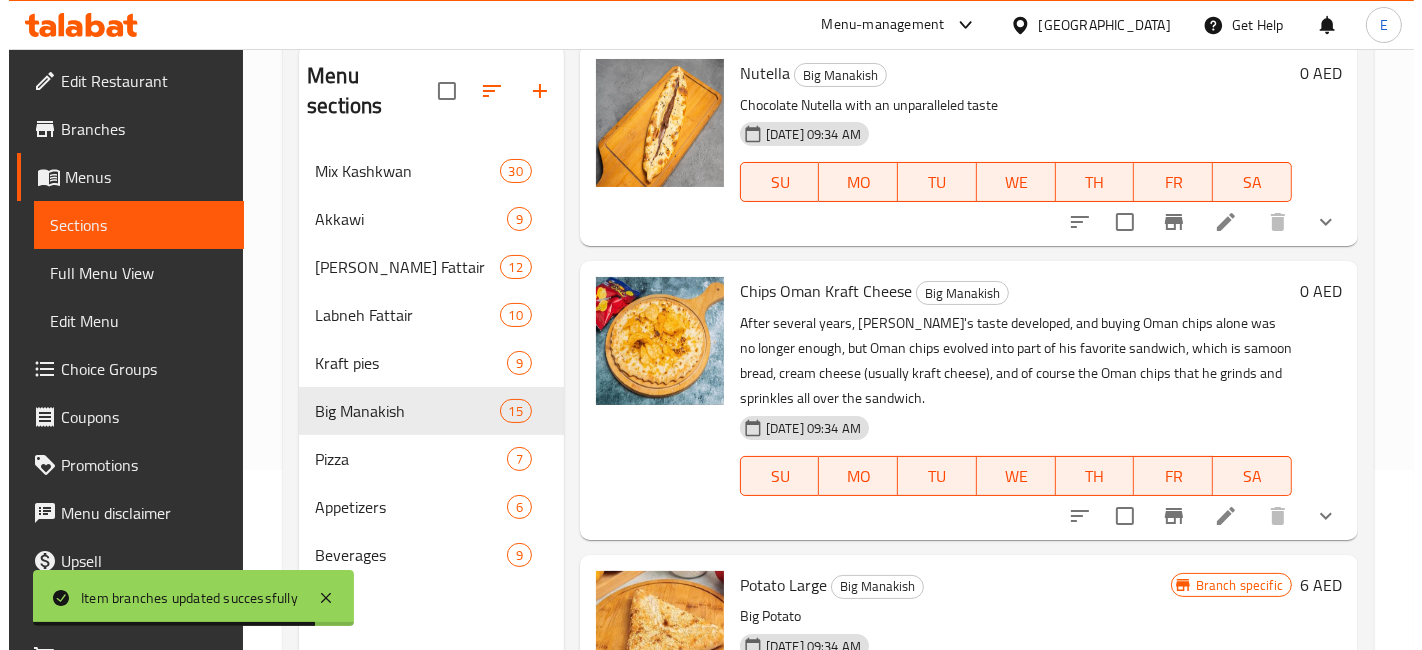 scroll, scrollTop: 2545, scrollLeft: 0, axis: vertical 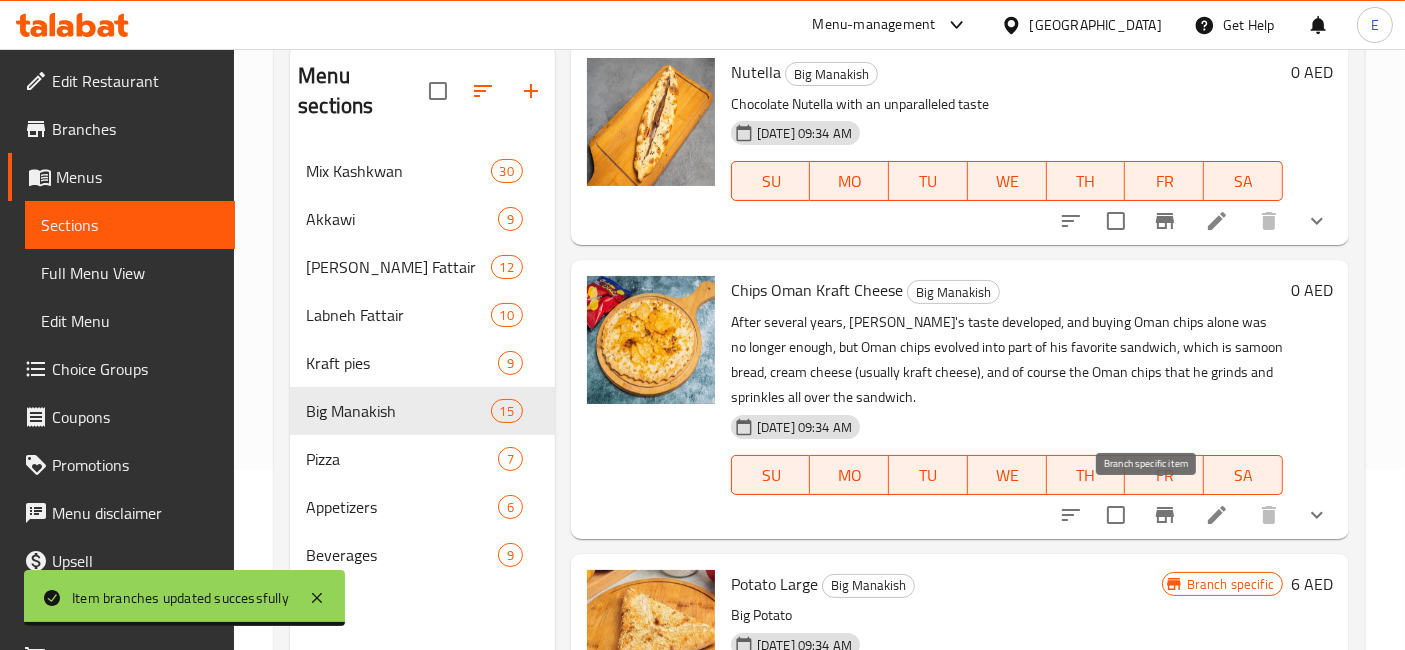 click 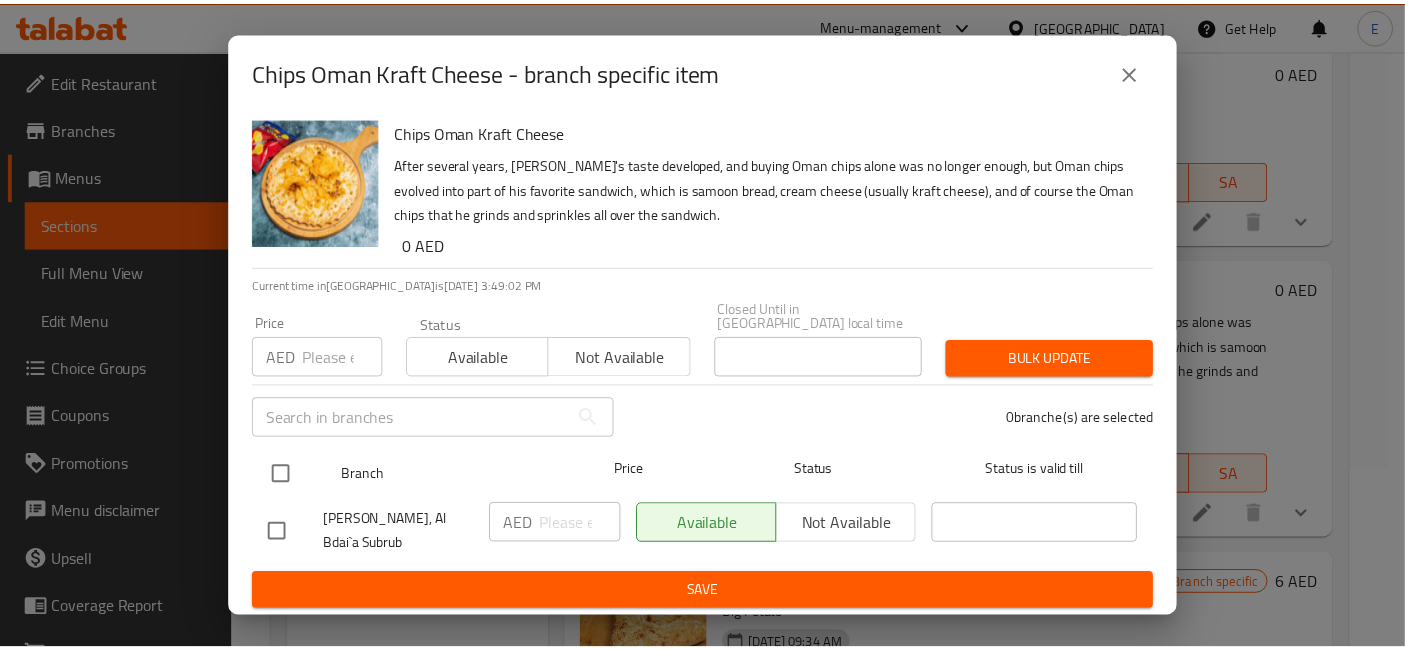 scroll, scrollTop: 2, scrollLeft: 0, axis: vertical 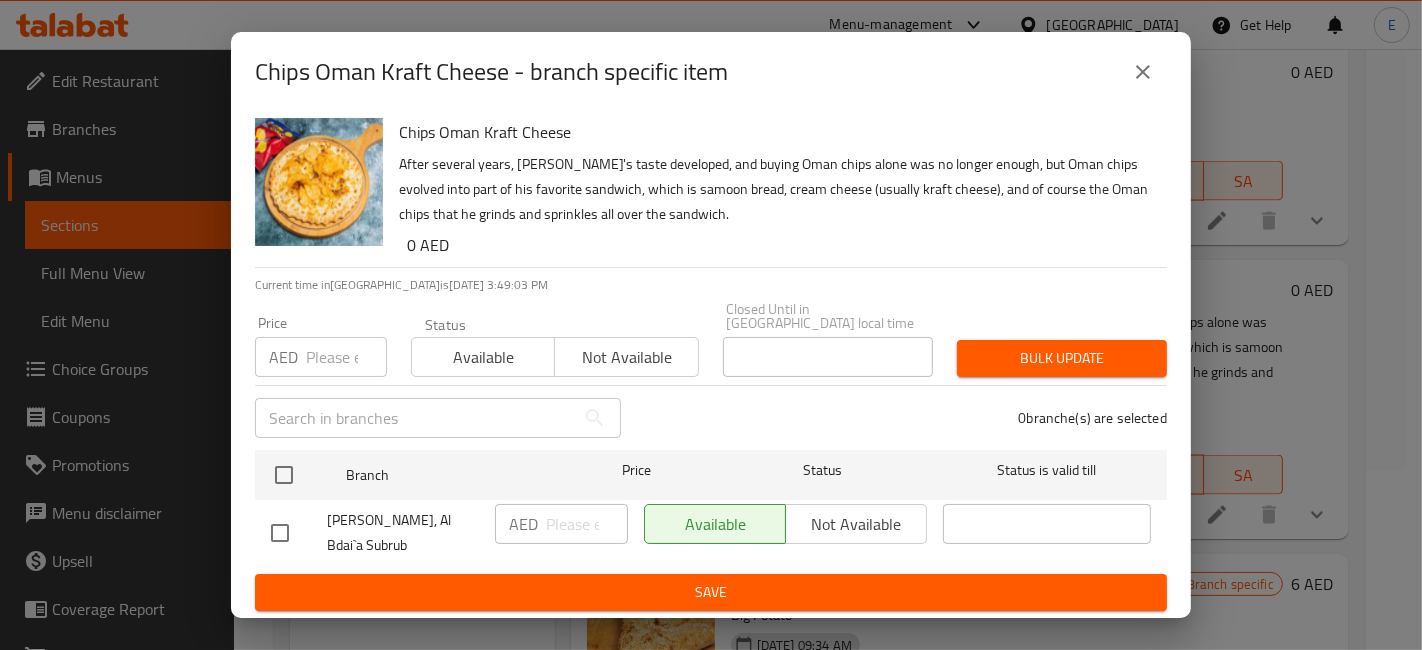 click 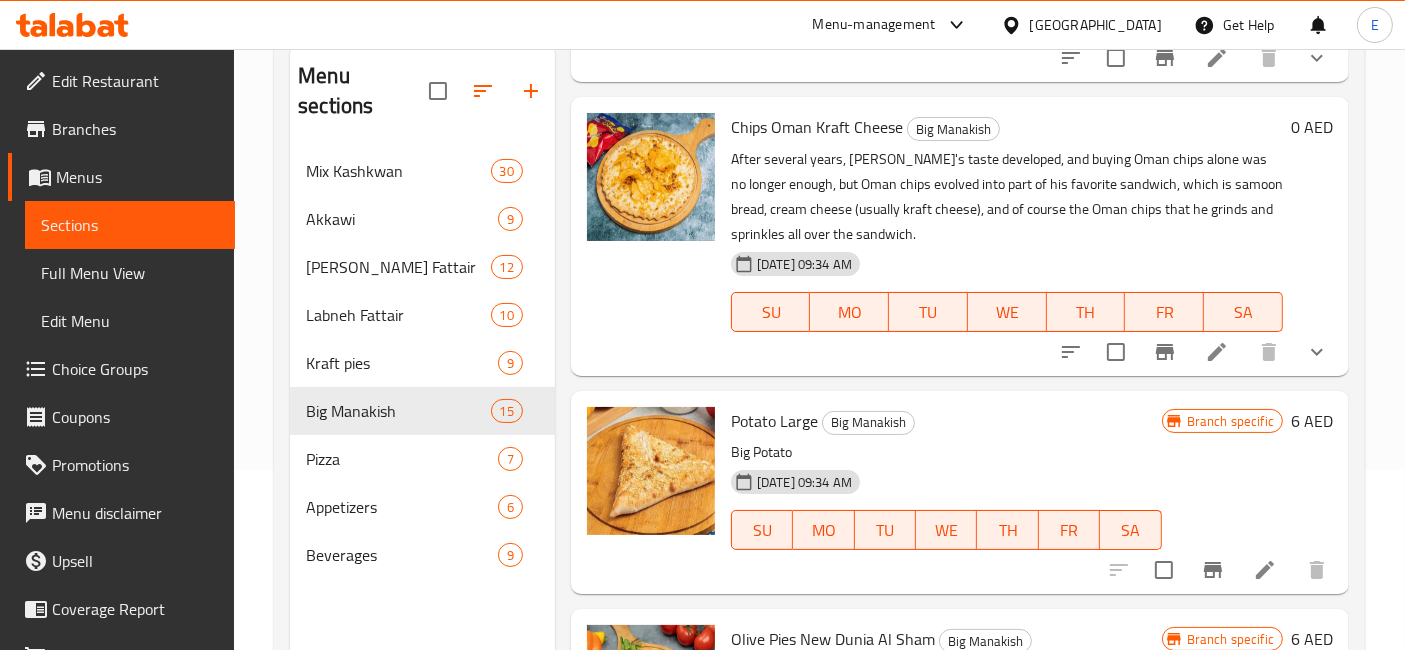 scroll, scrollTop: 2708, scrollLeft: 0, axis: vertical 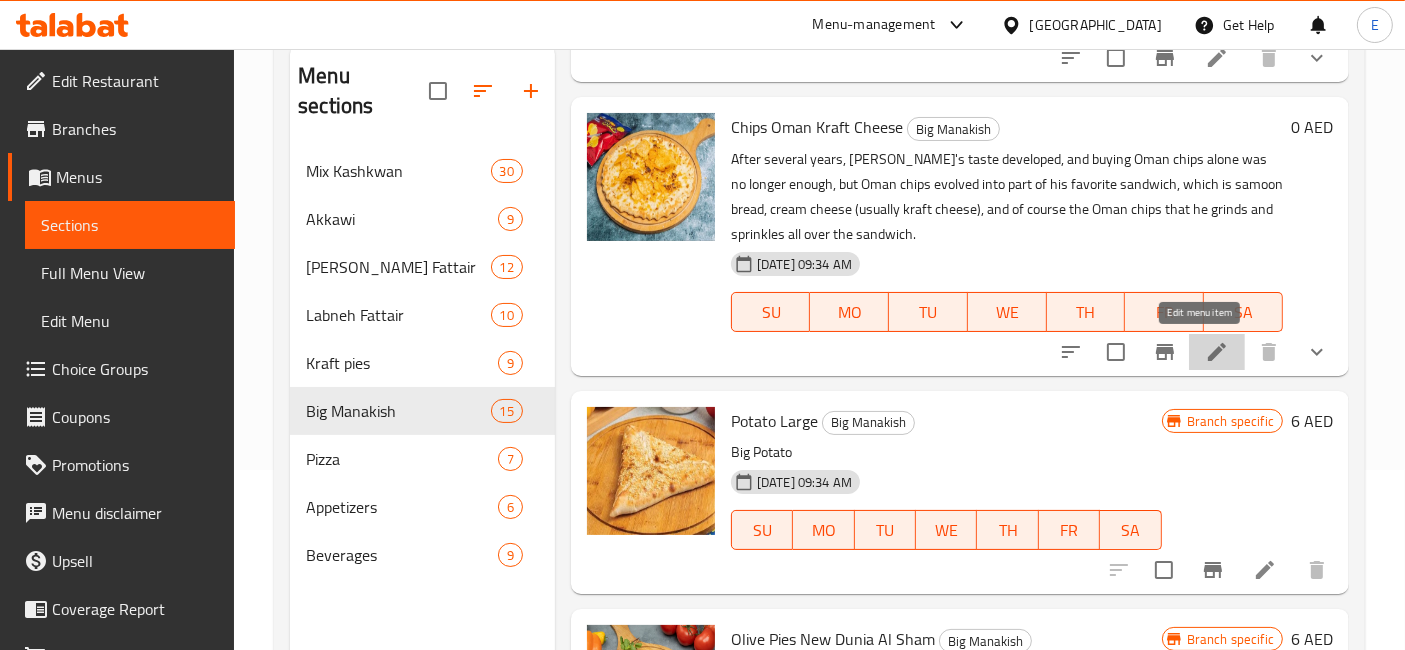 click 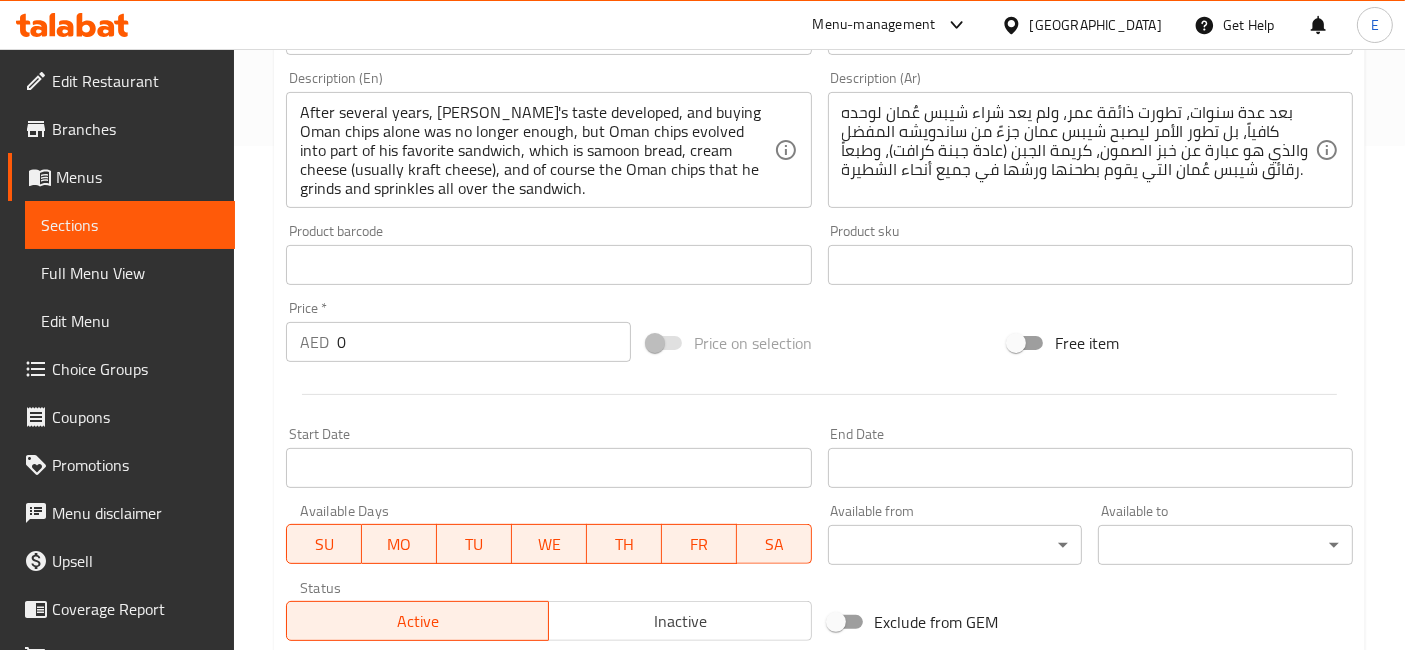 scroll, scrollTop: 776, scrollLeft: 0, axis: vertical 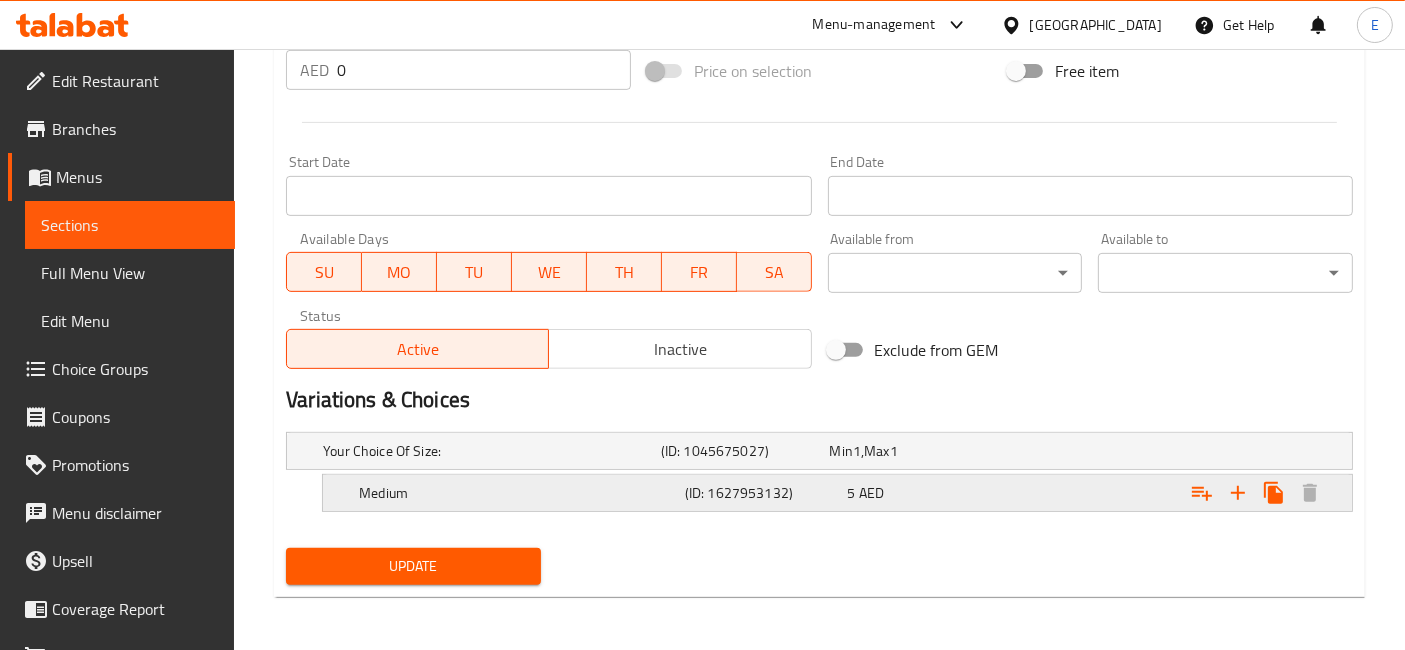 click on "Medium" at bounding box center (488, 451) 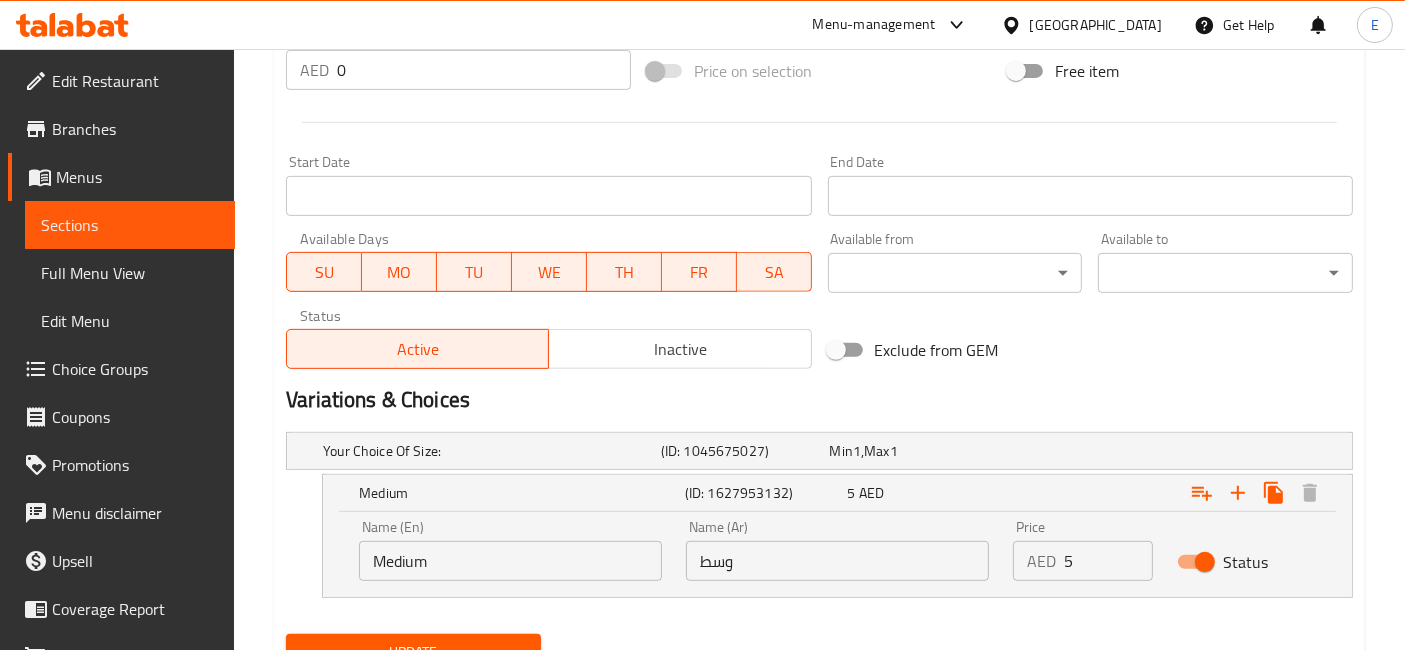 click on "AED 5 Price" at bounding box center [1082, 561] 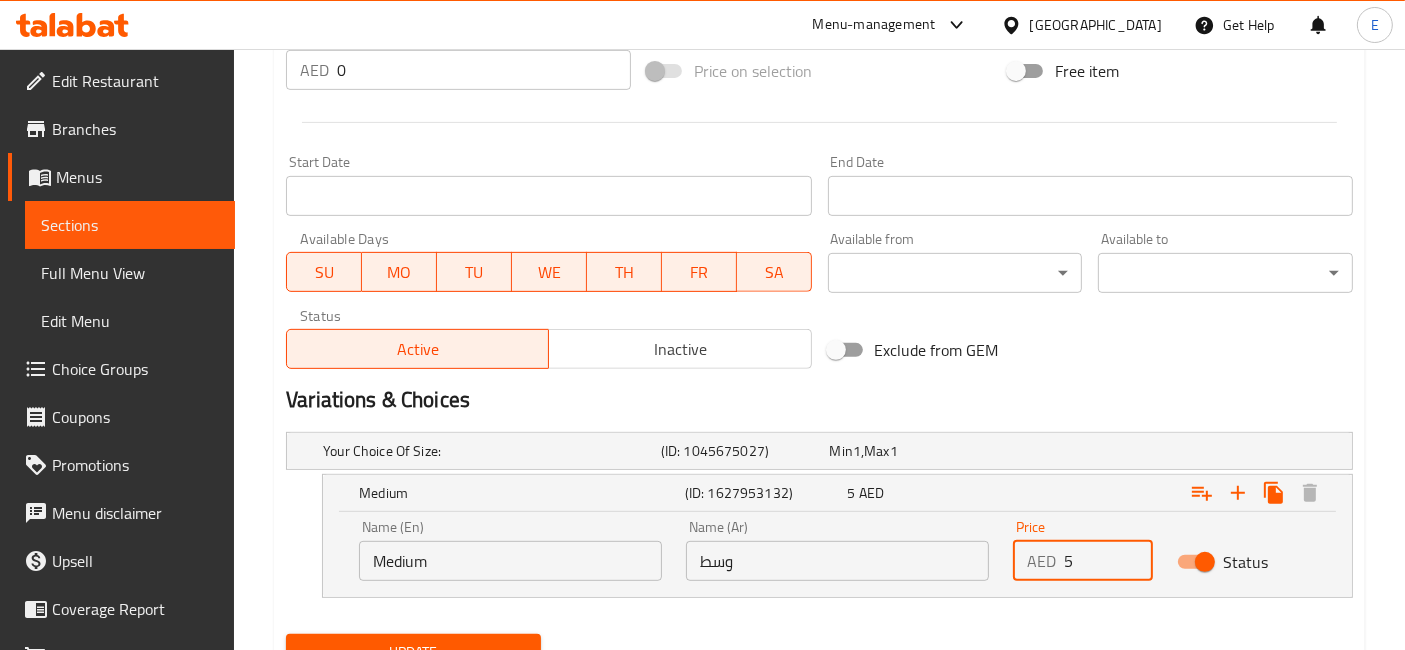 click on "AED 5 Price" at bounding box center [1082, 561] 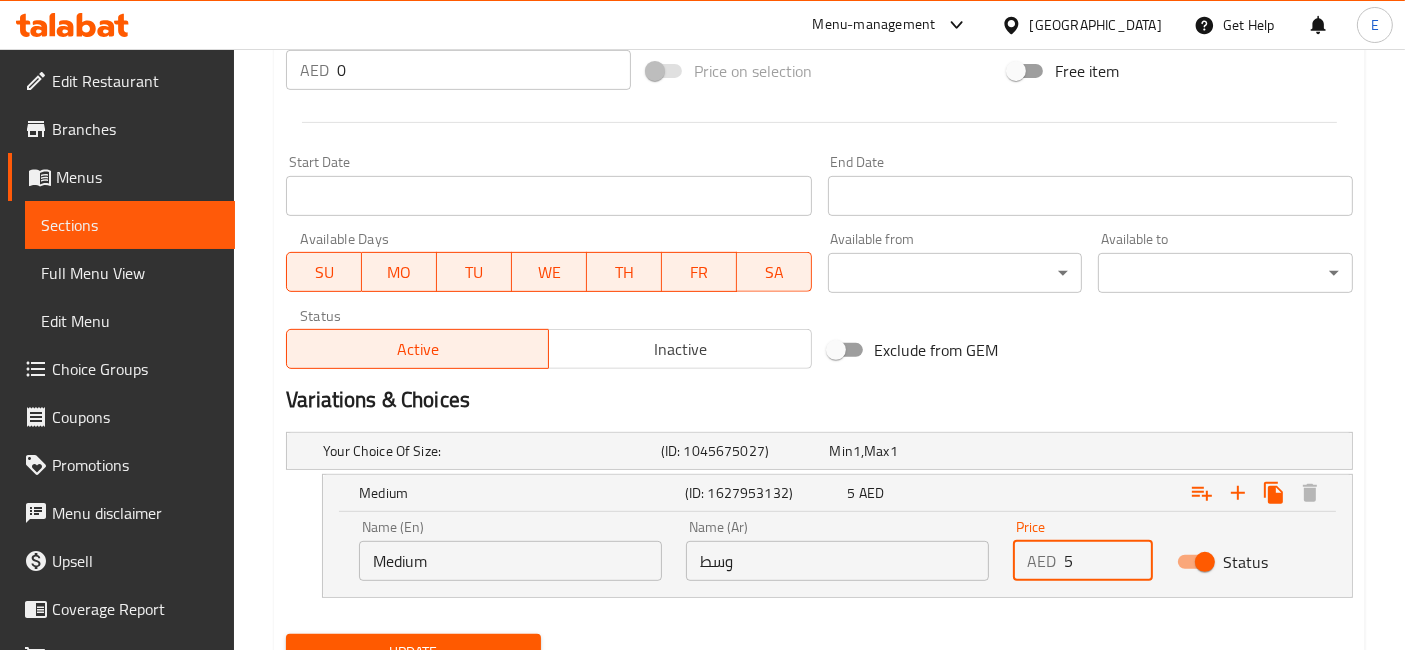 drag, startPoint x: 1077, startPoint y: 561, endPoint x: 1062, endPoint y: 565, distance: 15.524175 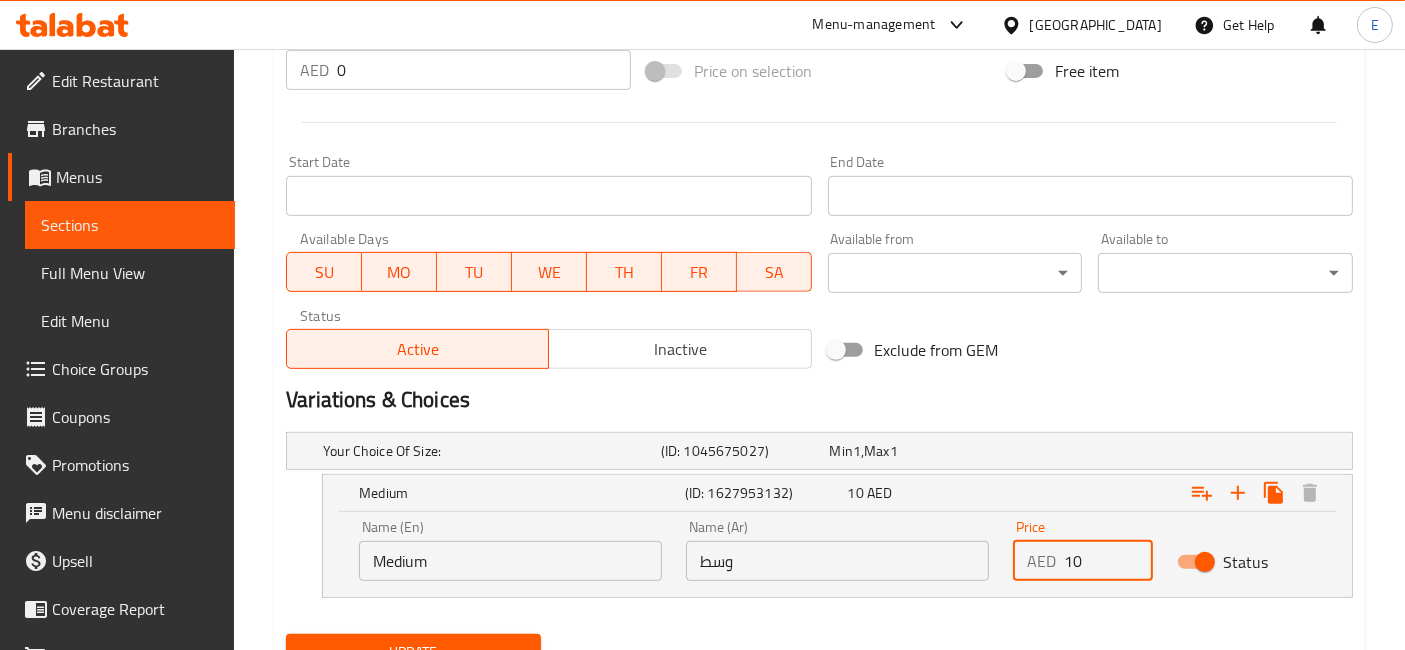 scroll, scrollTop: 862, scrollLeft: 0, axis: vertical 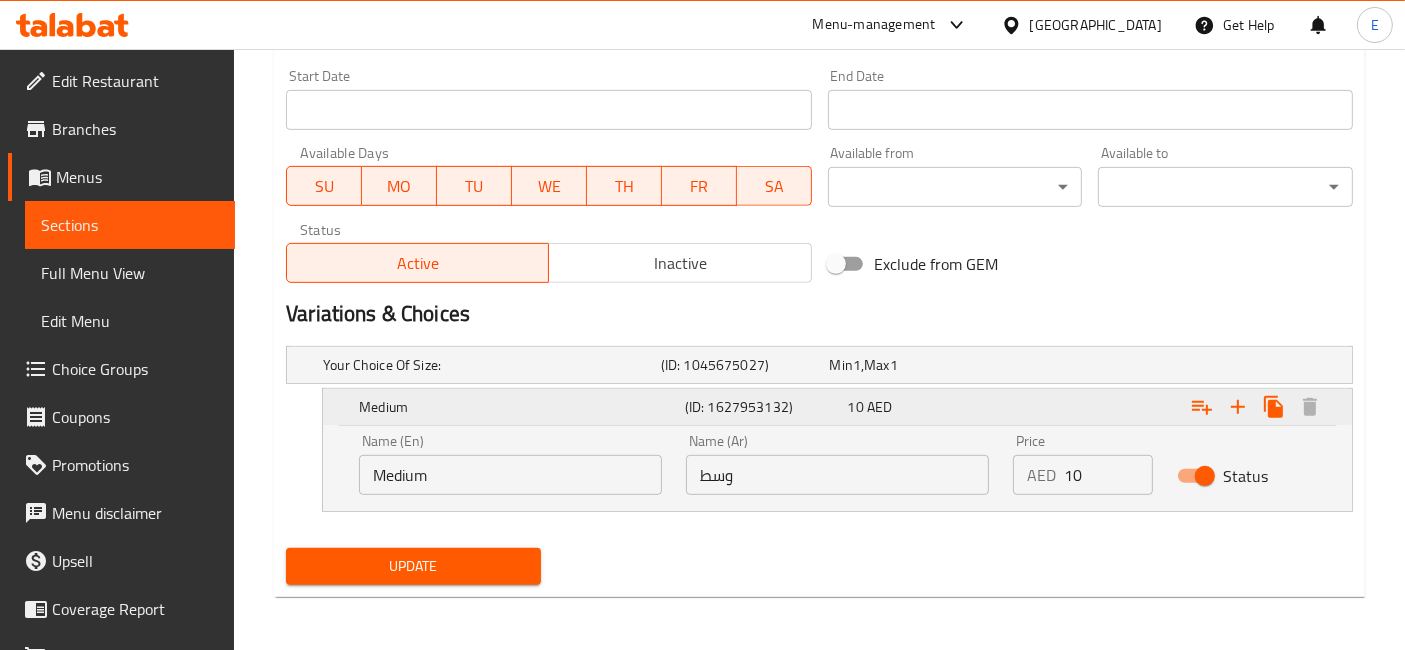 click on "(ID: 1627953132)" at bounding box center [762, 407] 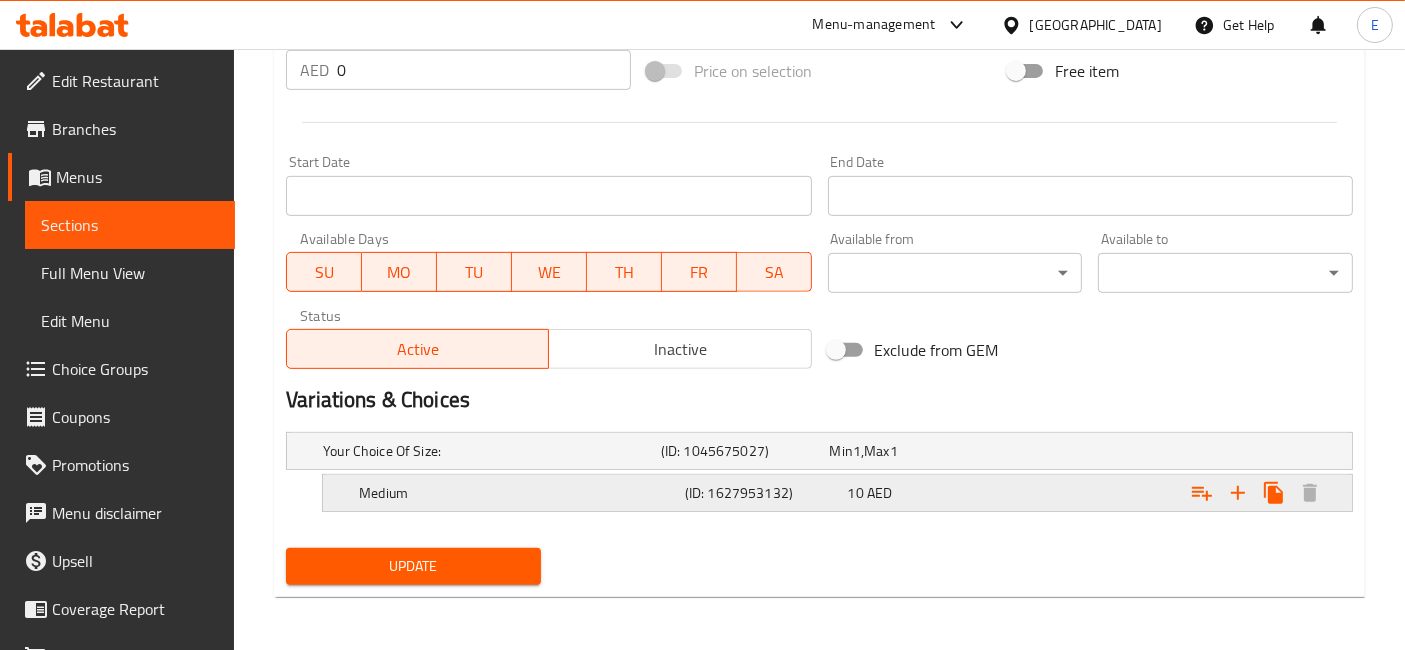 click on "10   AED" at bounding box center (910, 451) 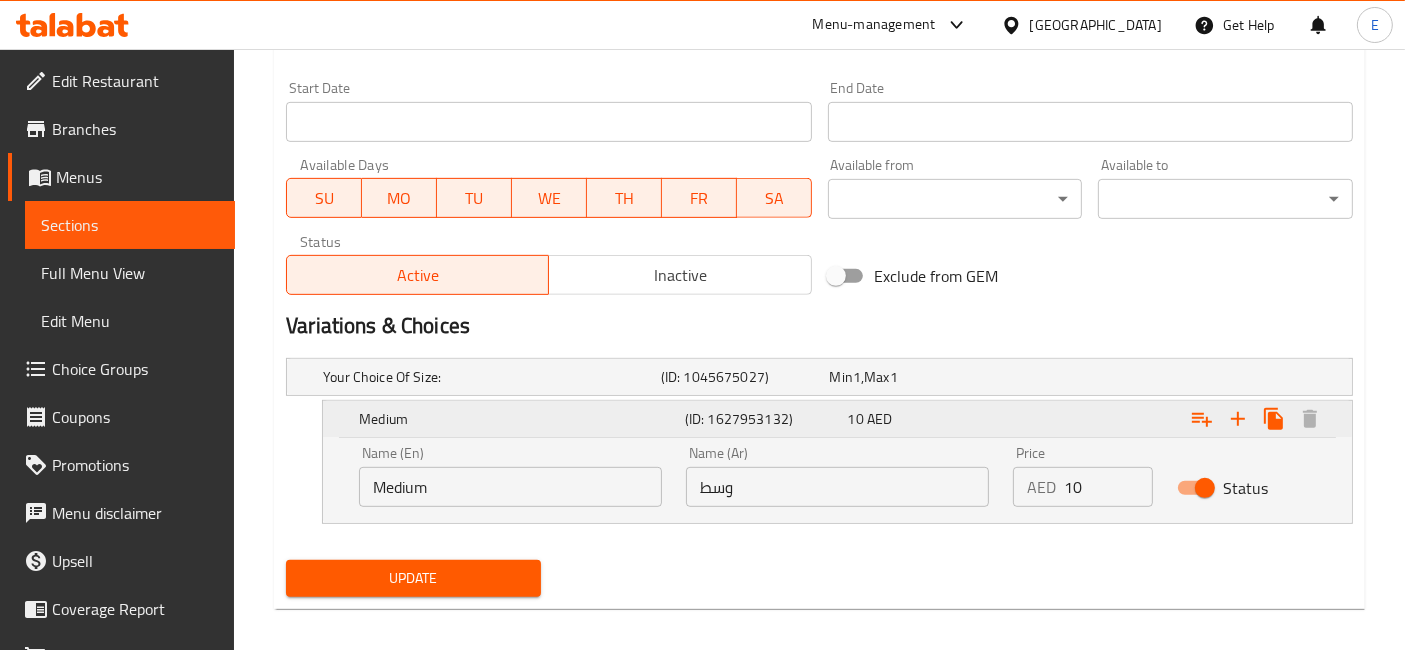 scroll, scrollTop: 862, scrollLeft: 0, axis: vertical 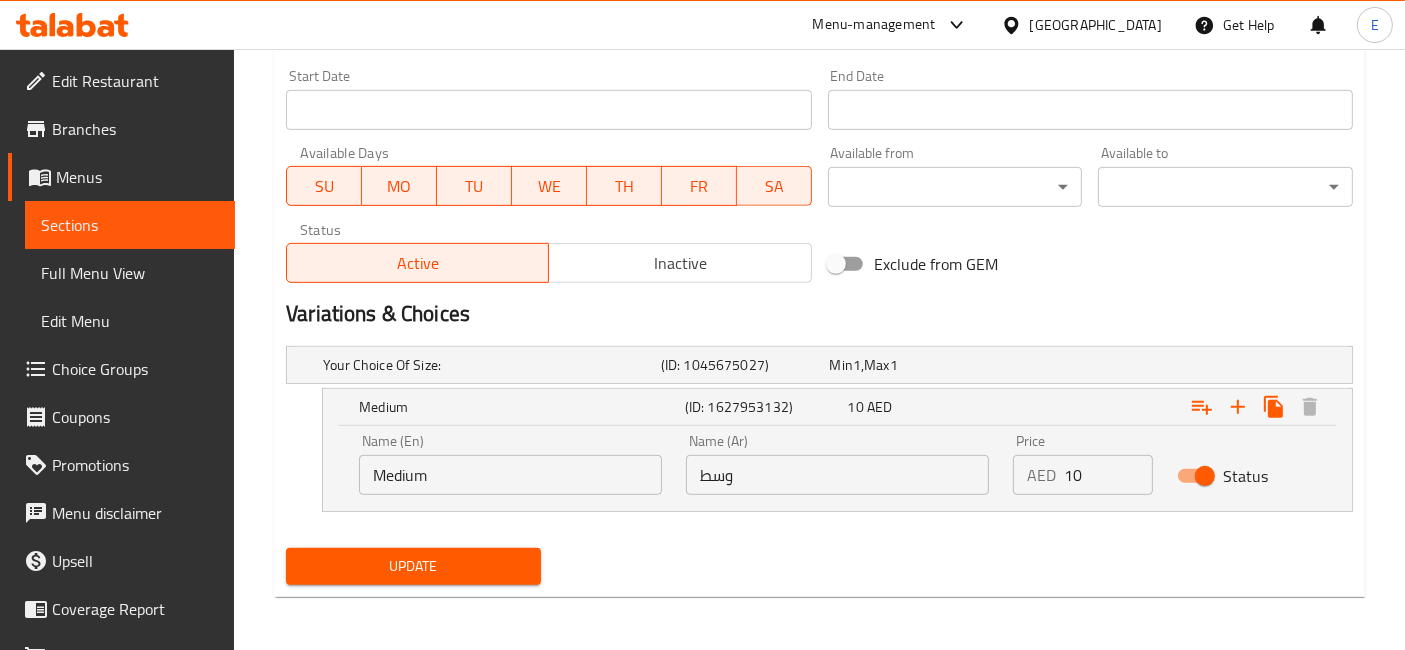 click on "AED" at bounding box center [1041, 475] 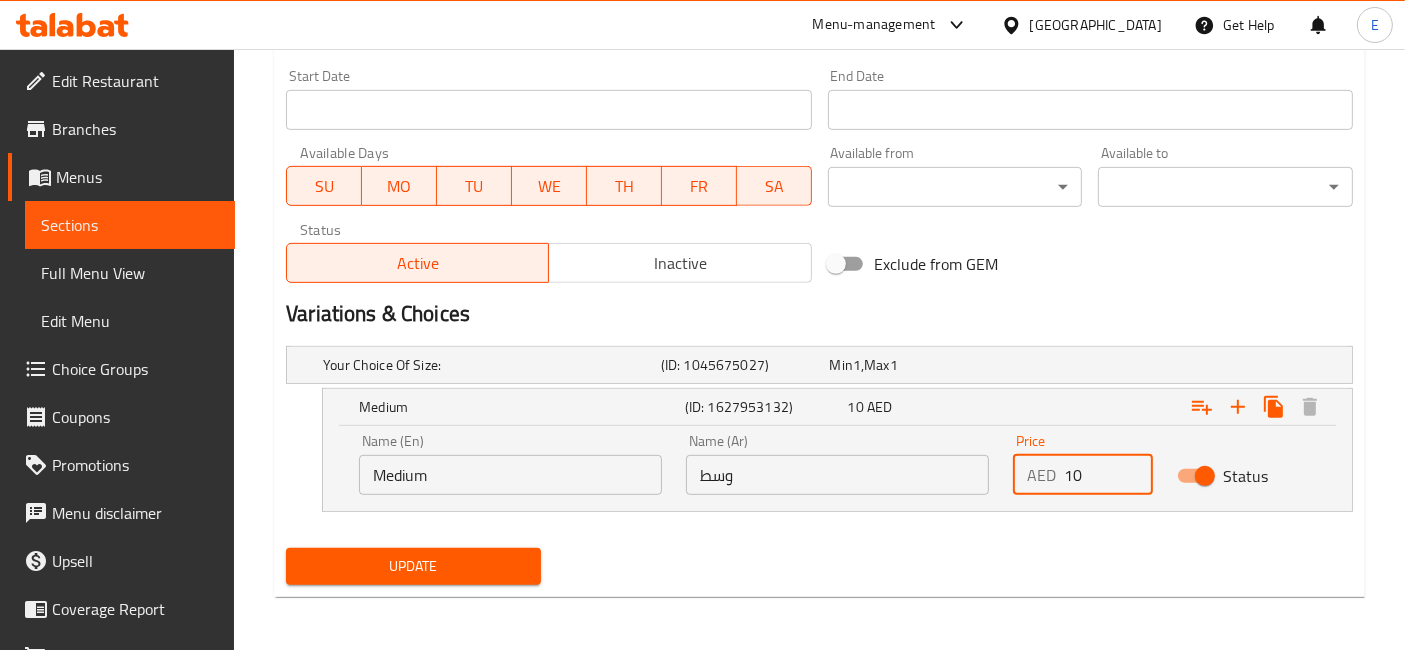 click on "10" at bounding box center (1108, 475) 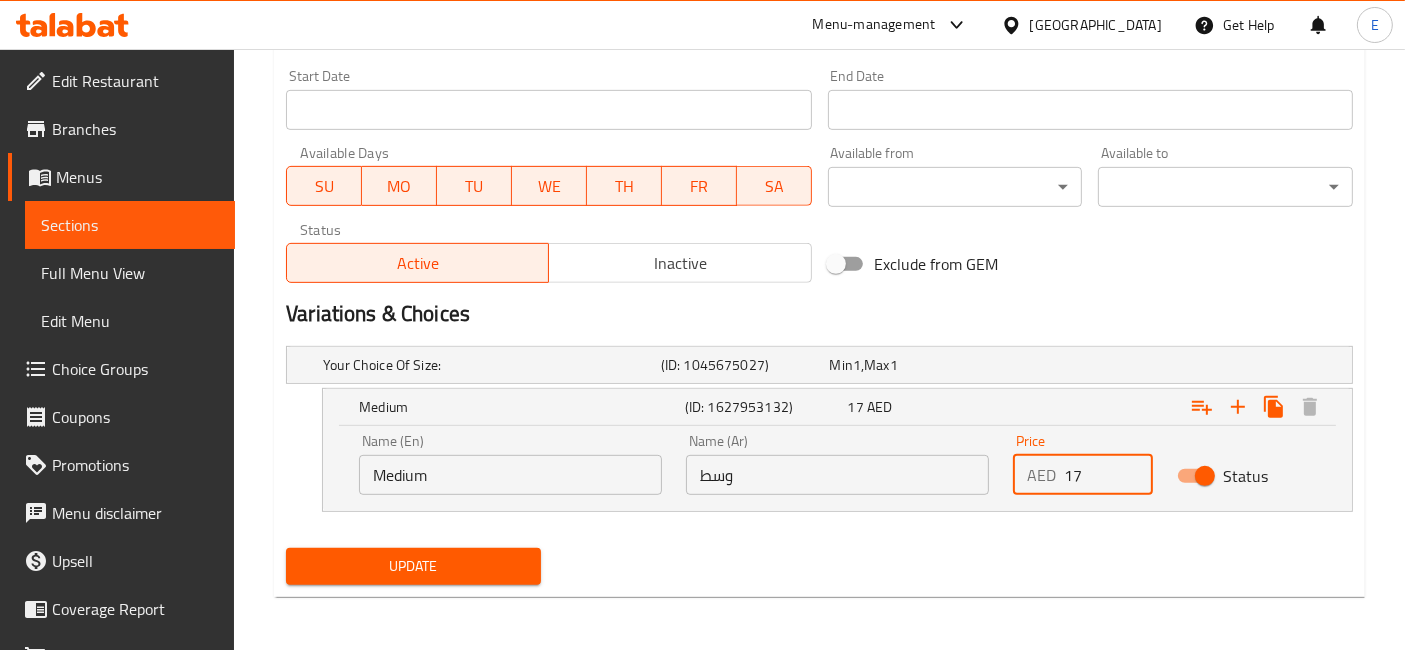 type on "17" 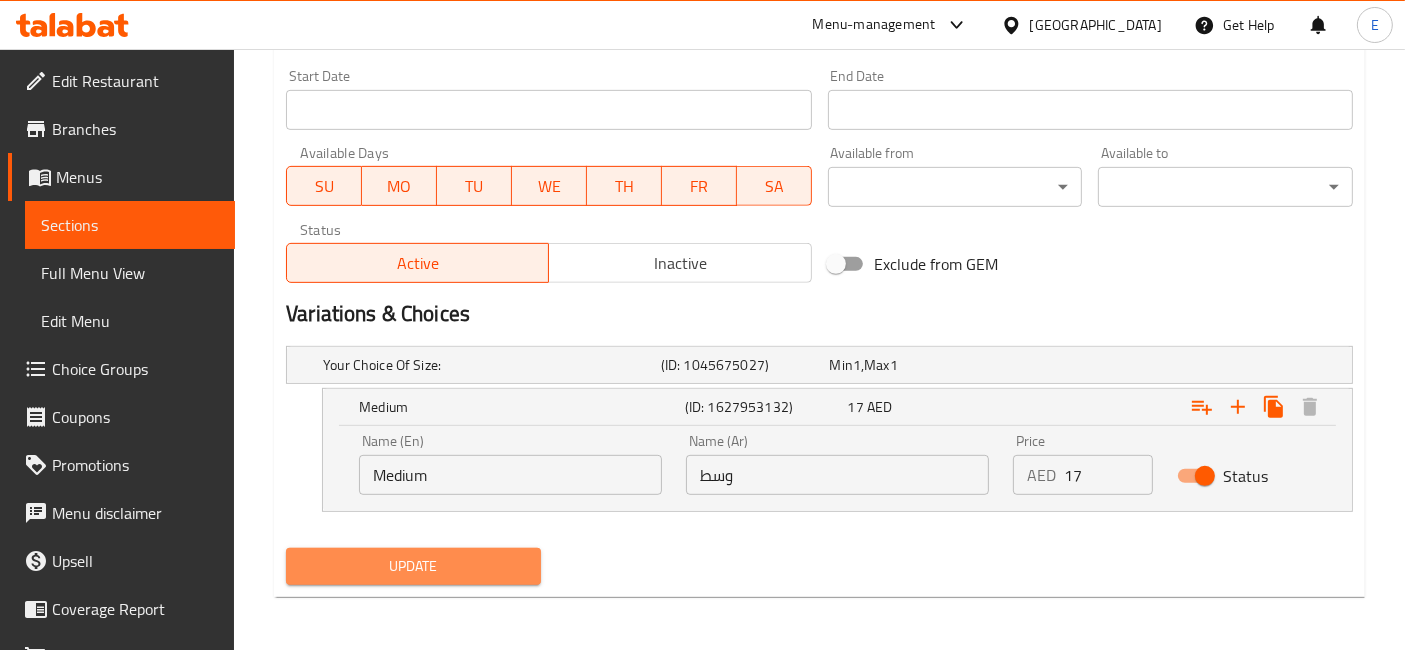 click on "Update" at bounding box center (413, 566) 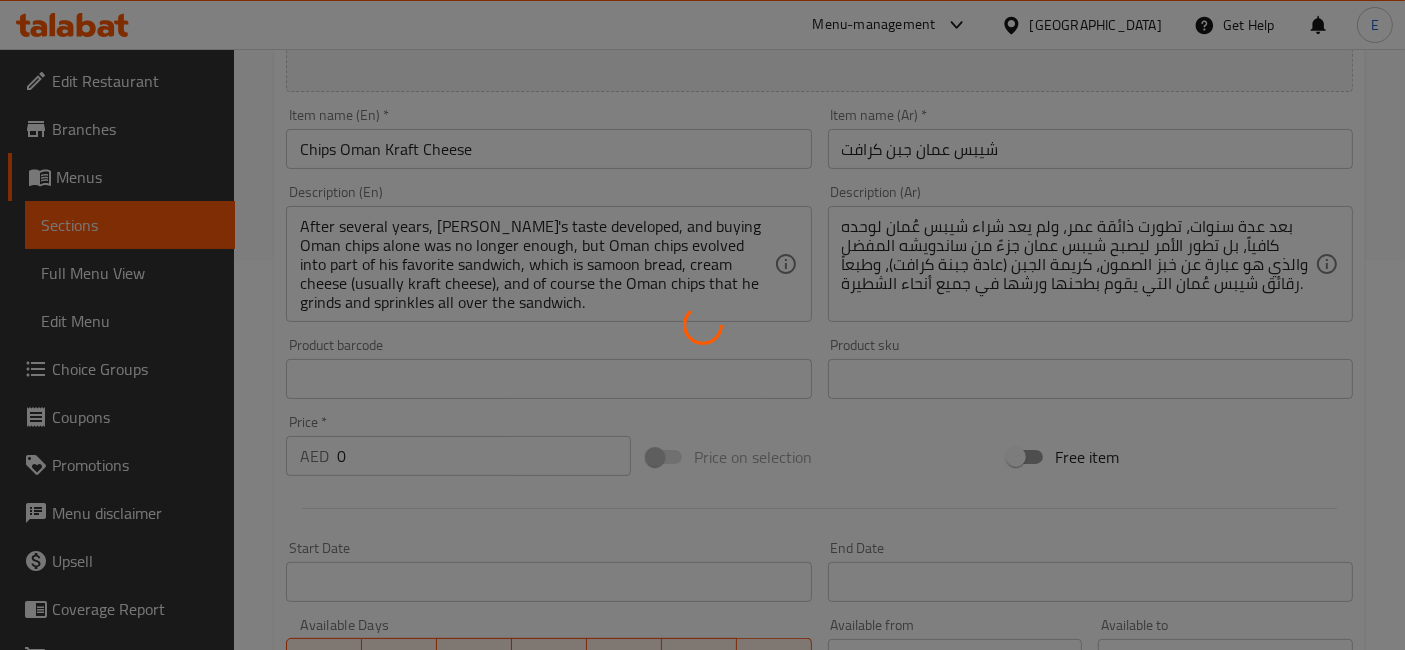 scroll, scrollTop: 0, scrollLeft: 0, axis: both 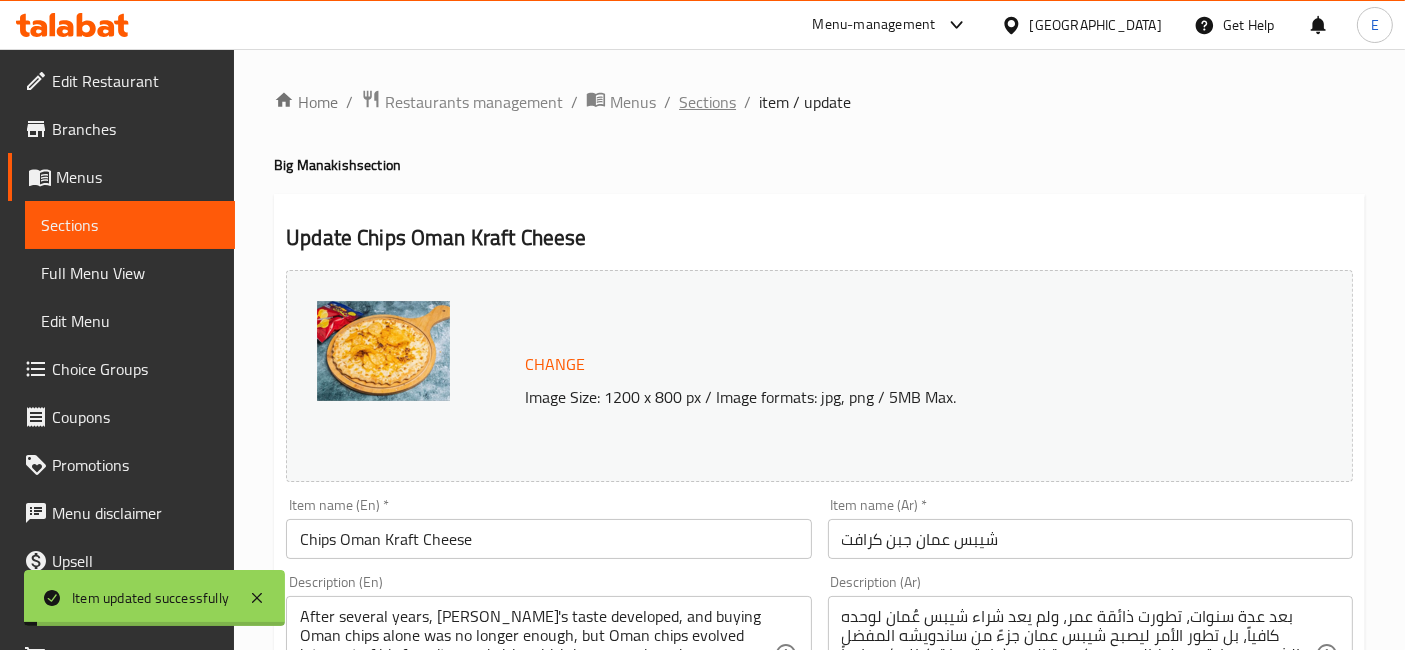 click on "Sections" at bounding box center [707, 102] 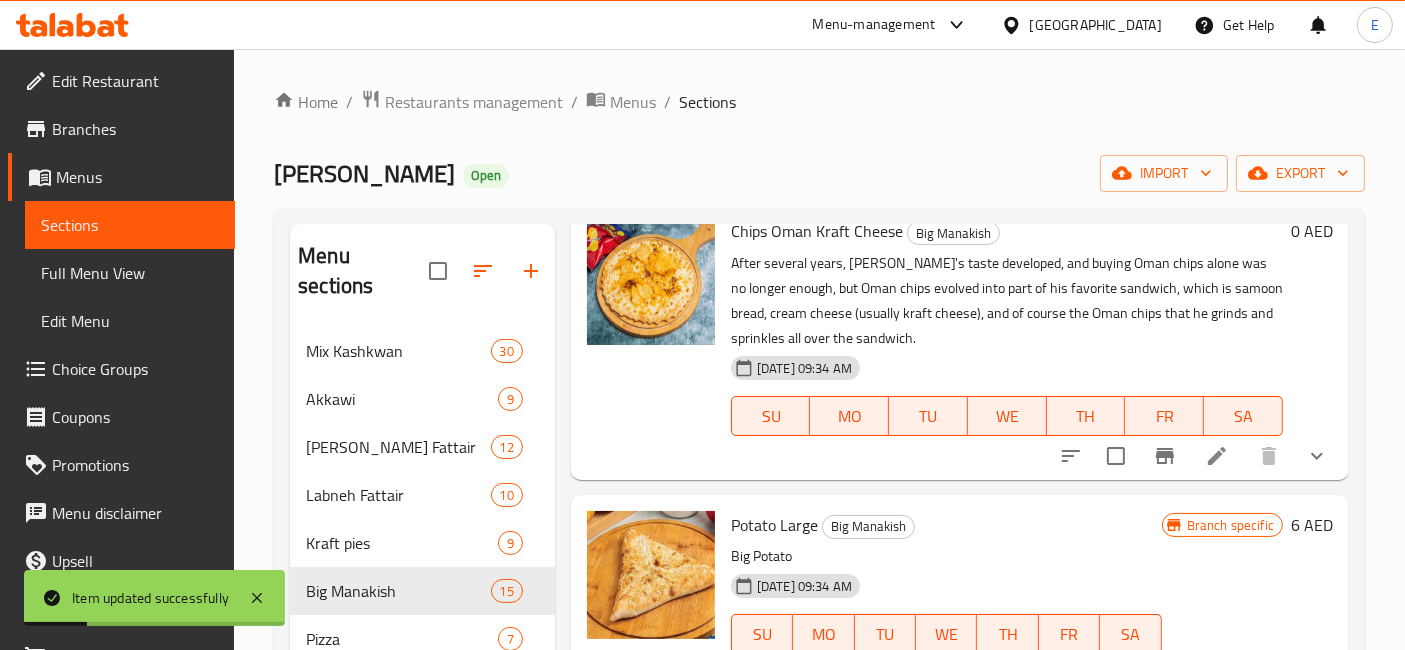 scroll, scrollTop: 2825, scrollLeft: 0, axis: vertical 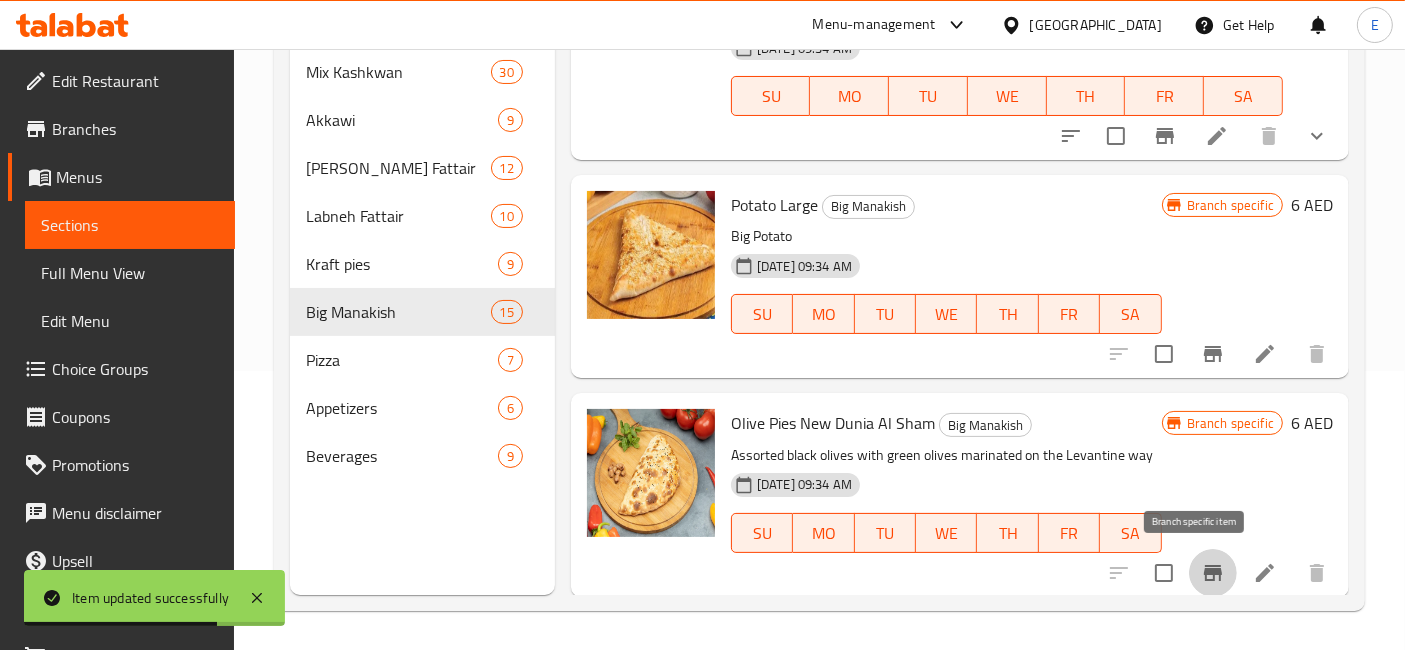 click 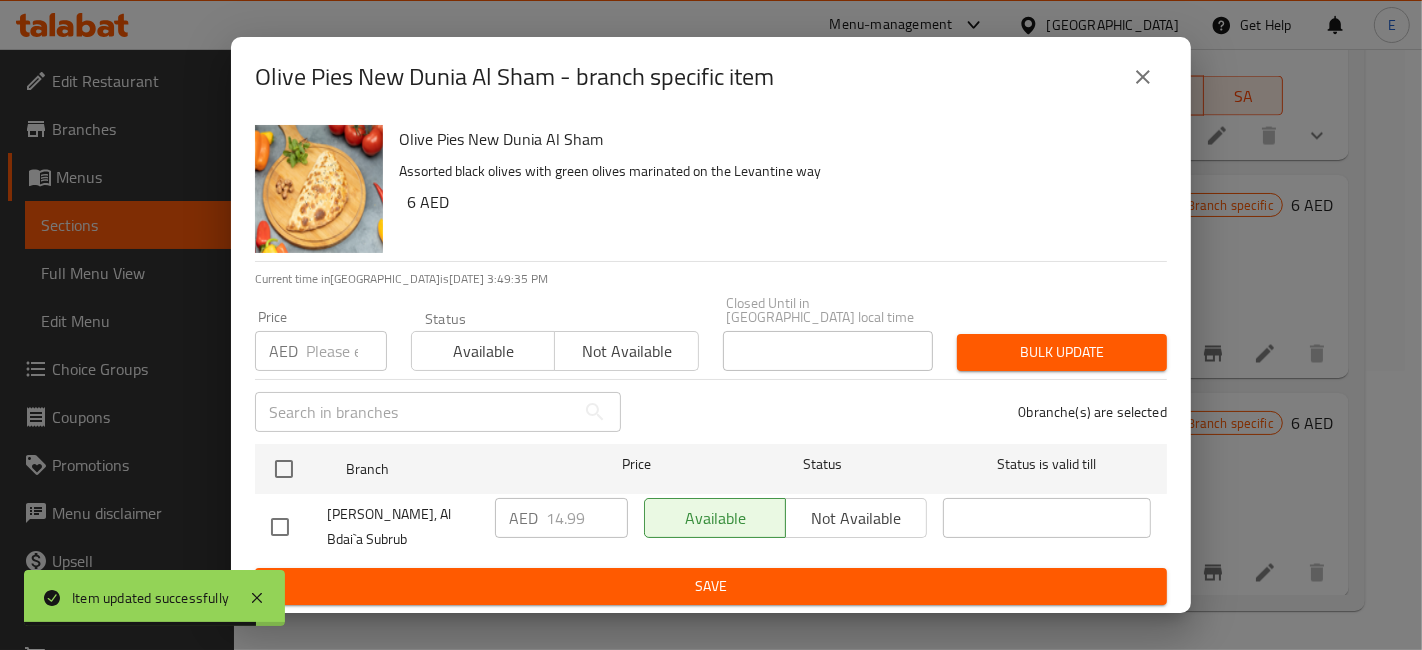 click at bounding box center (280, 527) 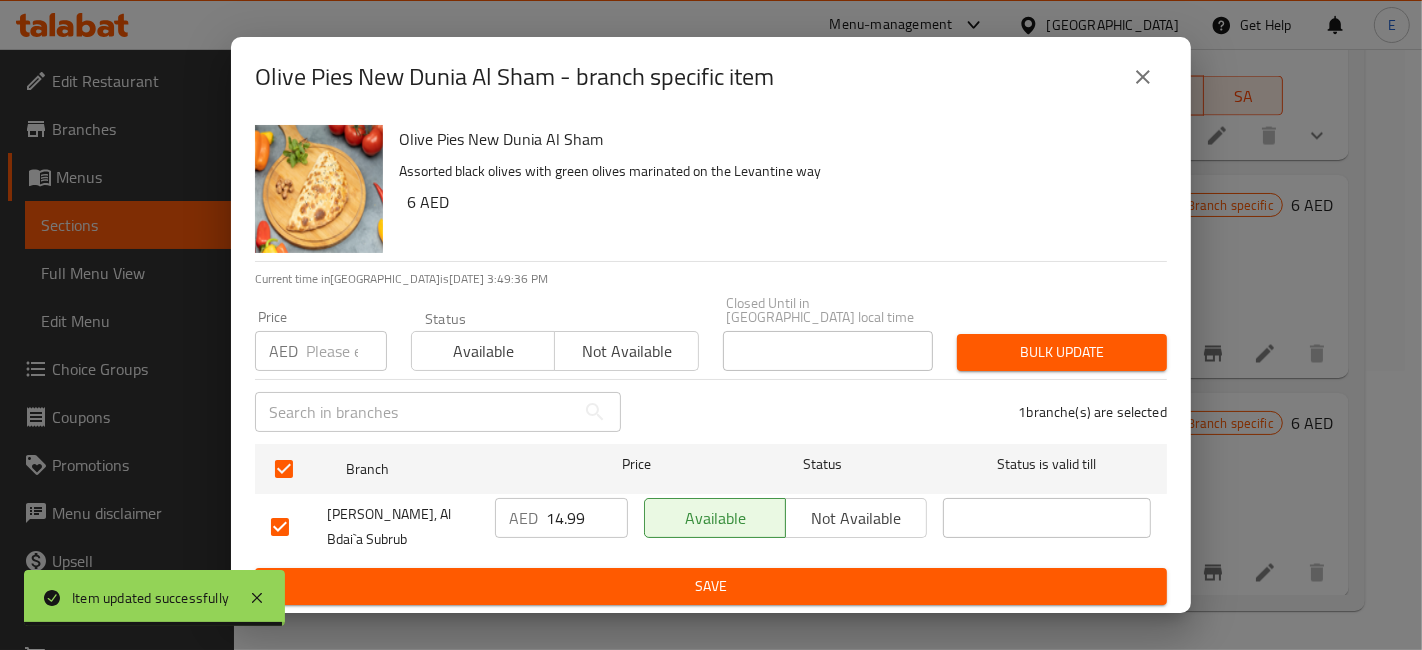 click on "14.99" at bounding box center (587, 518) 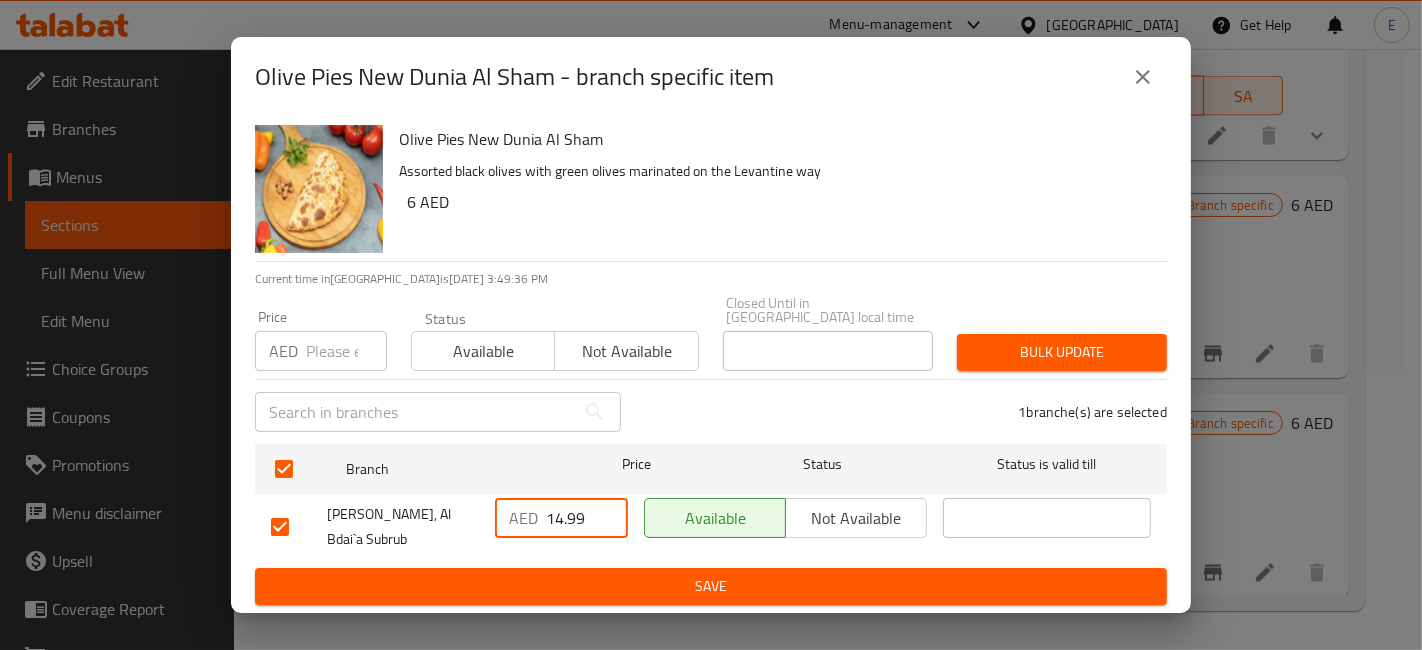 click on "14.99" at bounding box center (587, 518) 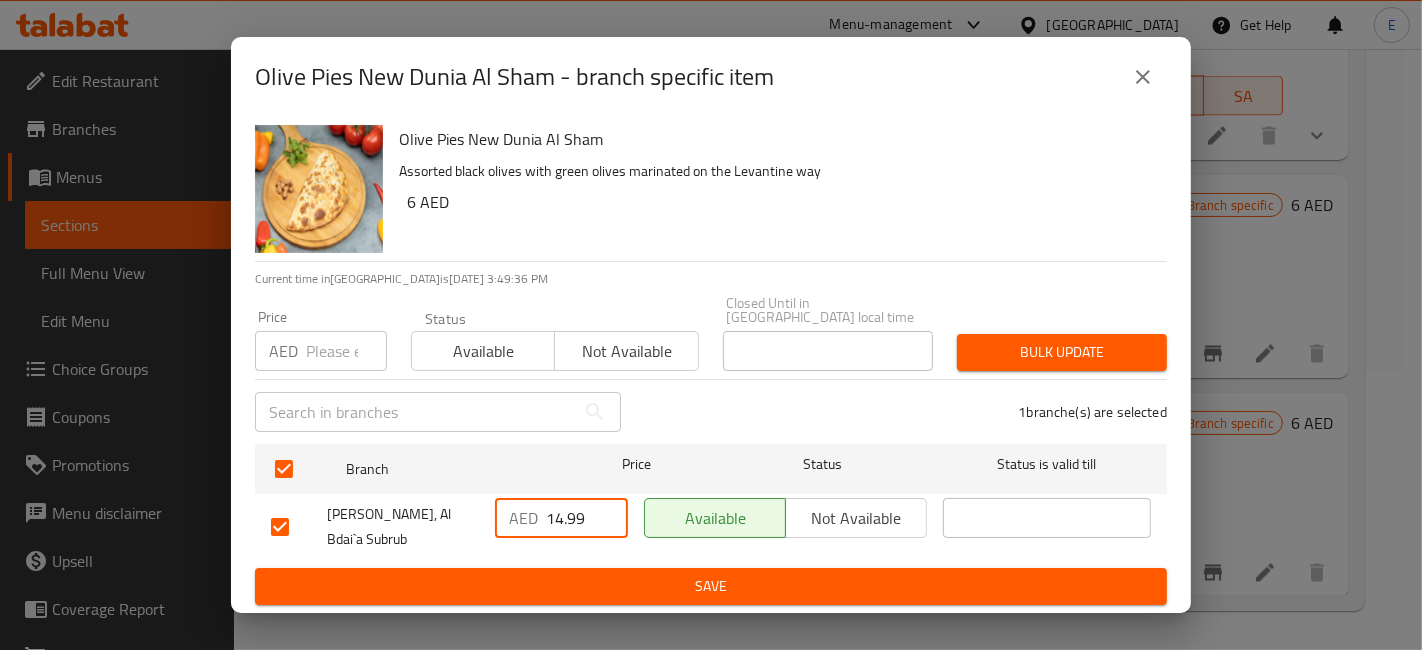 click on "14.99" at bounding box center (587, 518) 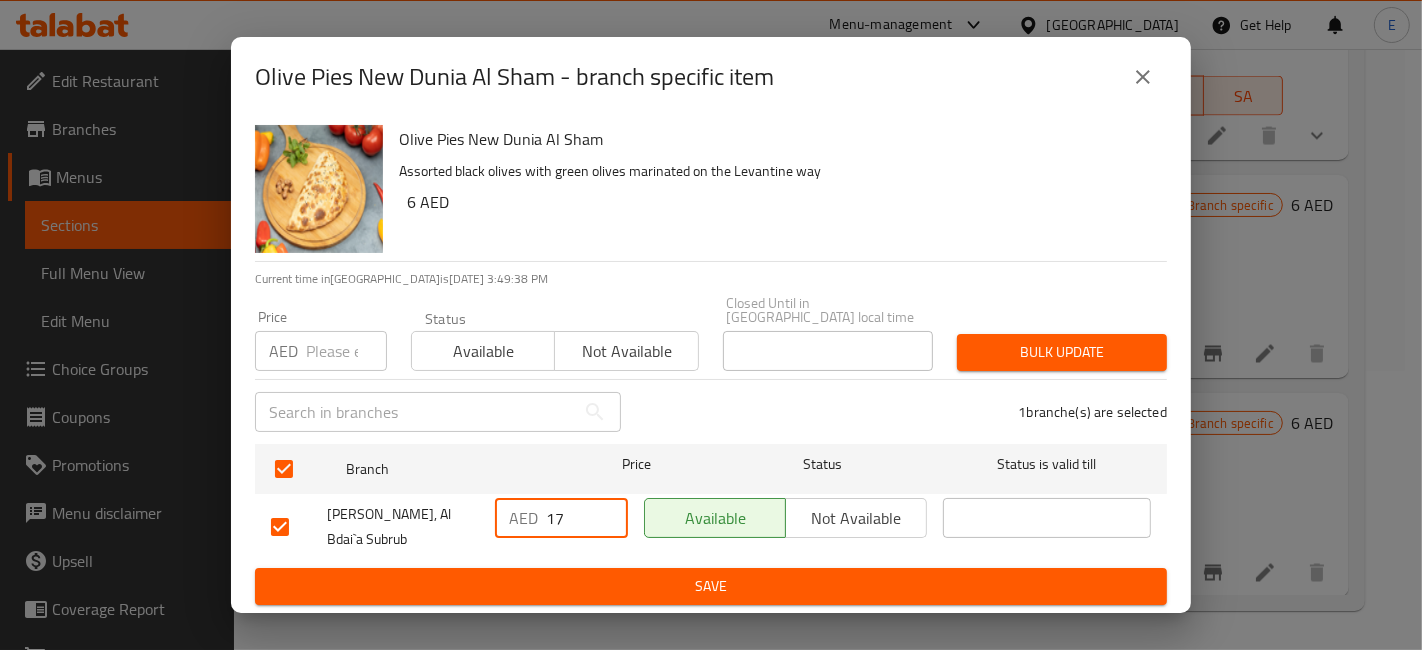type on "17" 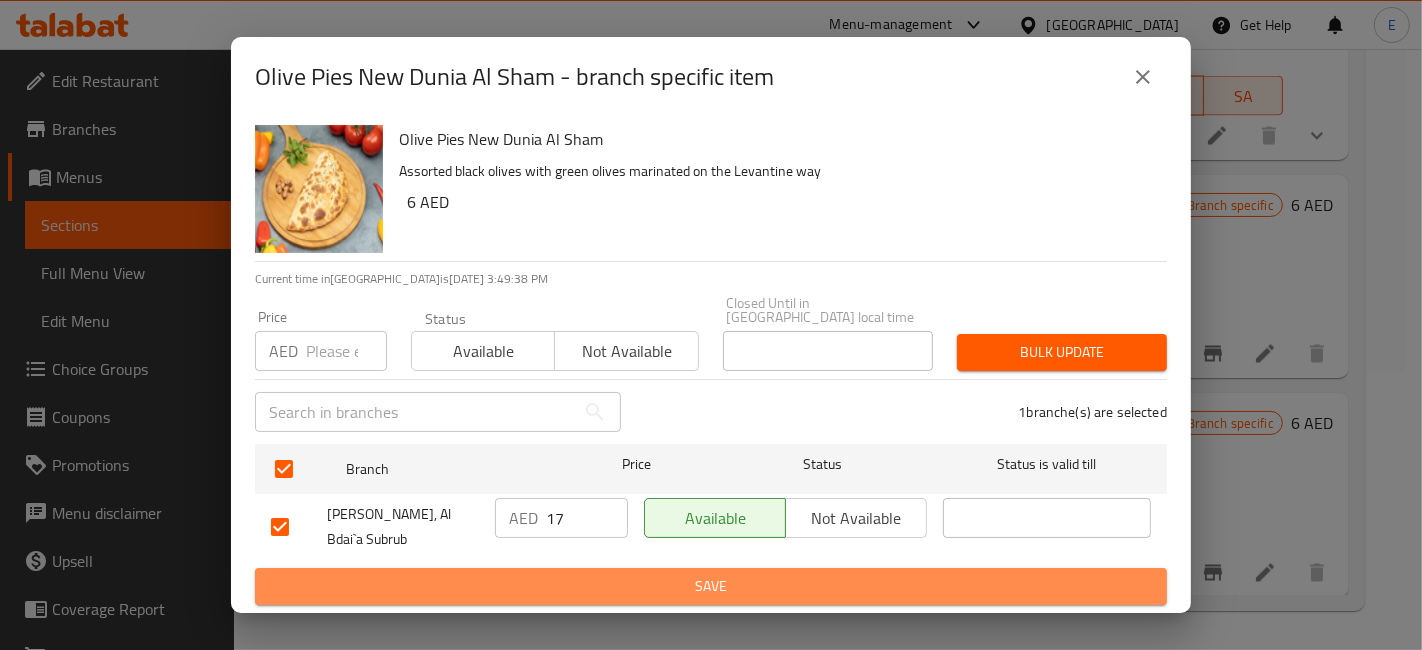 click on "Save" at bounding box center [711, 586] 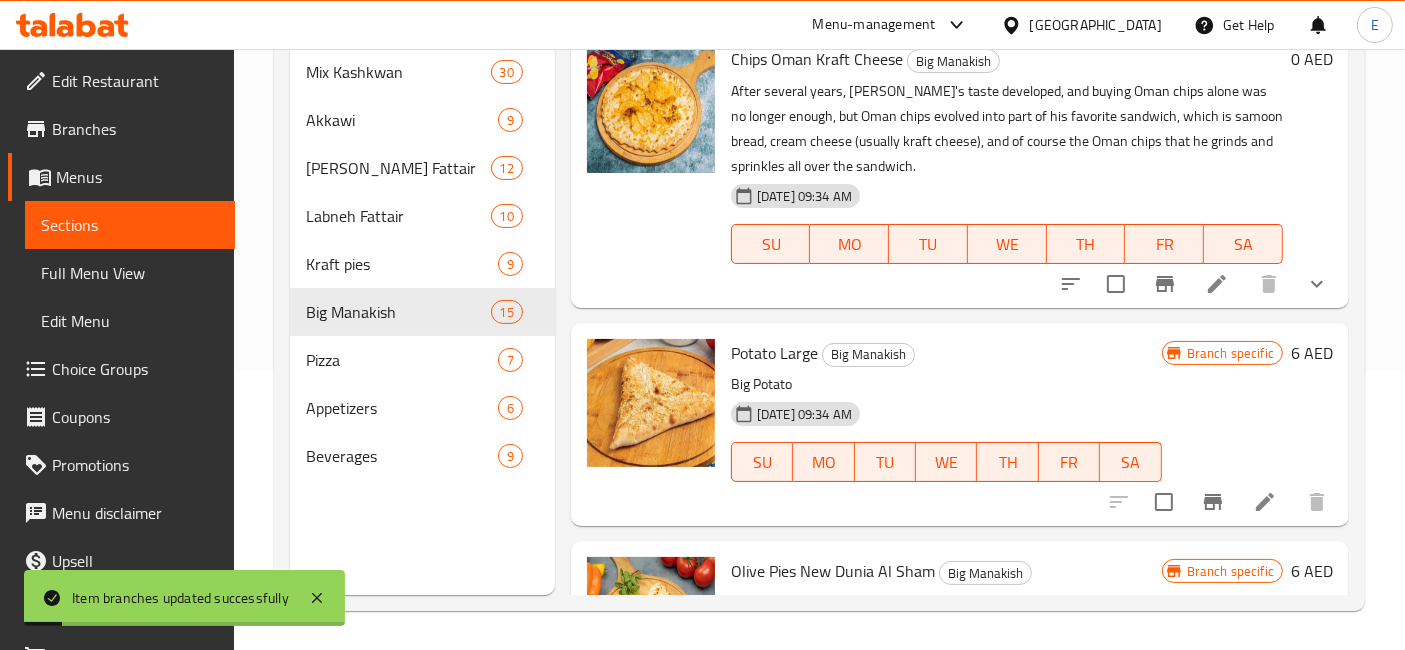 scroll, scrollTop: 2676, scrollLeft: 0, axis: vertical 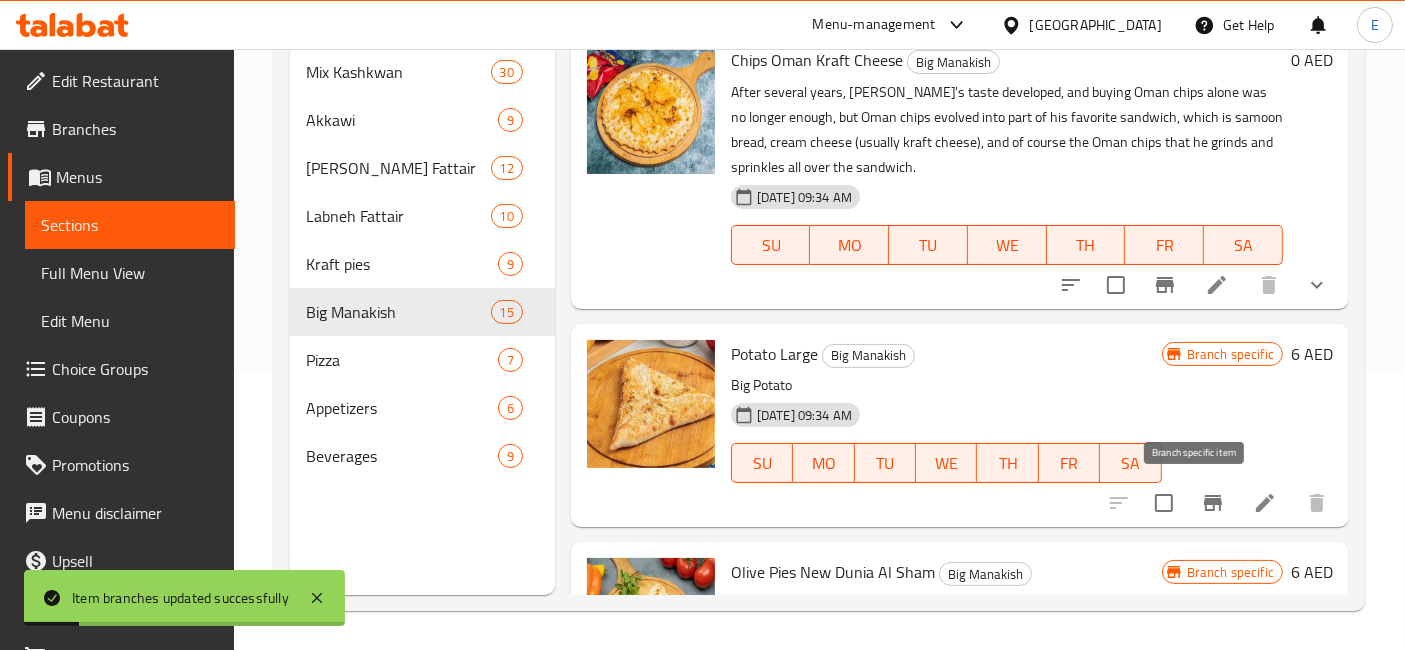 click 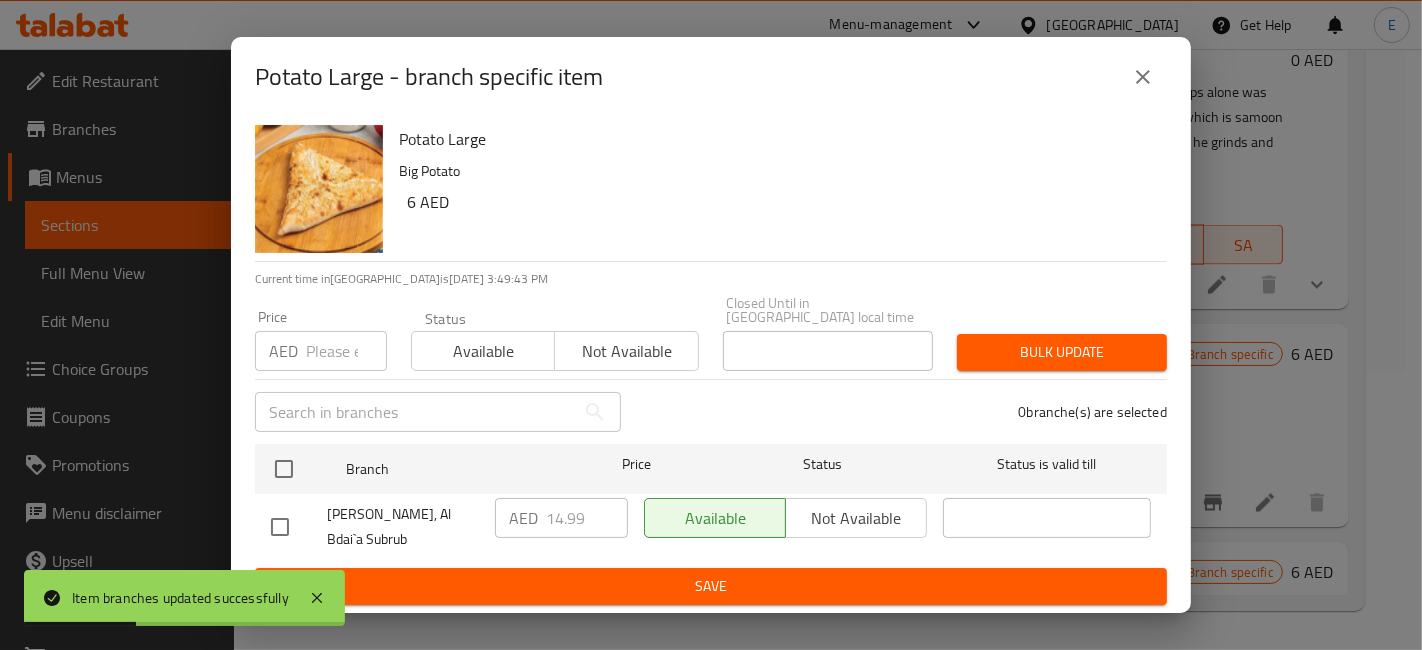 click at bounding box center (280, 527) 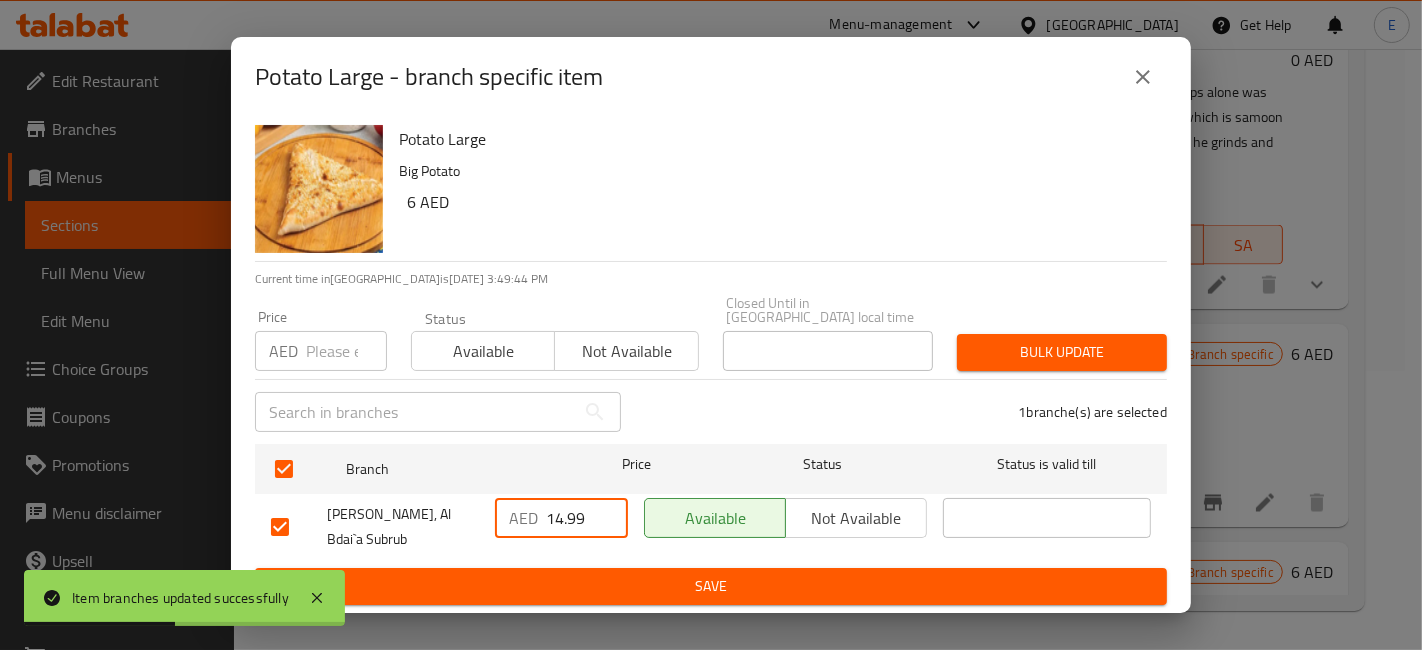 click on "14.99" at bounding box center [587, 518] 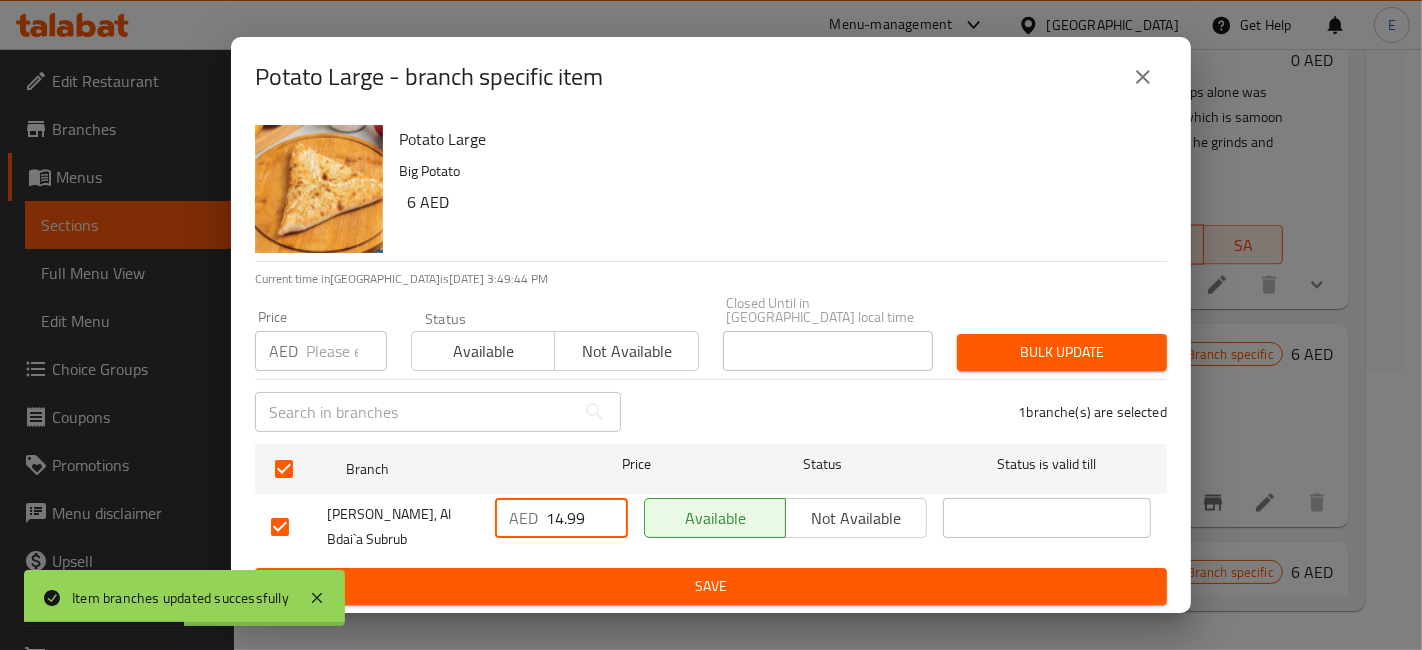 click on "14.99" at bounding box center [587, 518] 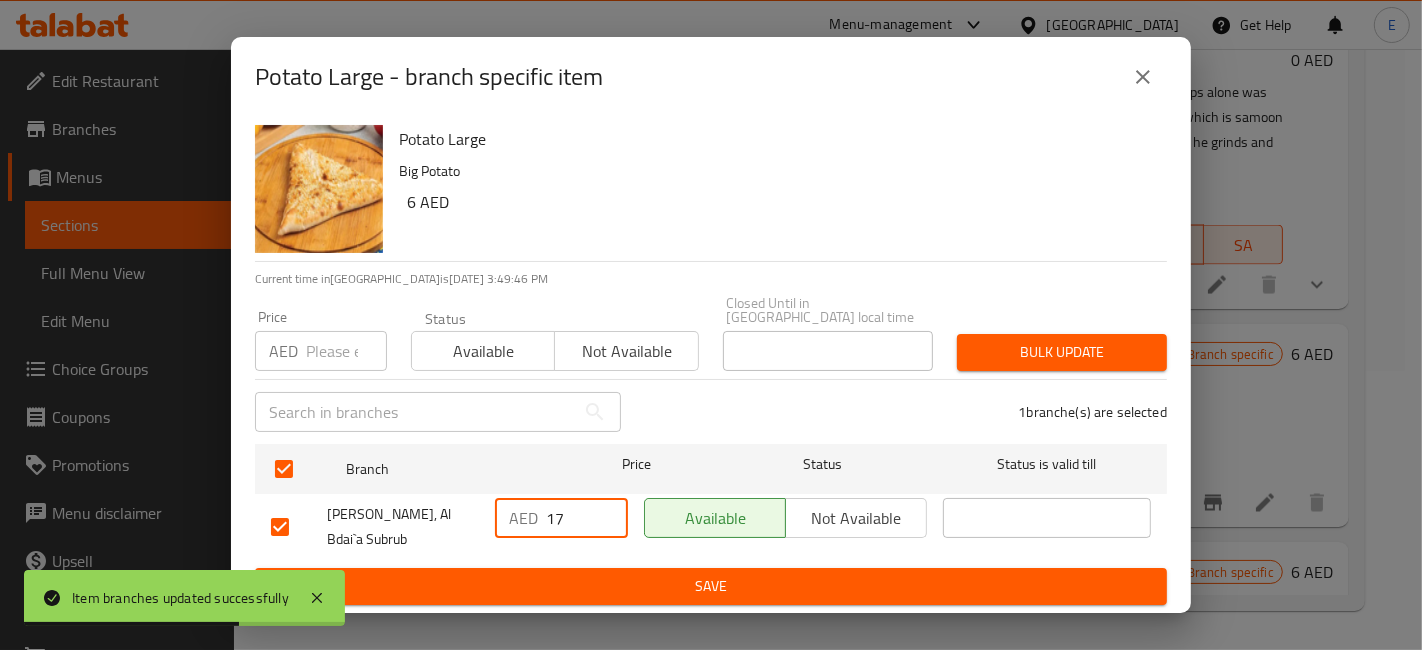 type on "17" 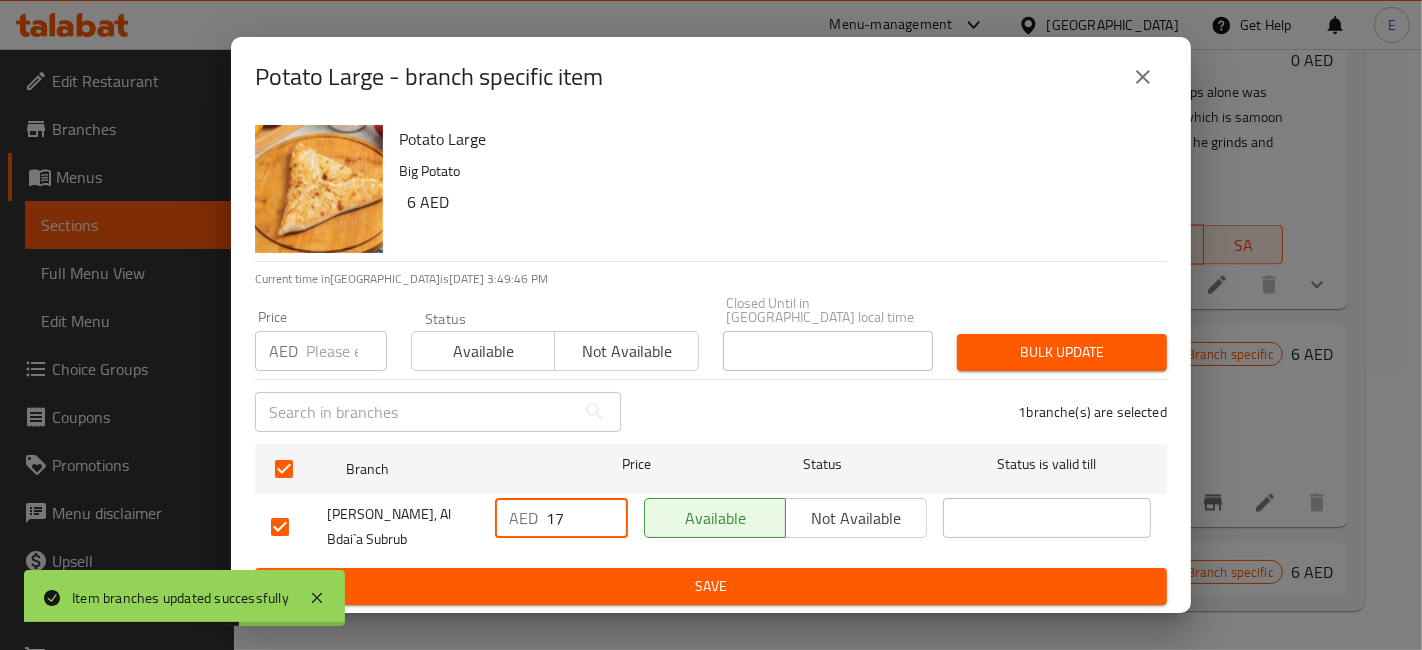 click on "Save" at bounding box center [711, 586] 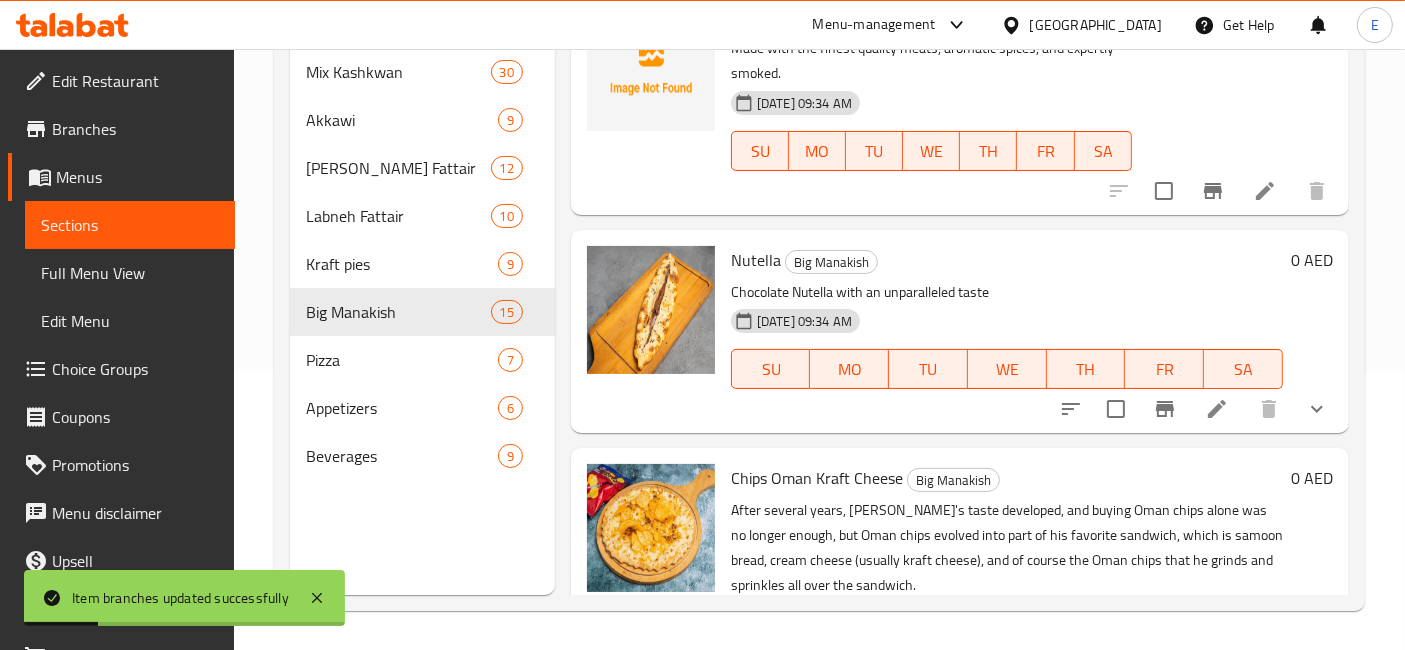 scroll, scrollTop: 2255, scrollLeft: 0, axis: vertical 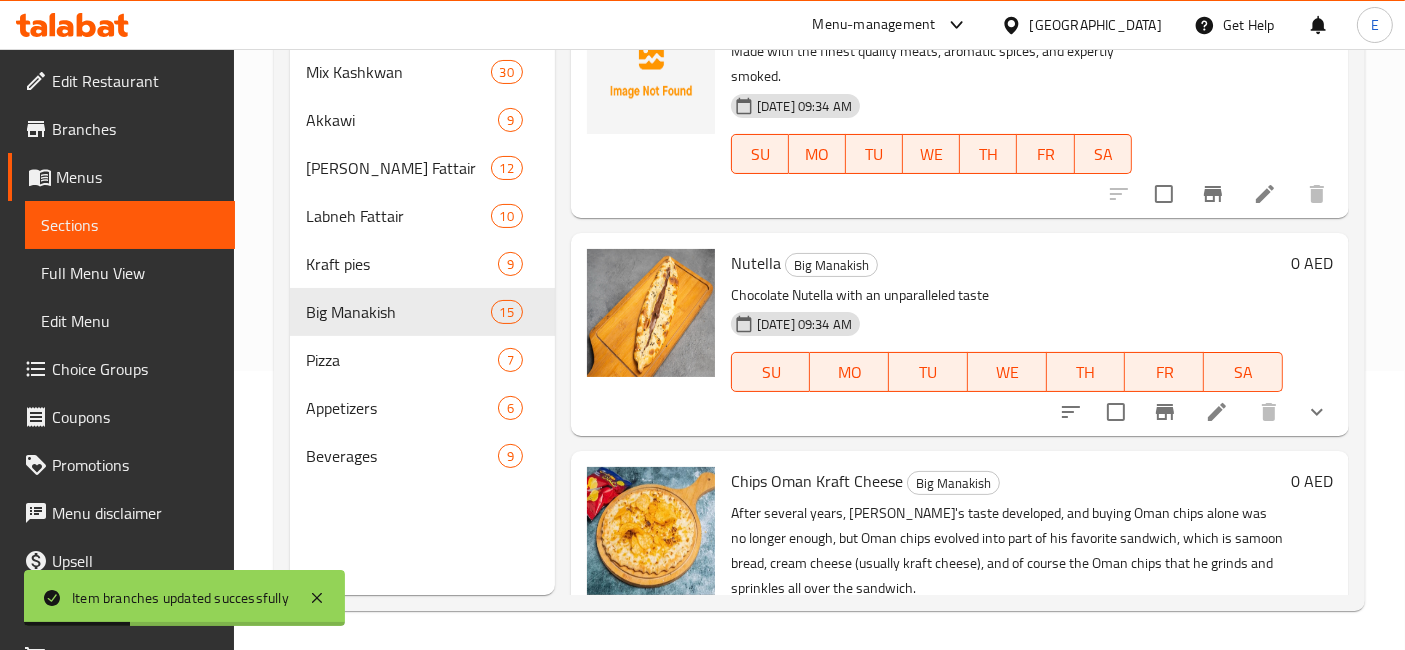 click 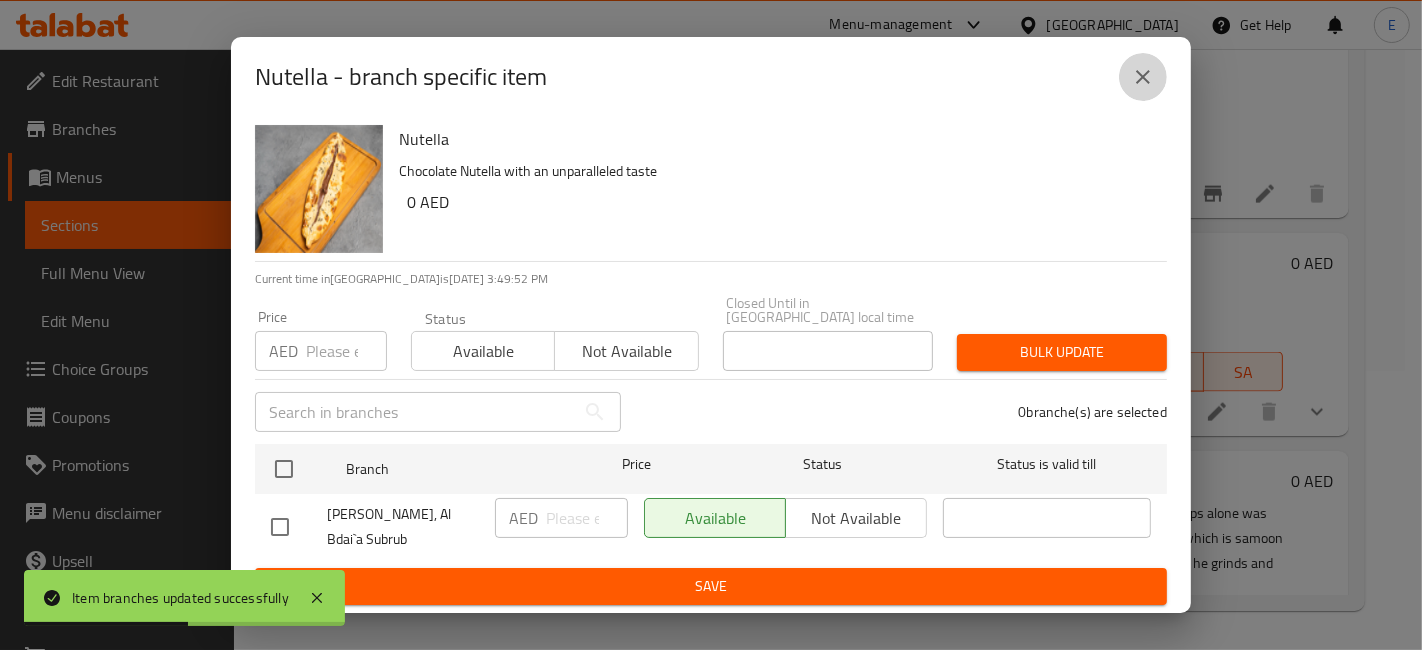 click 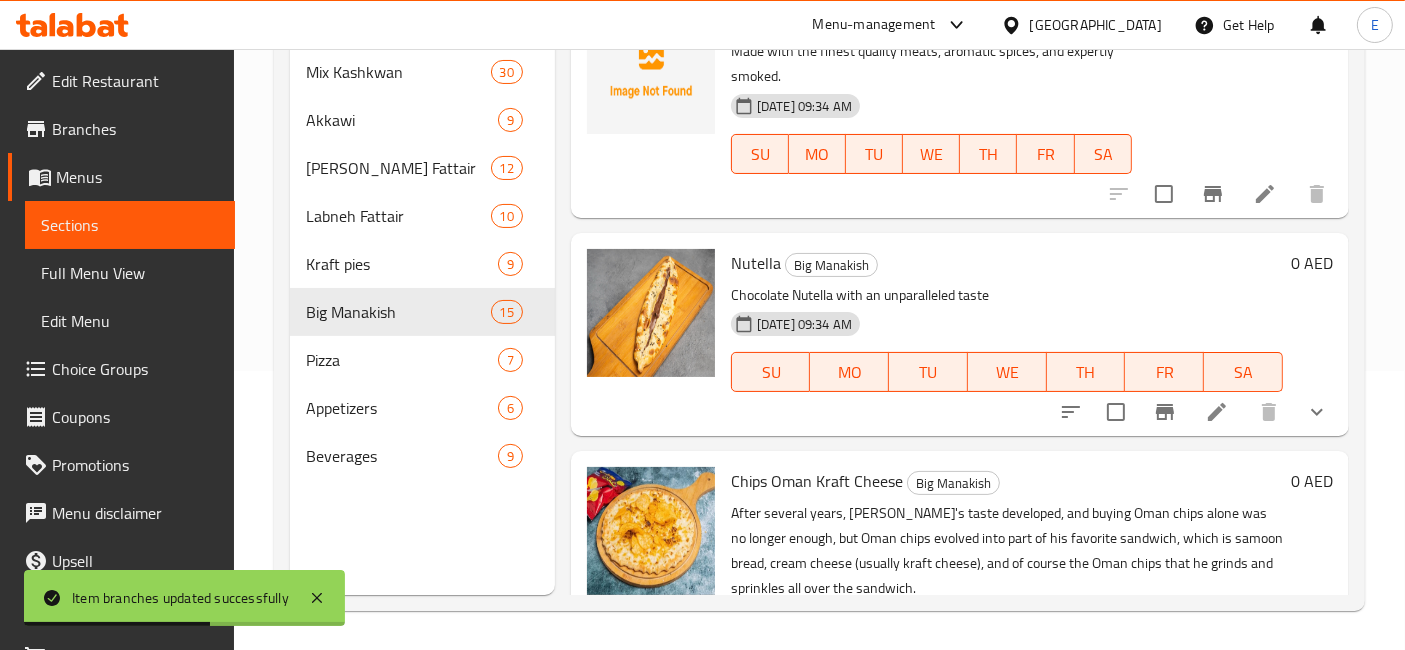 click 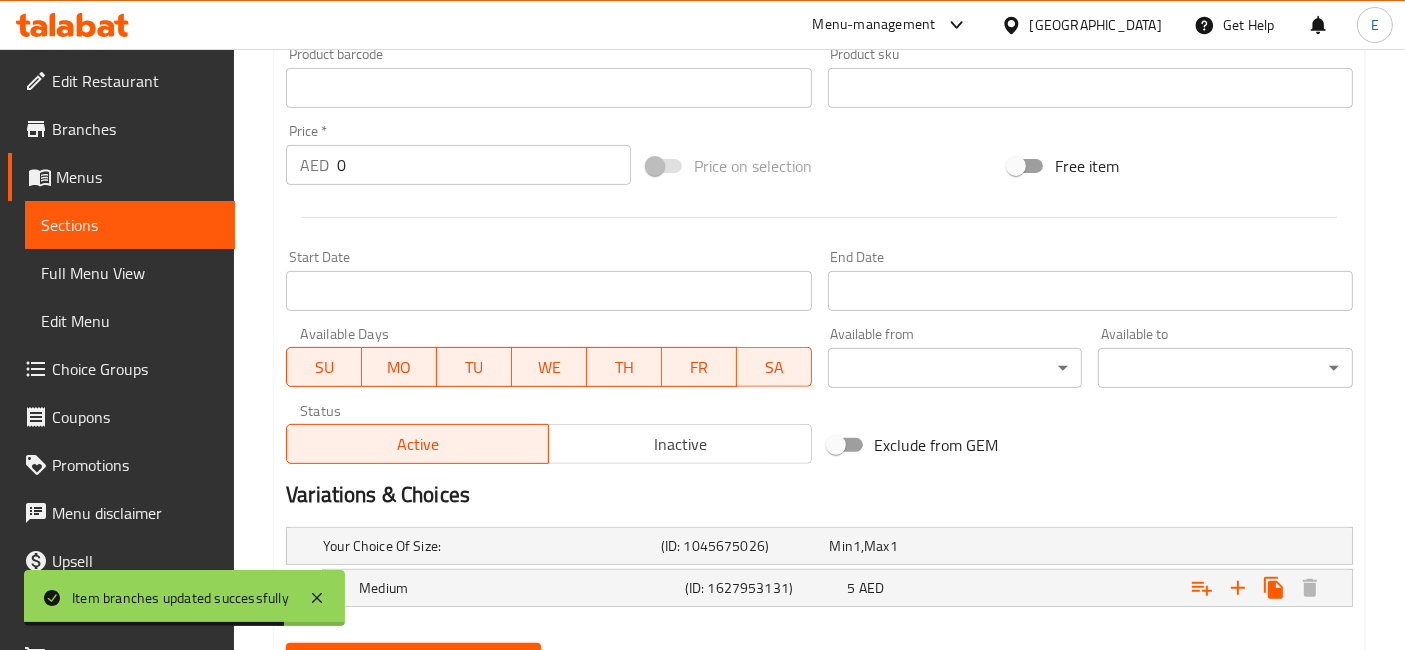 scroll, scrollTop: 776, scrollLeft: 0, axis: vertical 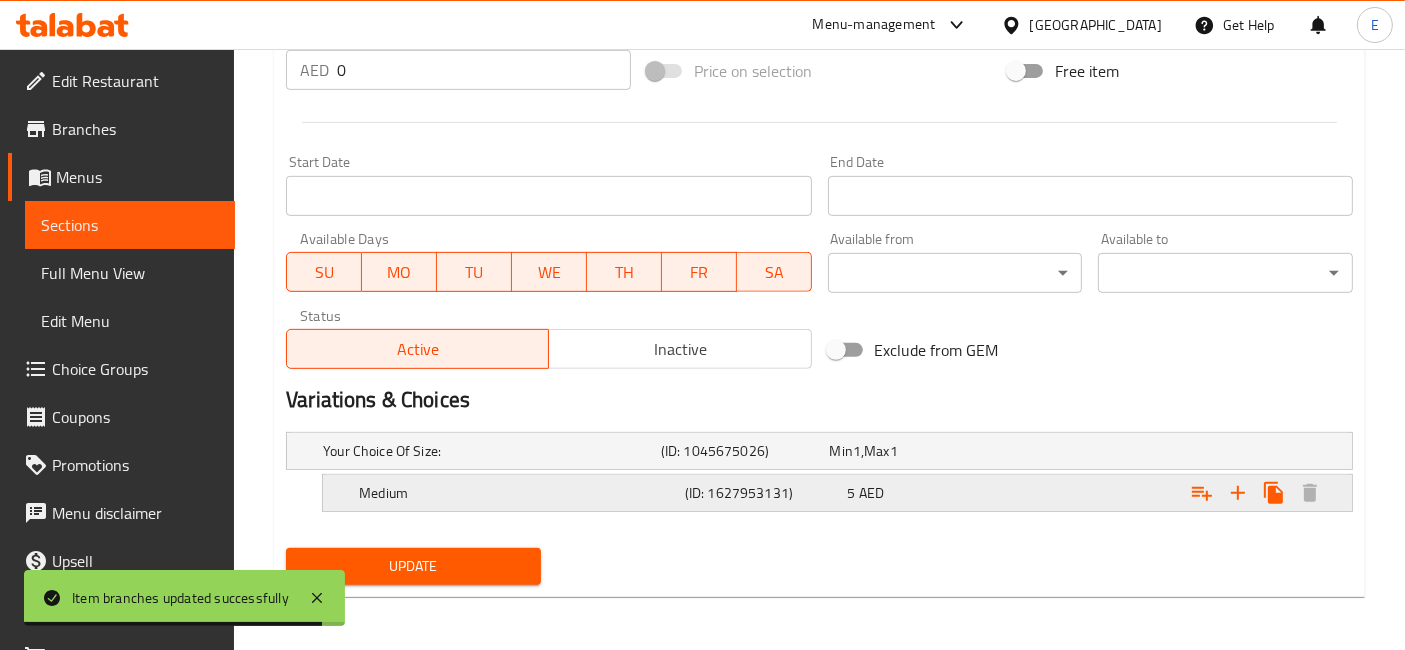 click on "(ID: 1627953131)" at bounding box center (741, 451) 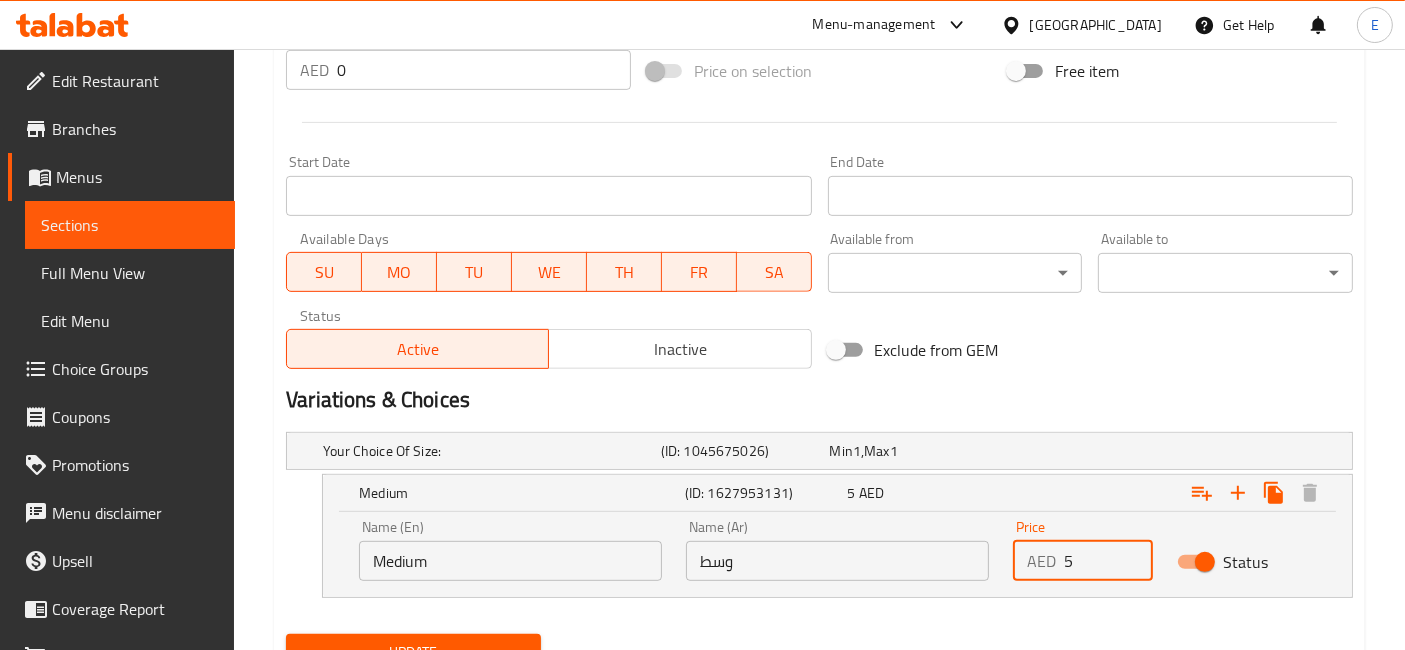click on "5" at bounding box center [1108, 561] 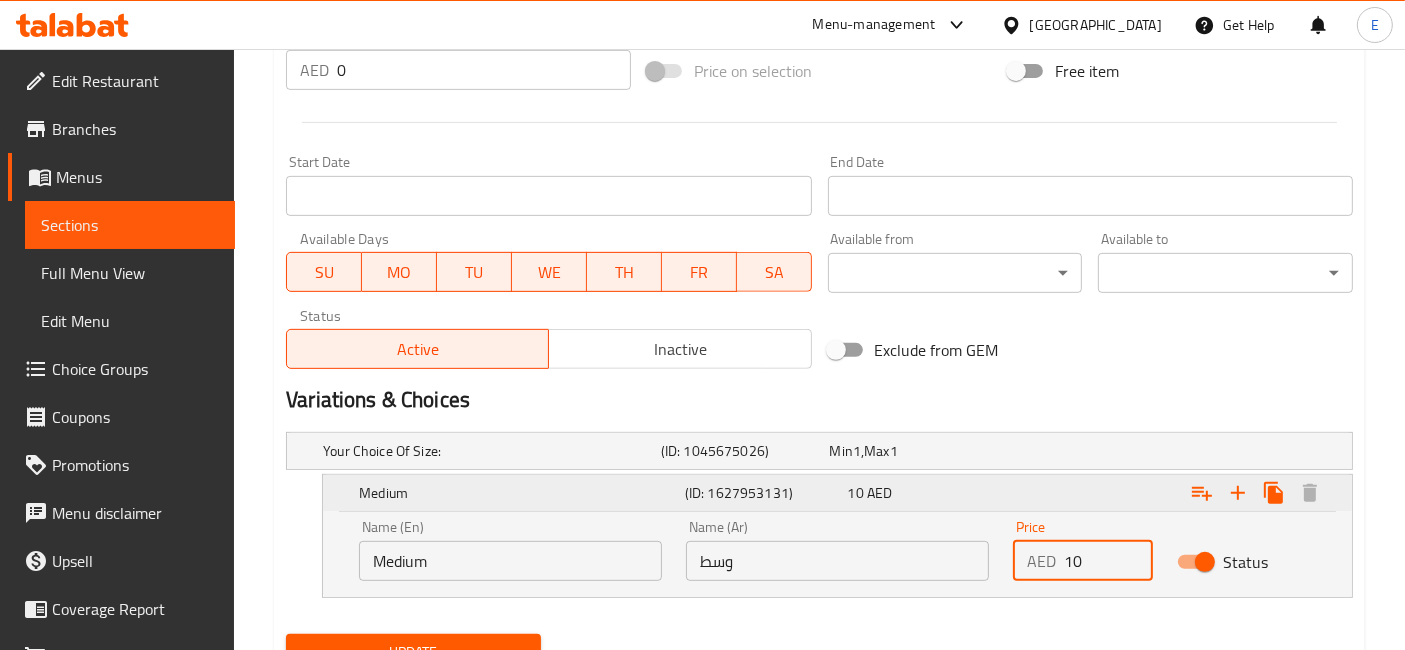 type on "10" 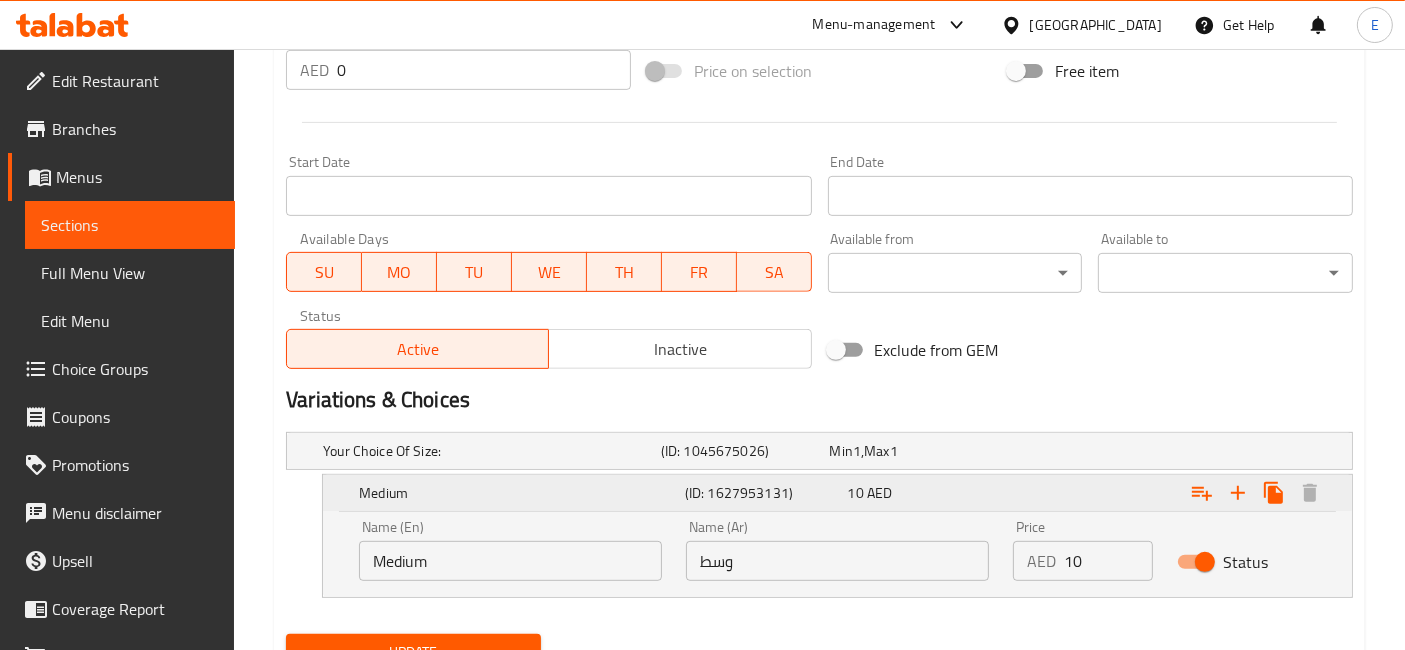 click on "10   AED" at bounding box center [925, 493] 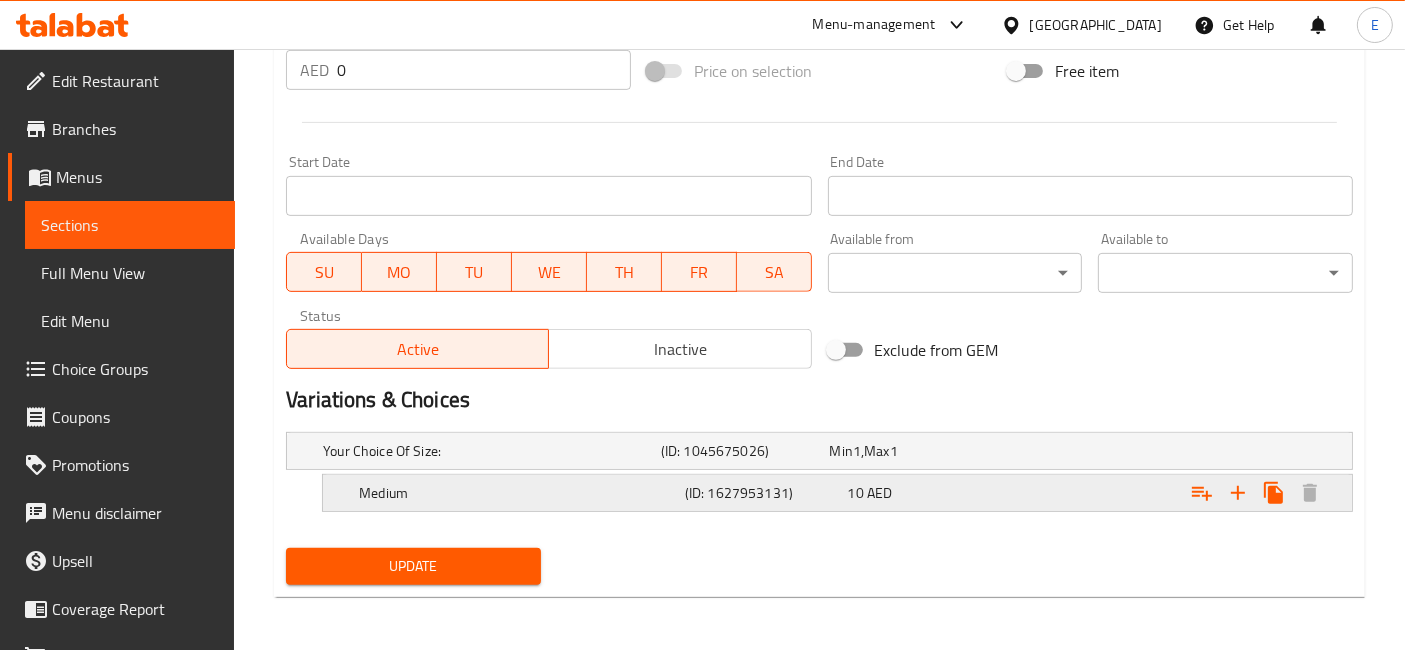 click on "10   AED" at bounding box center [910, 451] 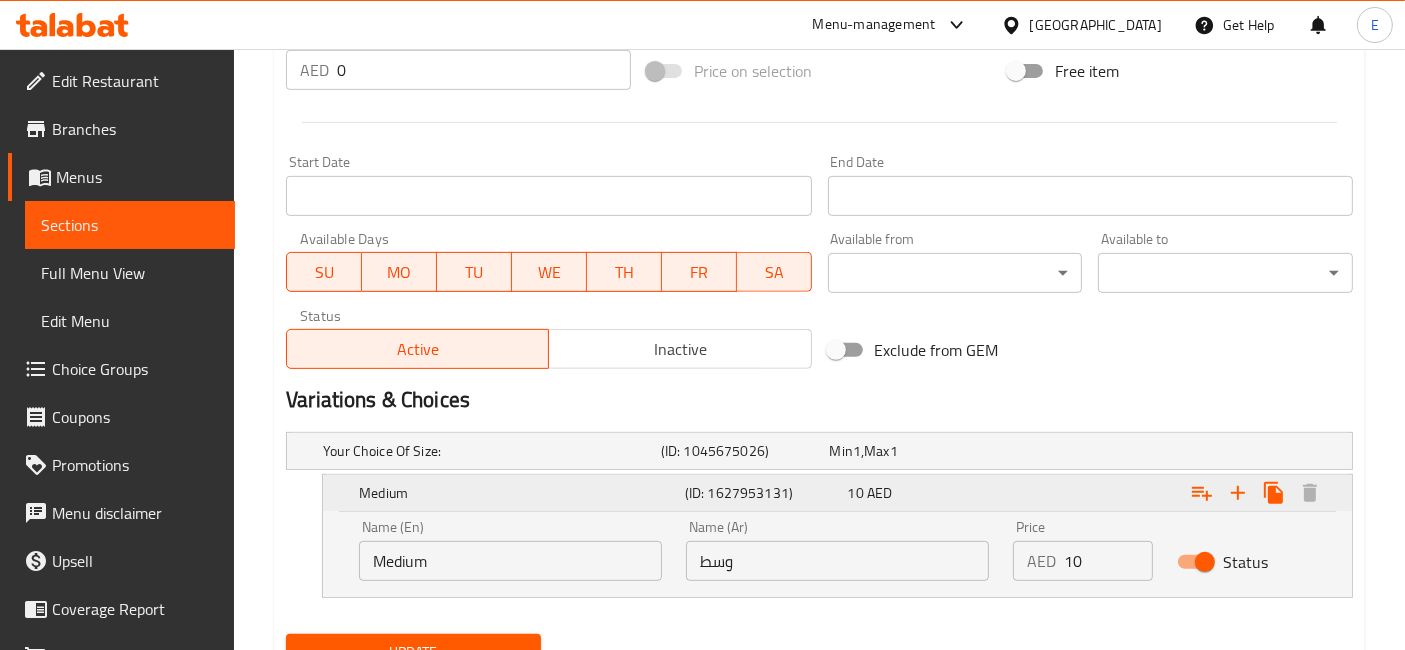 click on "10   AED" at bounding box center [925, 493] 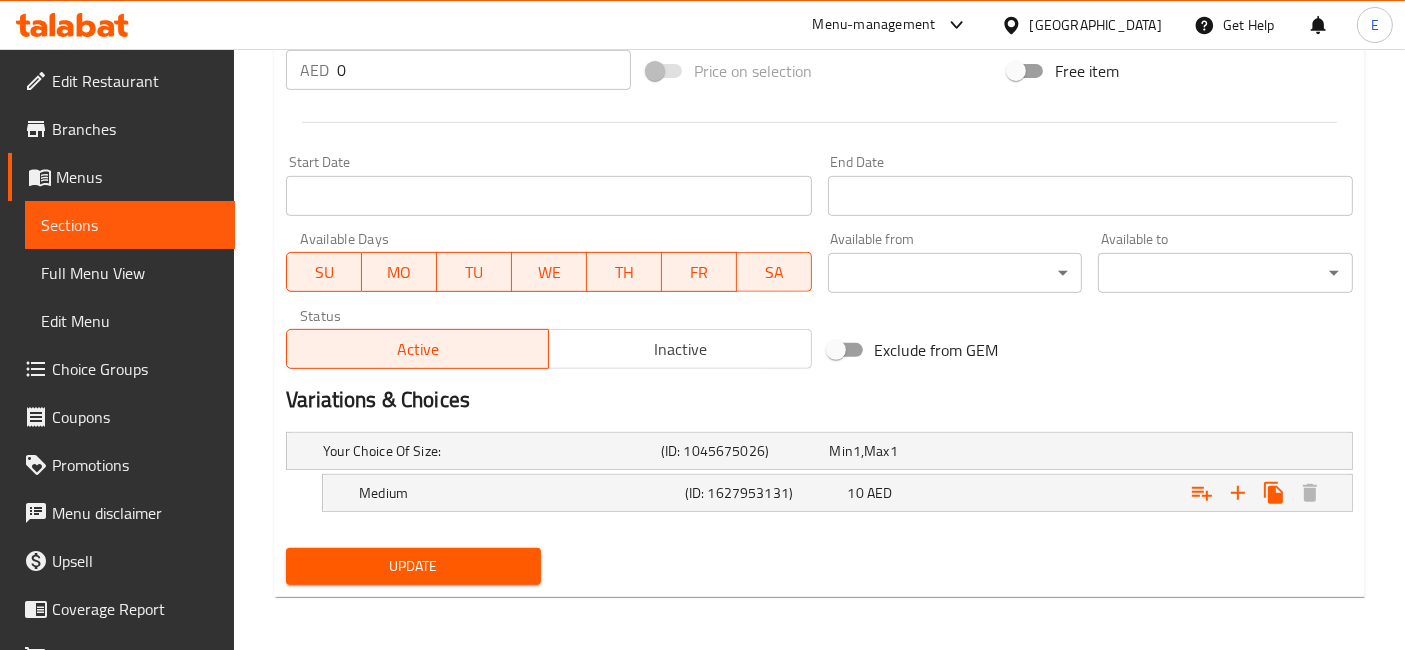 click on "Update" at bounding box center [413, 566] 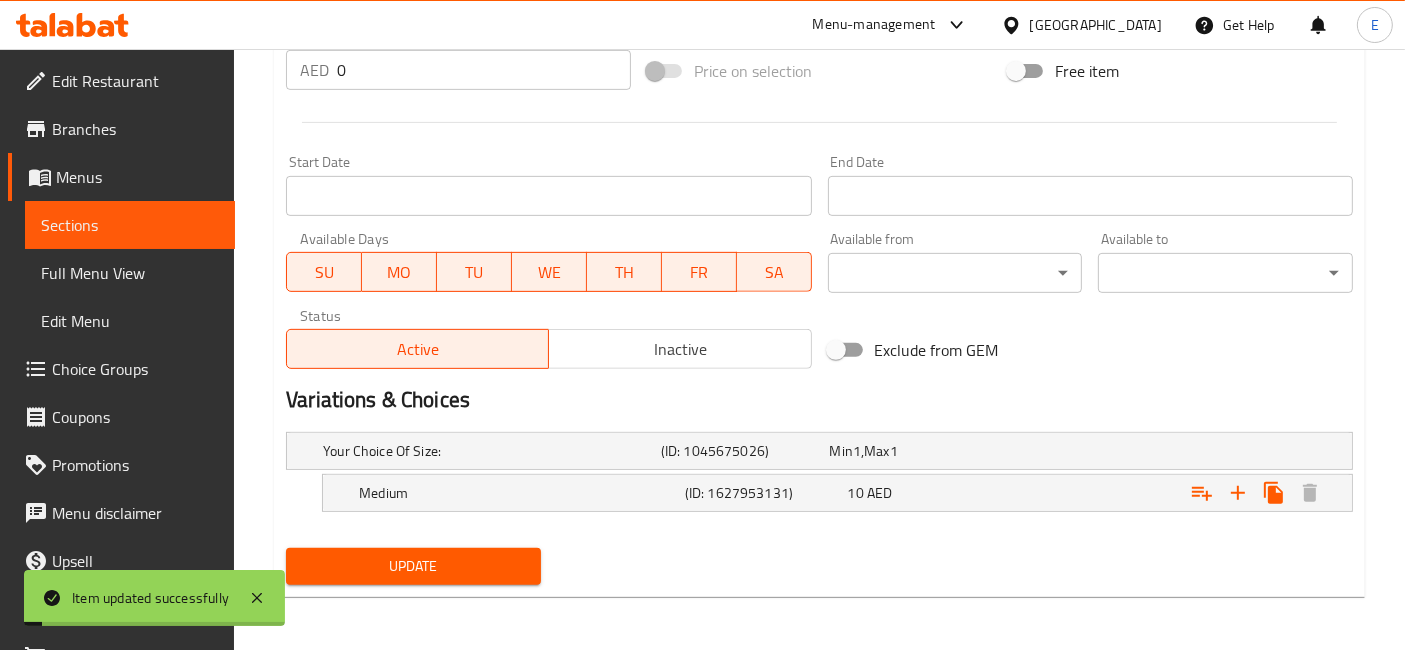 scroll, scrollTop: 0, scrollLeft: 0, axis: both 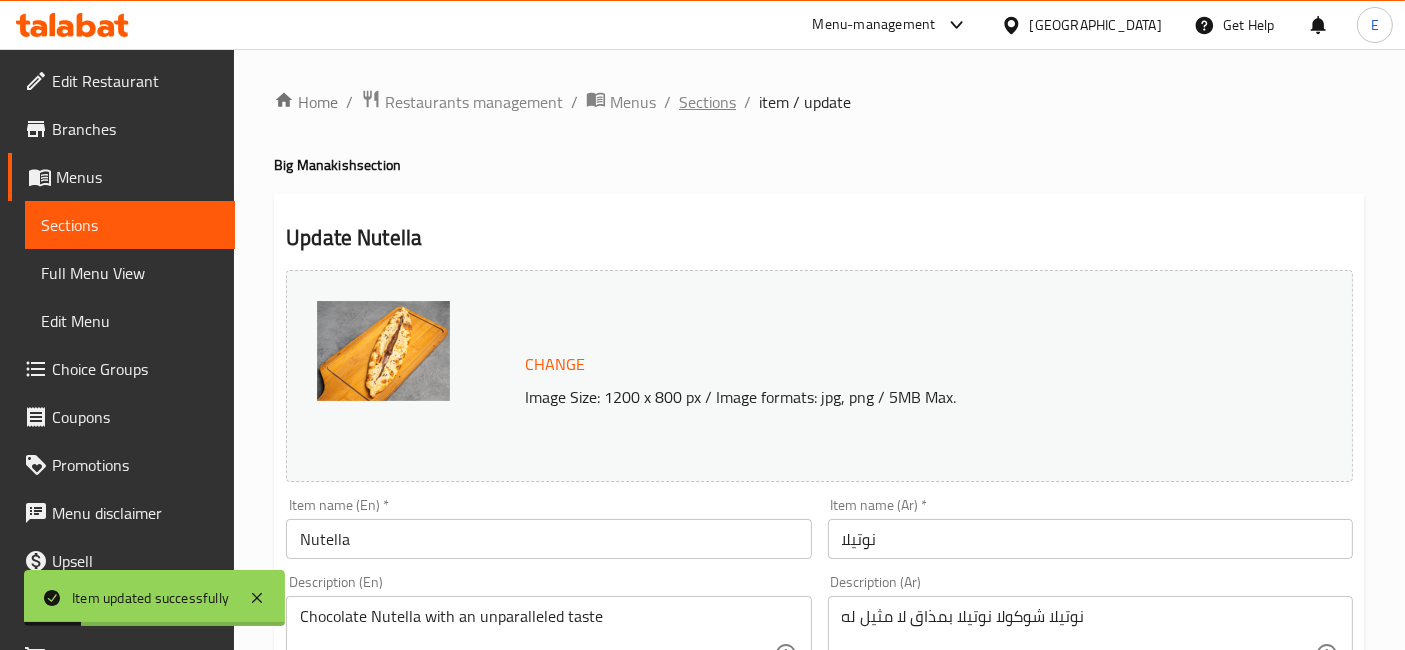click on "Sections" at bounding box center (707, 102) 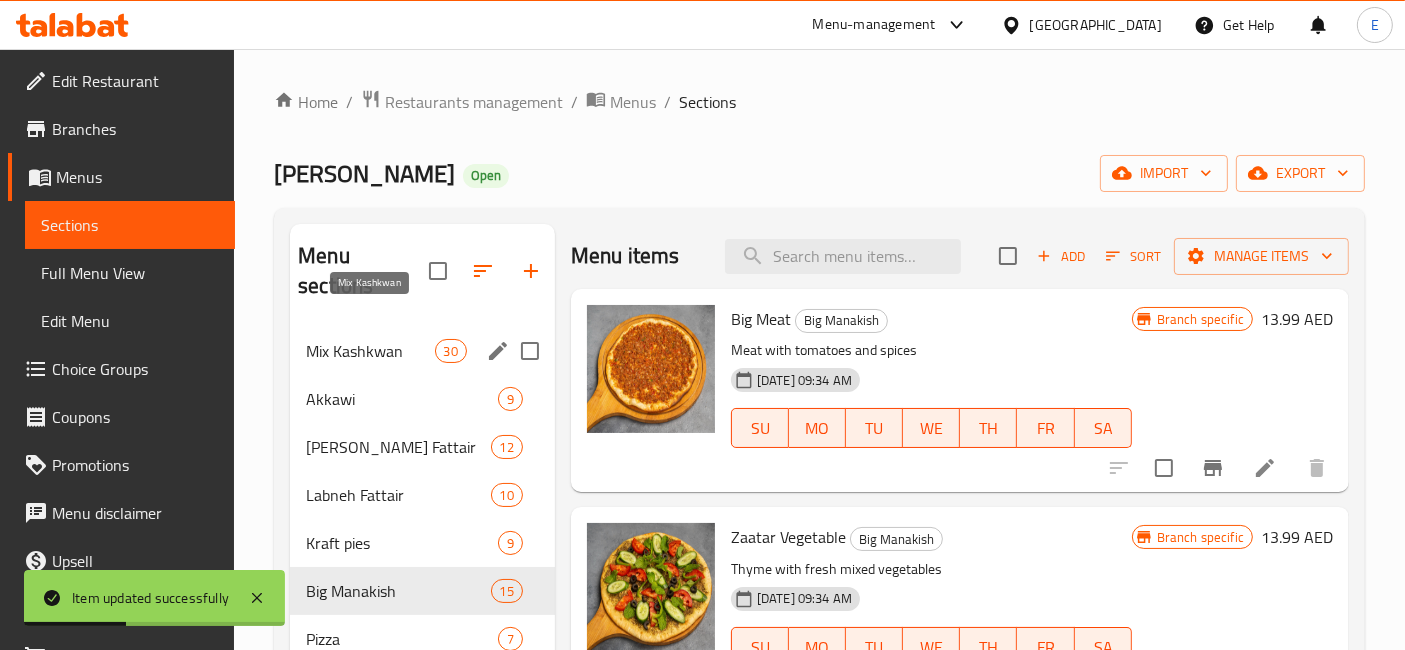 click on "Mix Kashkwan" at bounding box center [370, 351] 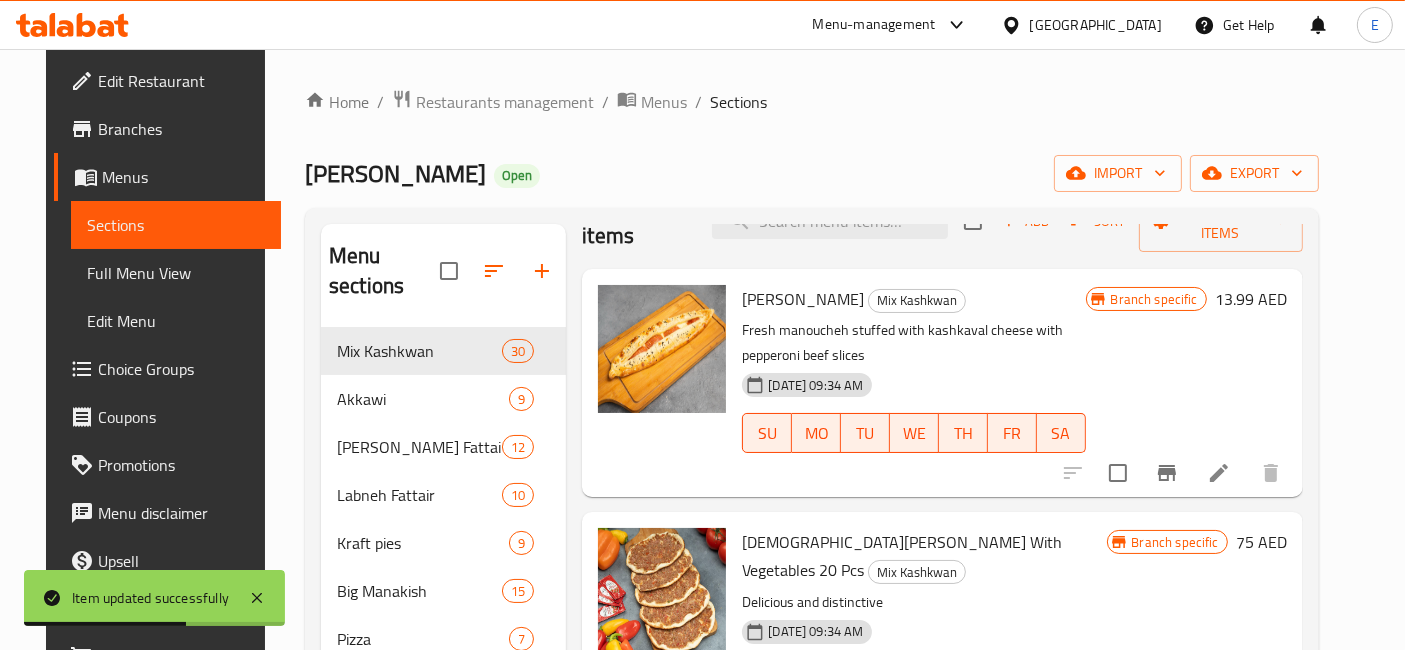 scroll, scrollTop: 54, scrollLeft: 0, axis: vertical 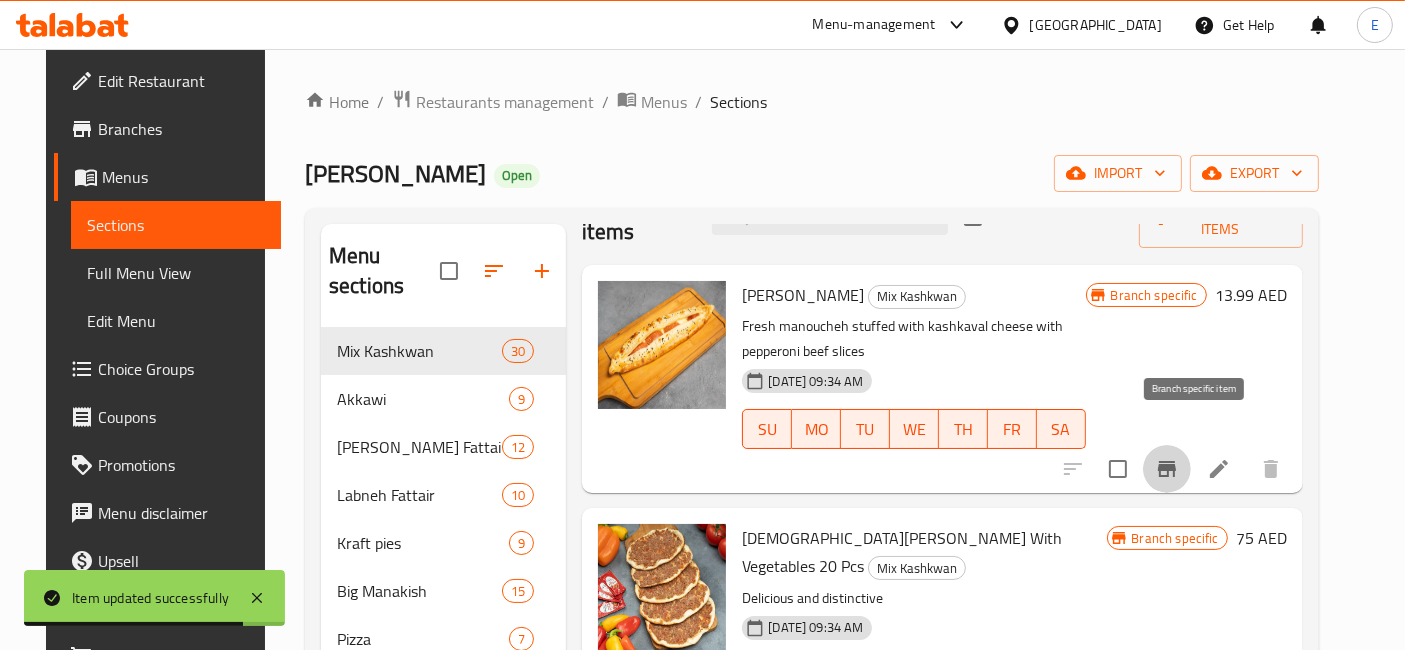 click at bounding box center (1167, 469) 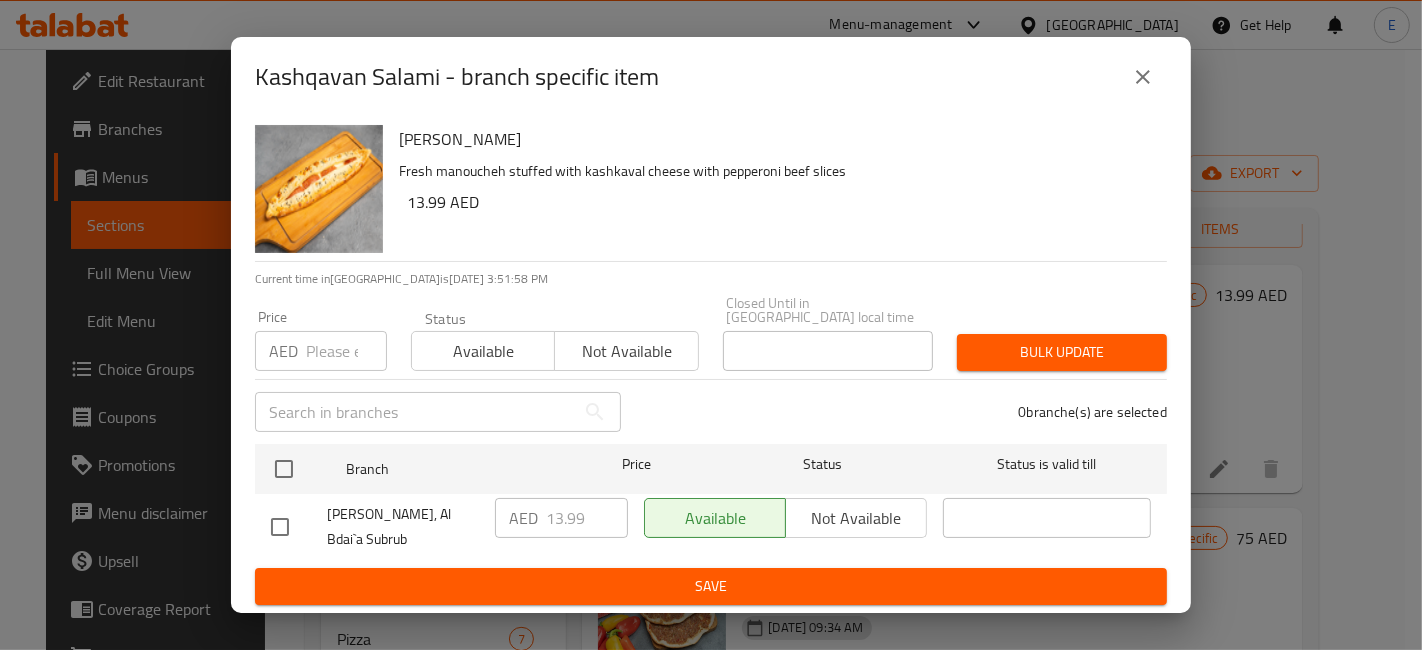 click at bounding box center (280, 527) 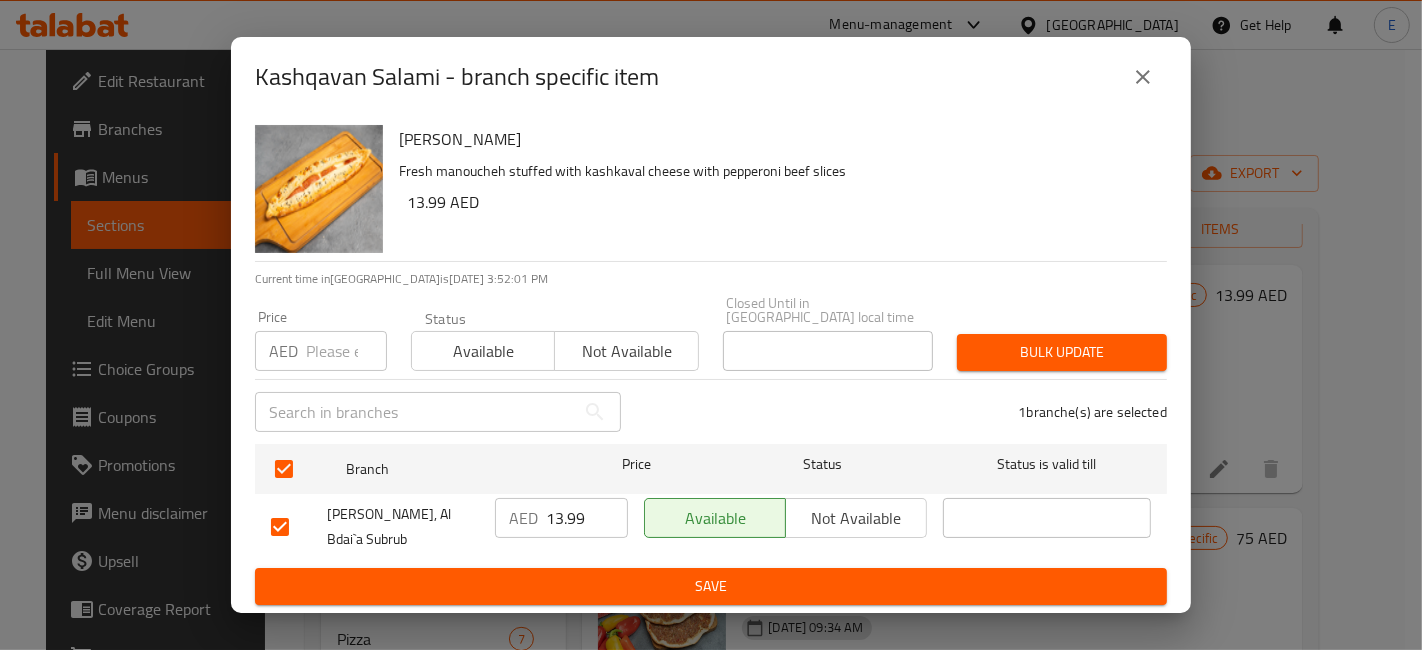 click on "13.99" at bounding box center [587, 518] 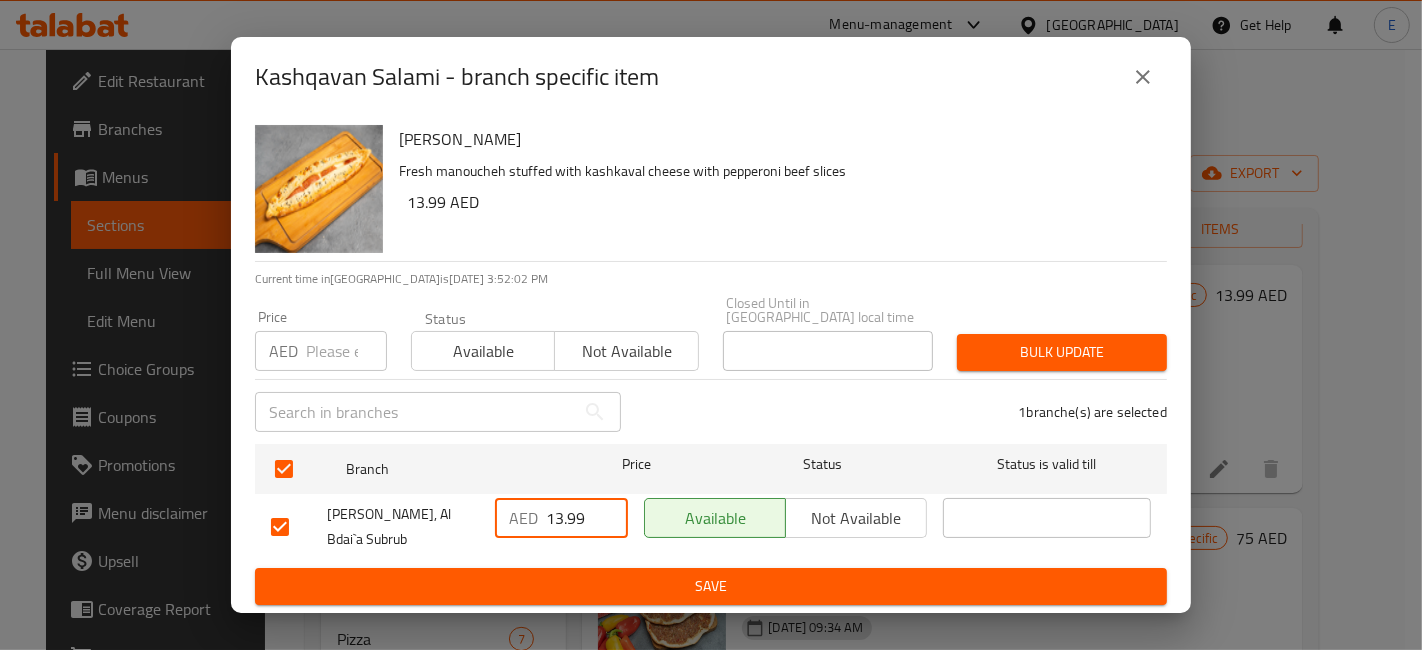 click on "13.99" at bounding box center (587, 518) 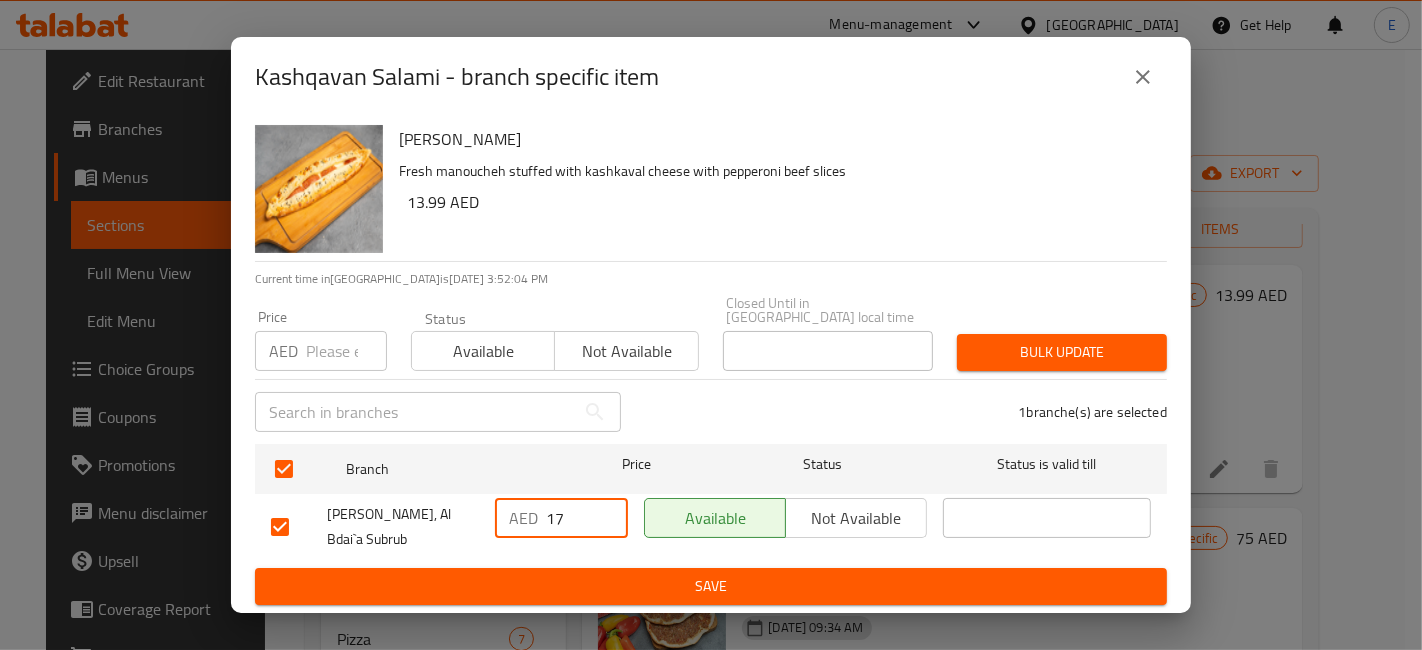 type on "17" 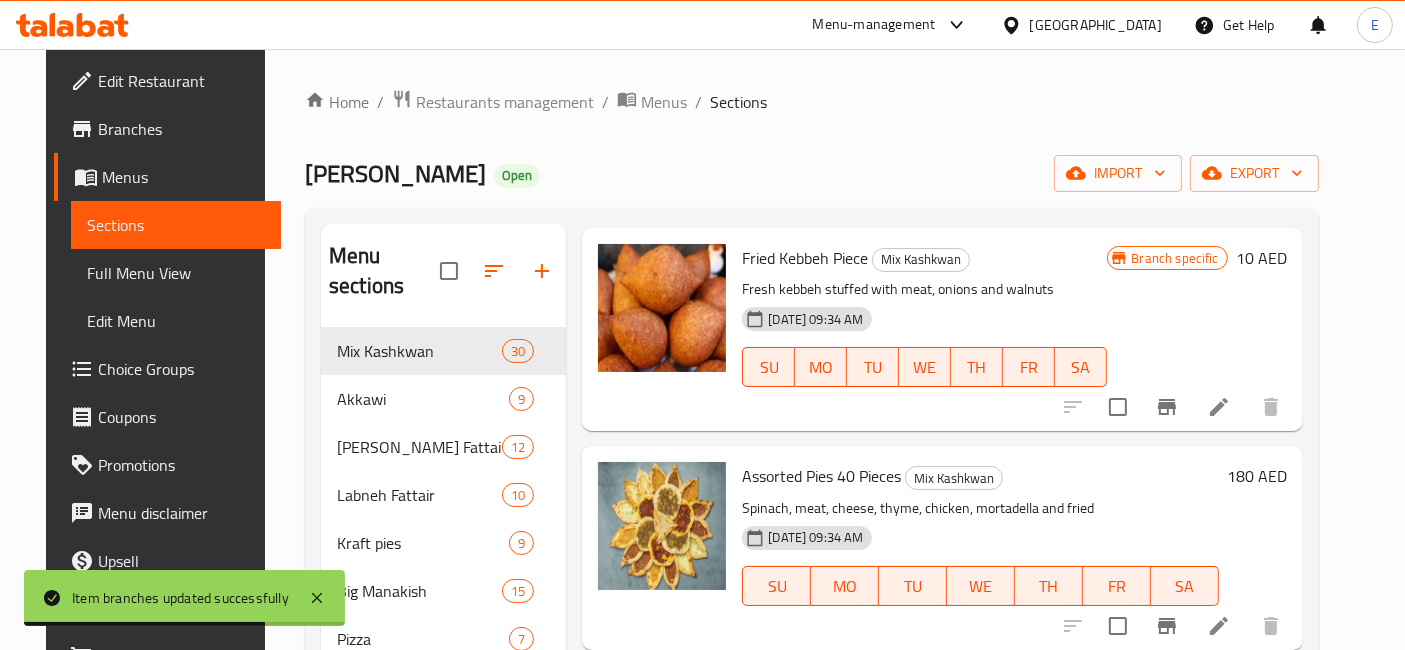 scroll, scrollTop: 946, scrollLeft: 0, axis: vertical 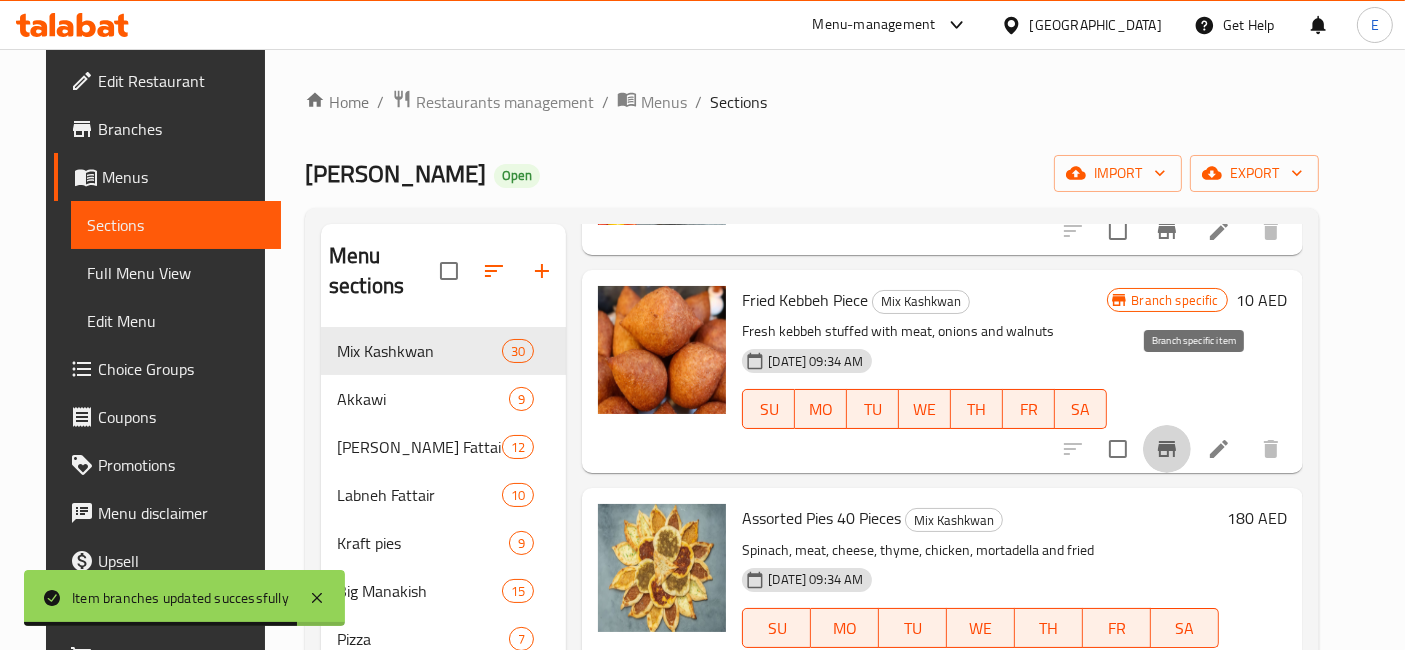 click 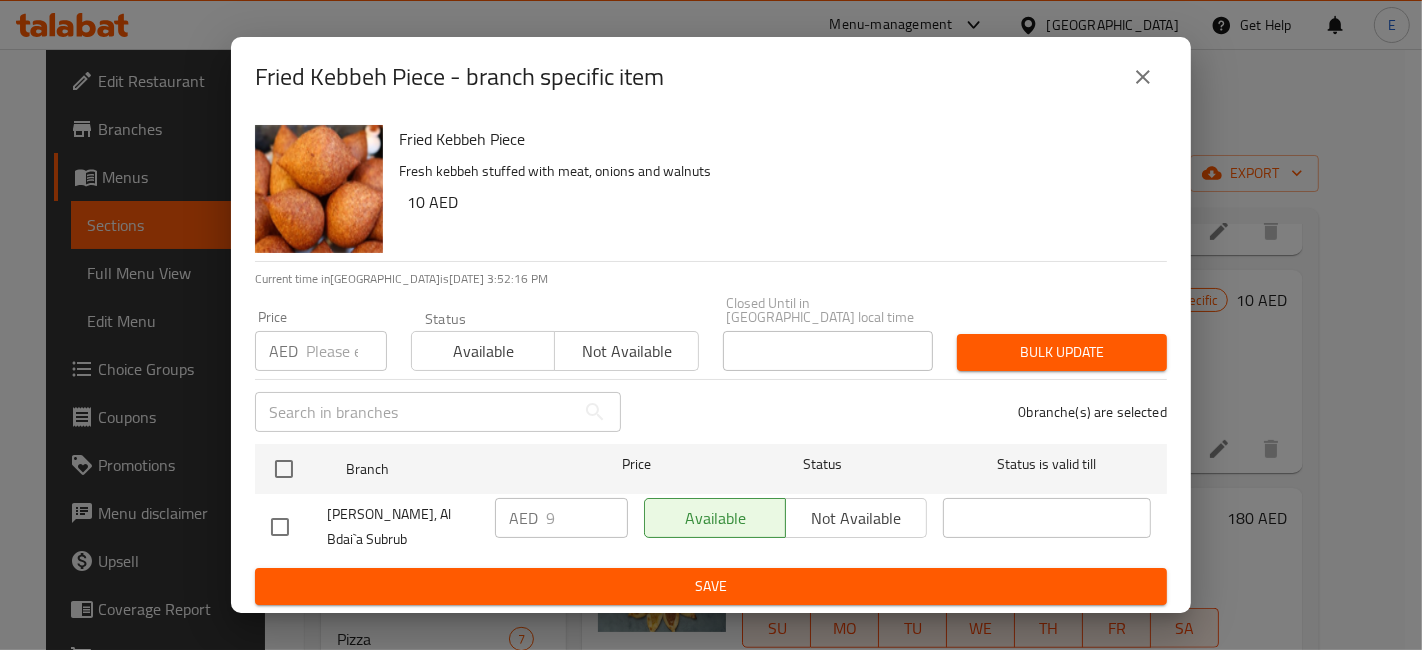 click at bounding box center [280, 527] 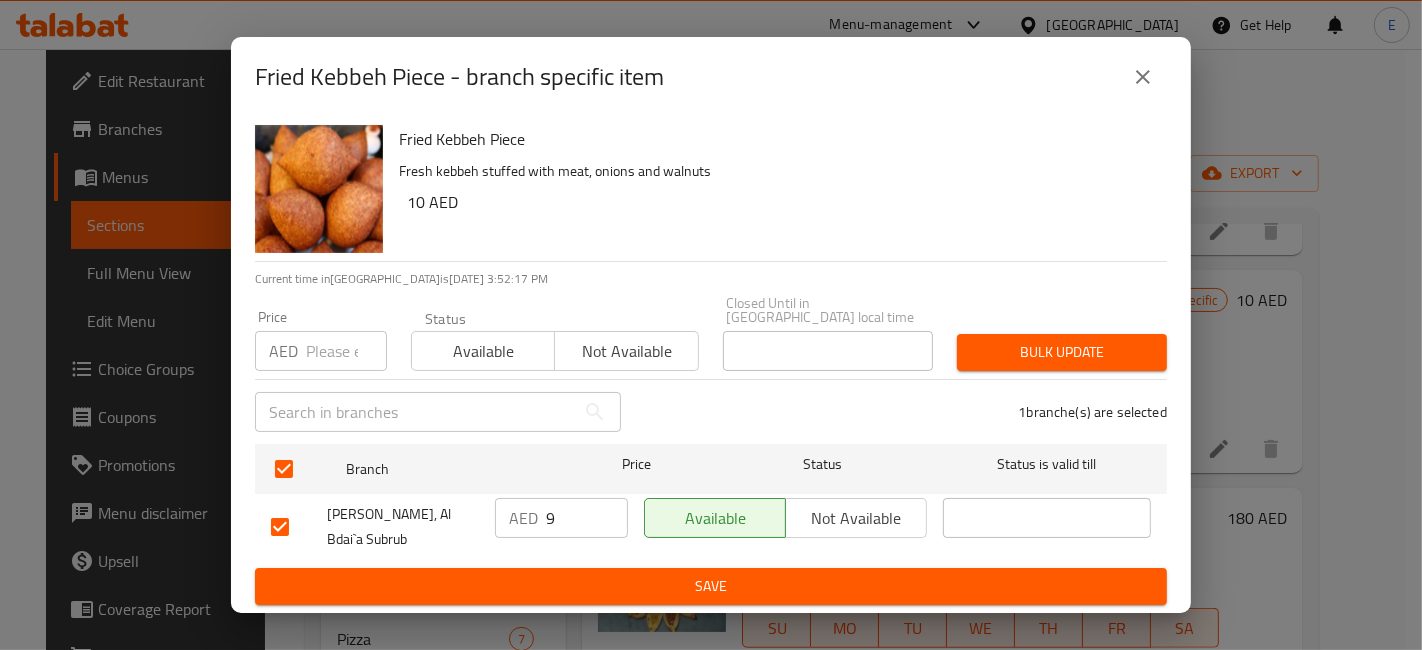 click on "9" at bounding box center (587, 518) 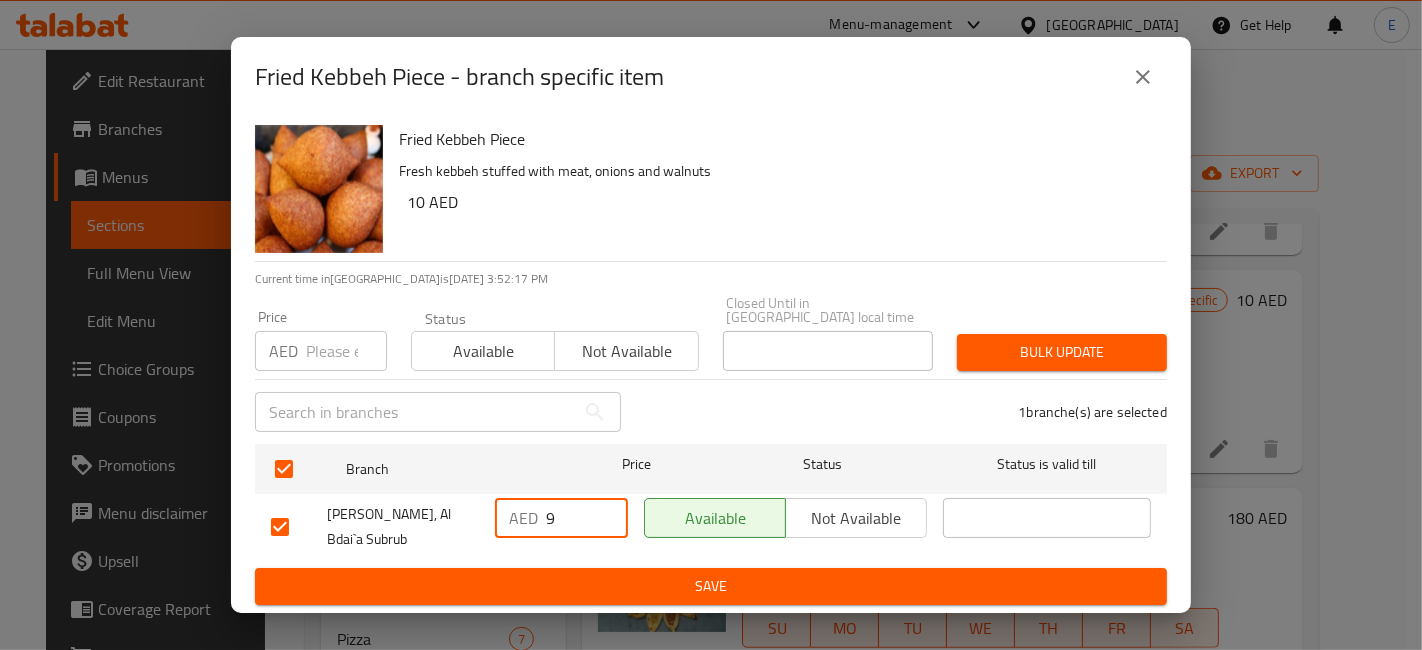 click on "9" at bounding box center [587, 518] 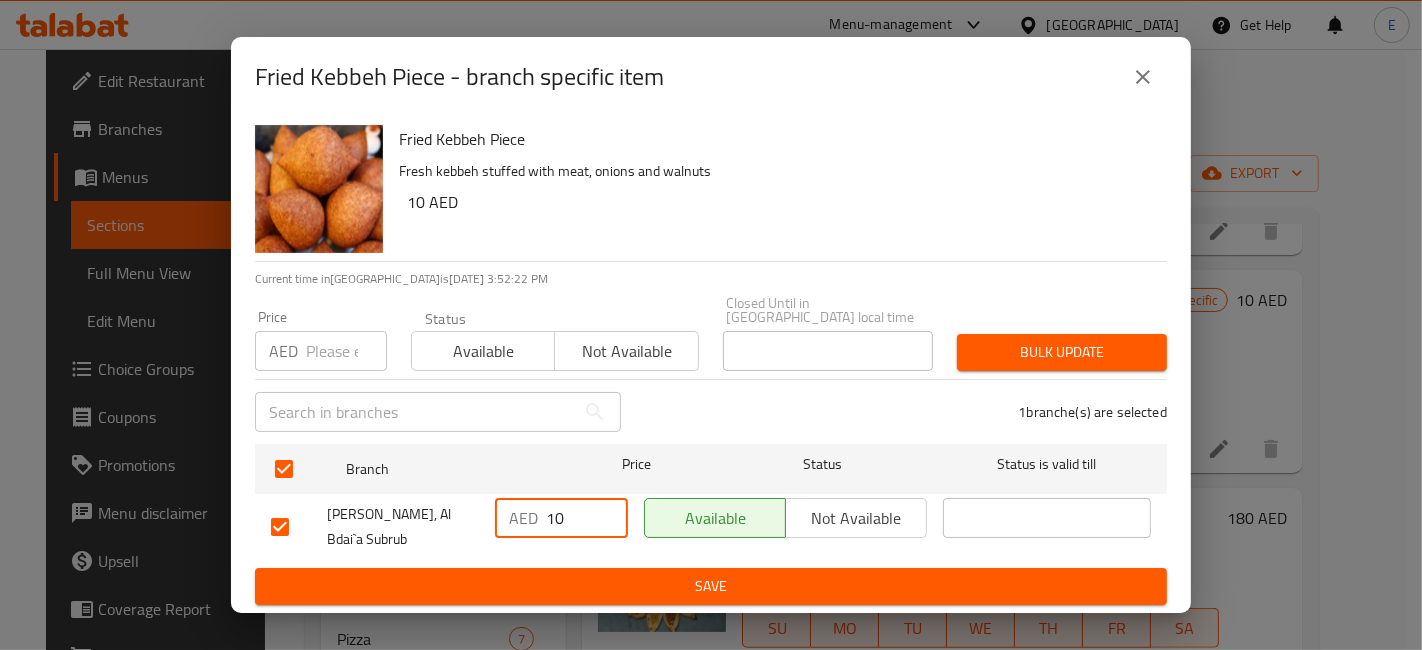 type on "10" 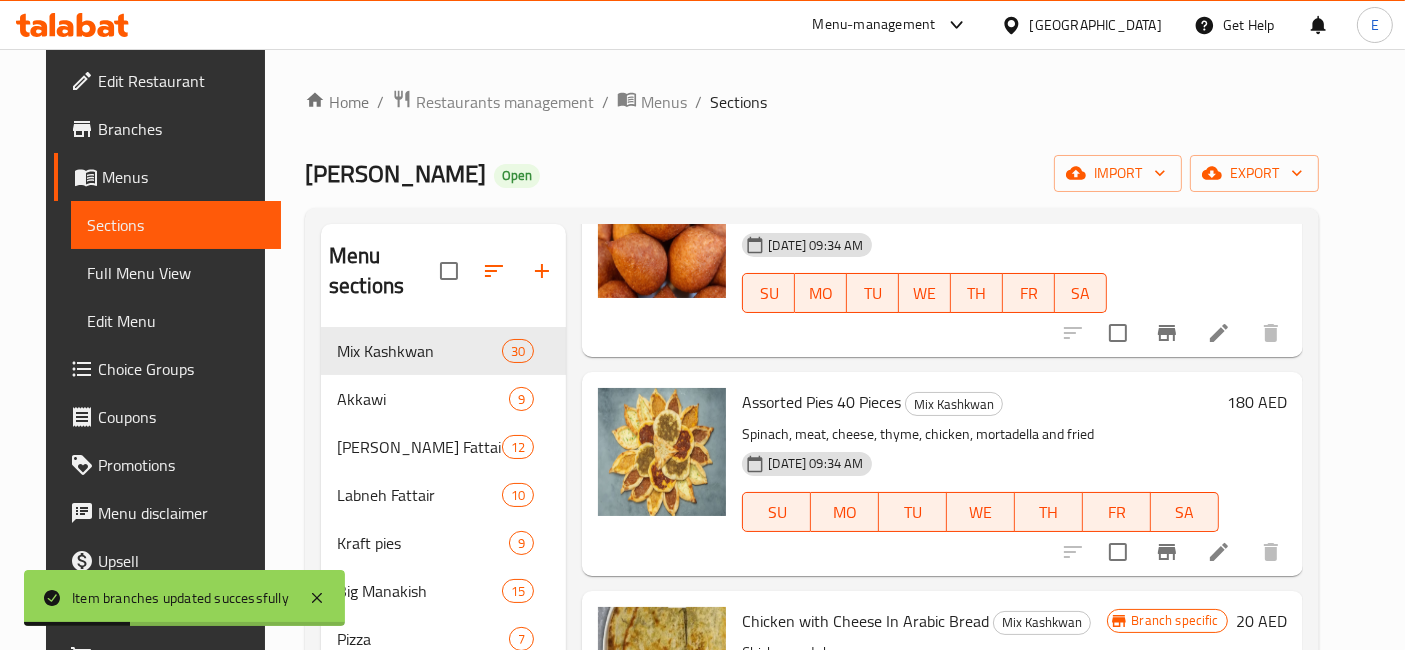 scroll, scrollTop: 1064, scrollLeft: 0, axis: vertical 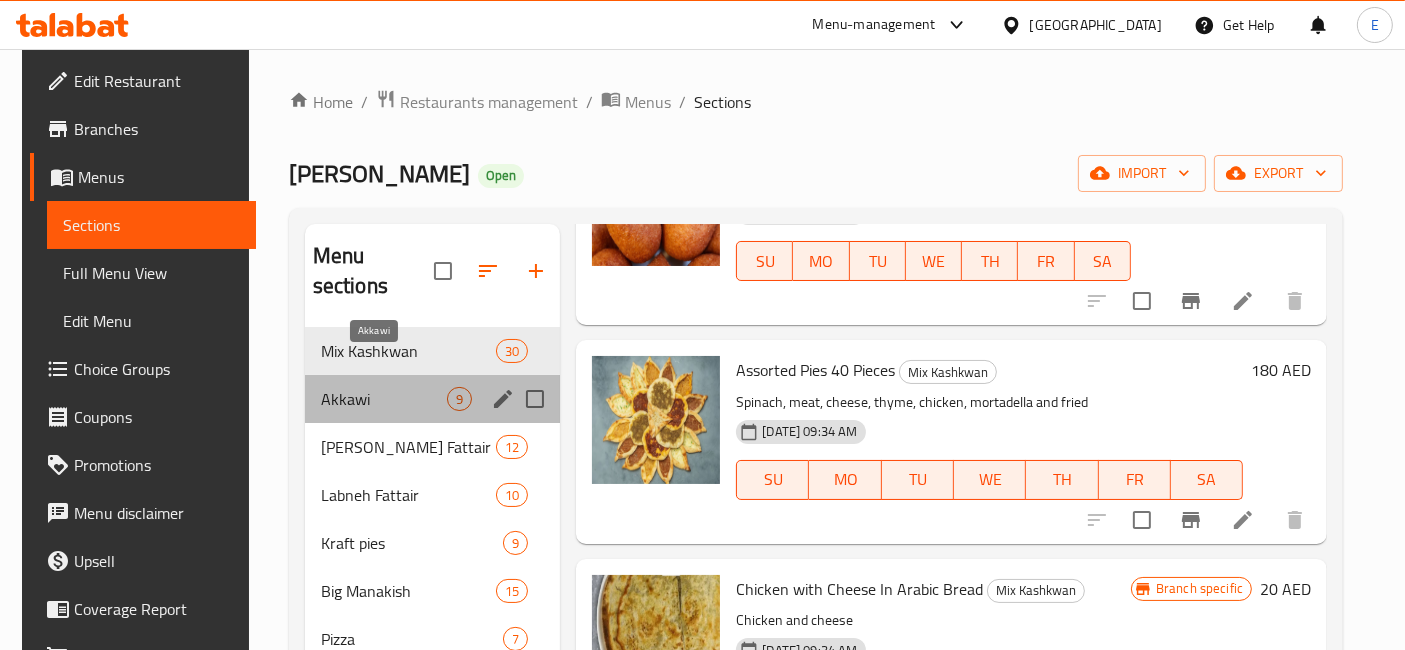 click on "Akkawi" at bounding box center (384, 399) 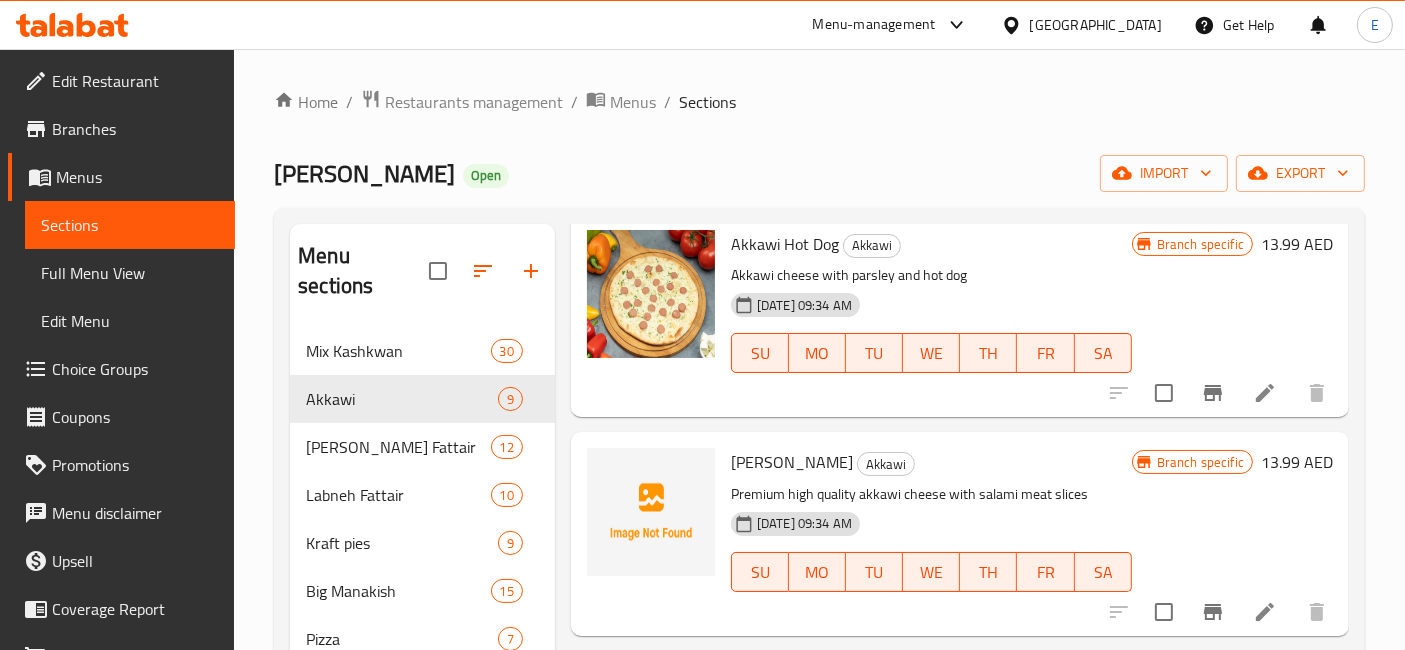 scroll, scrollTop: 0, scrollLeft: 0, axis: both 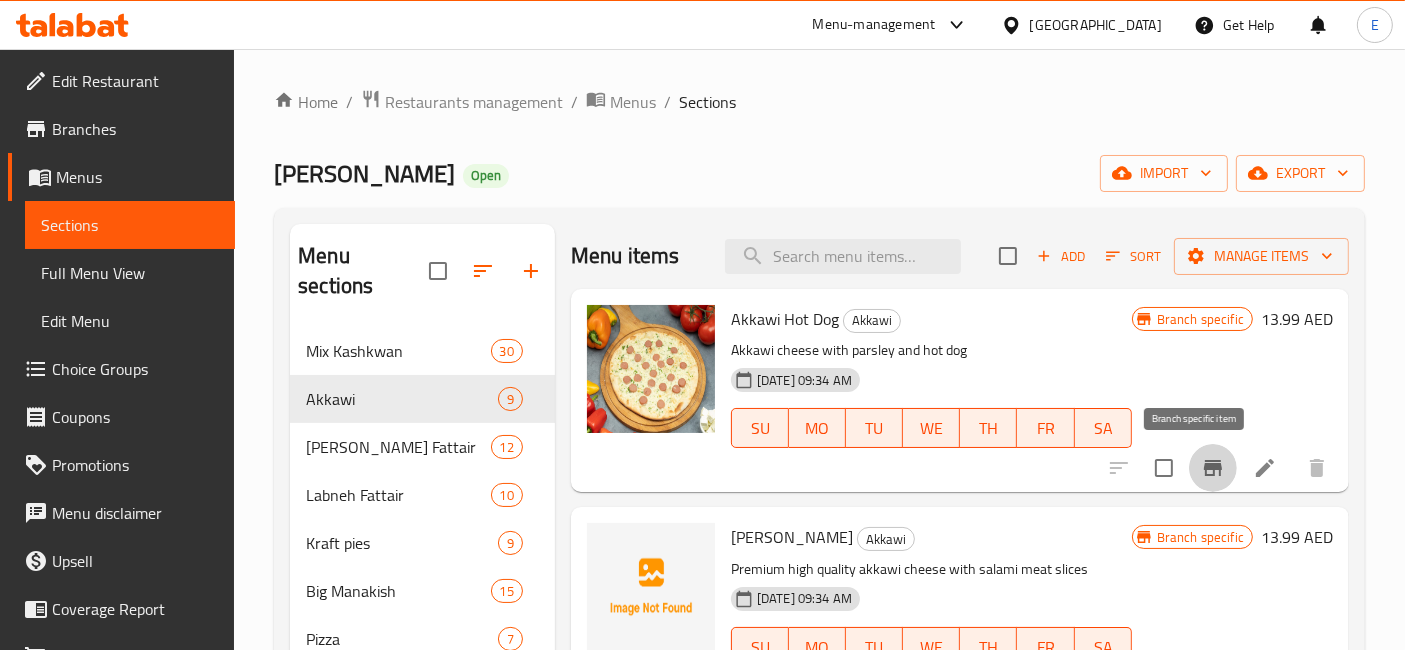 click 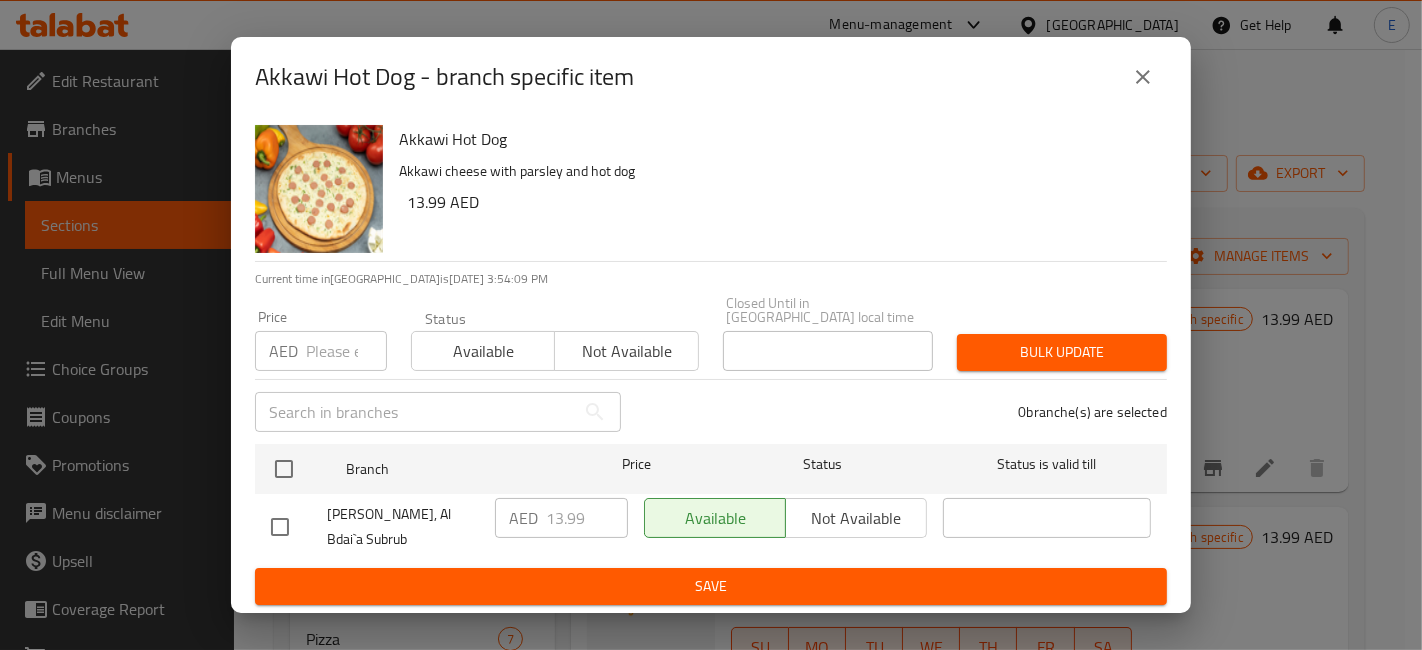 click at bounding box center [280, 527] 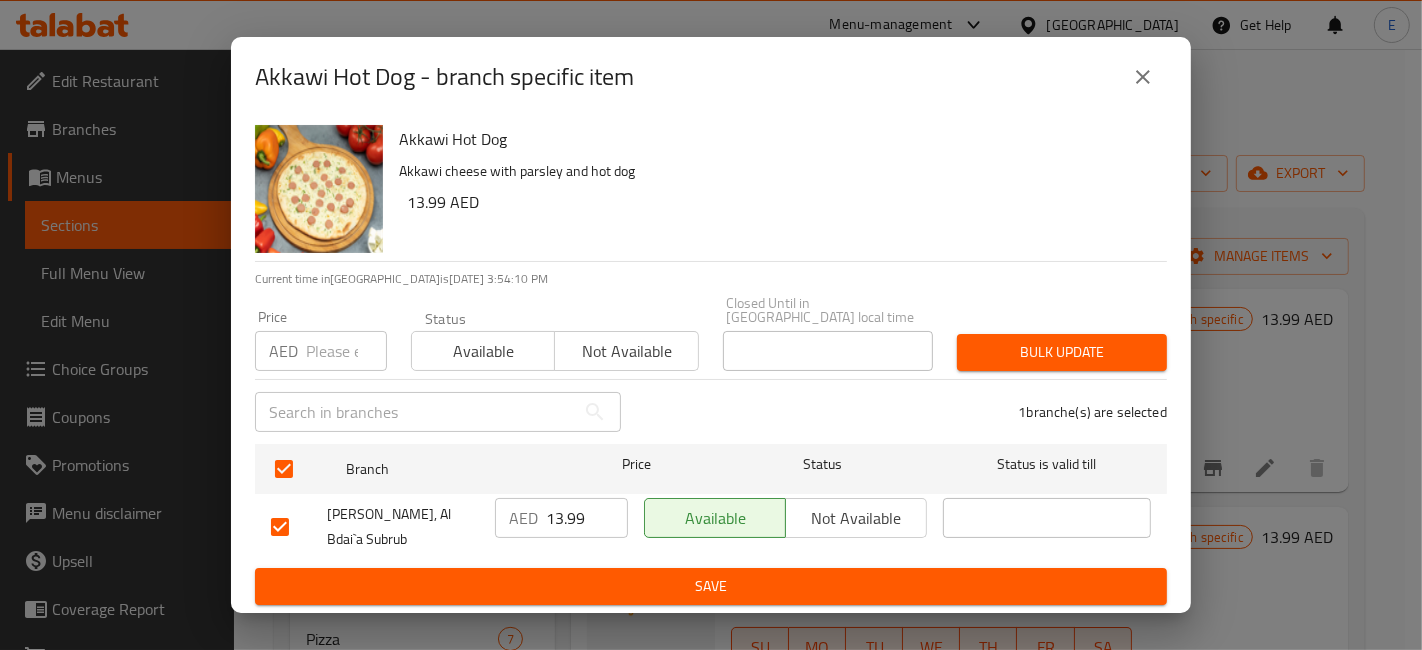 click on "13.99" at bounding box center [587, 518] 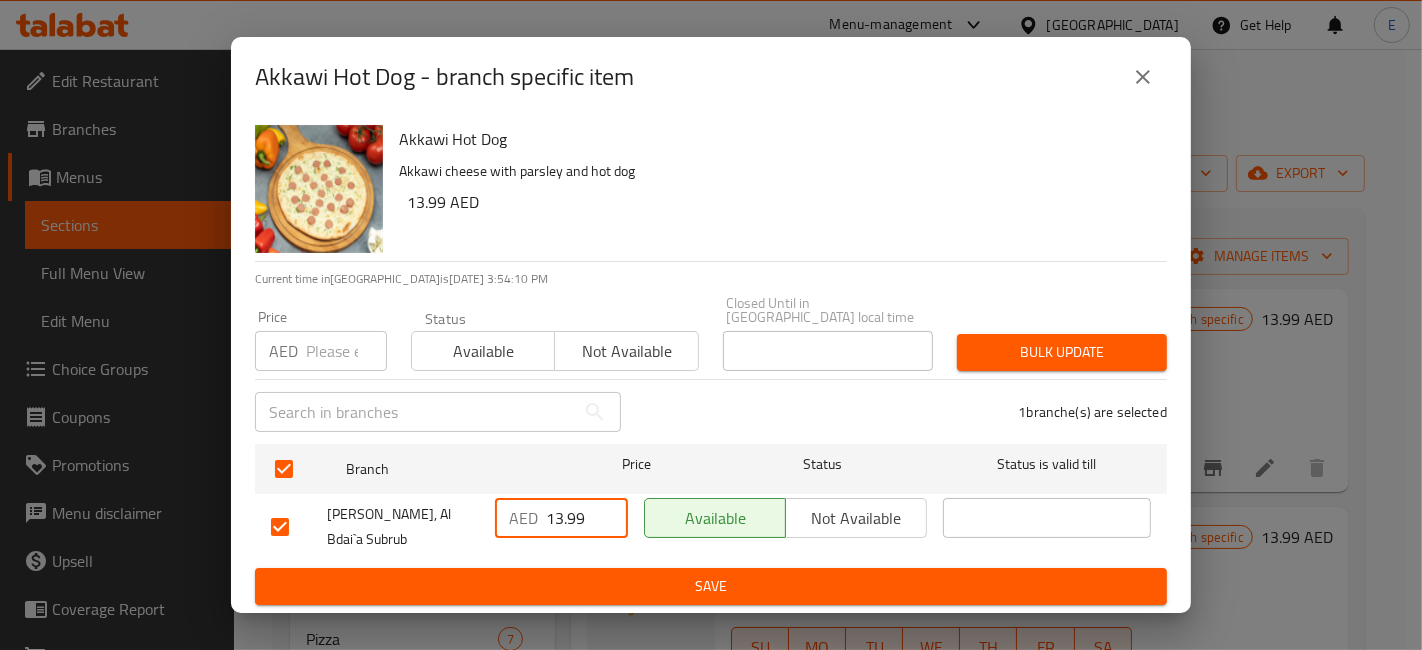 click on "13.99" at bounding box center [587, 518] 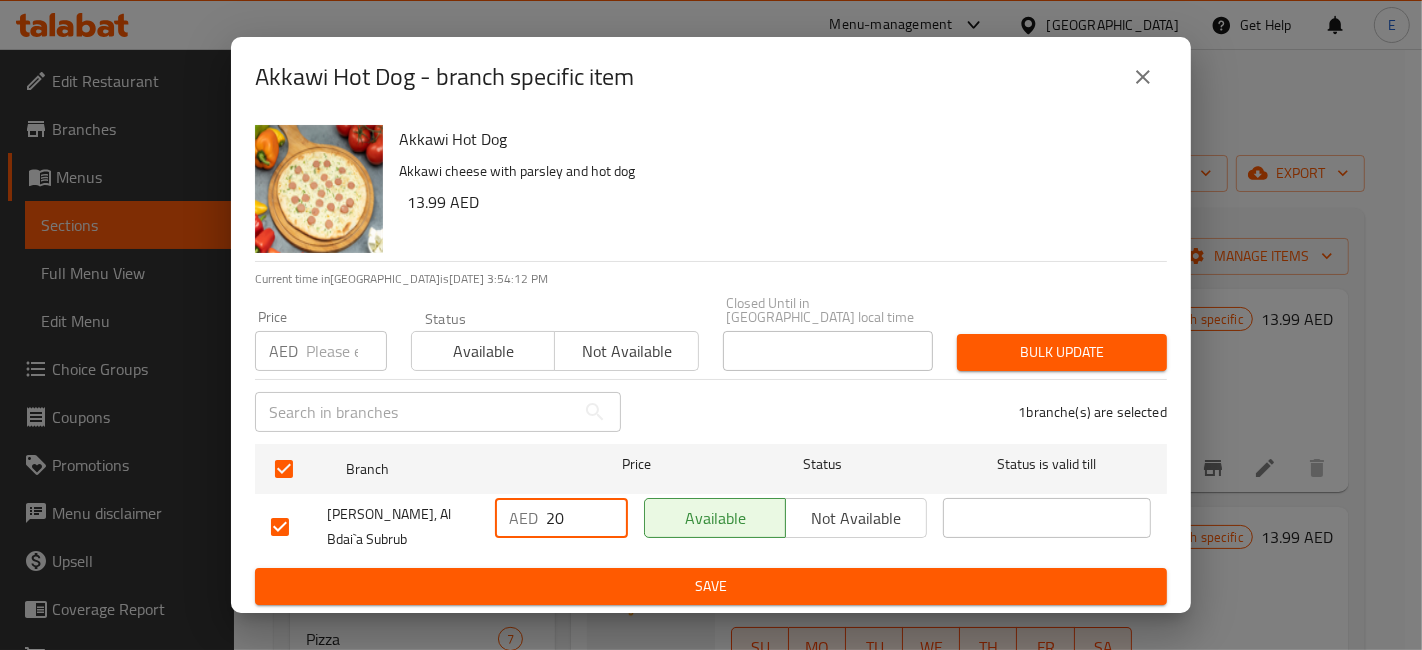 type on "20" 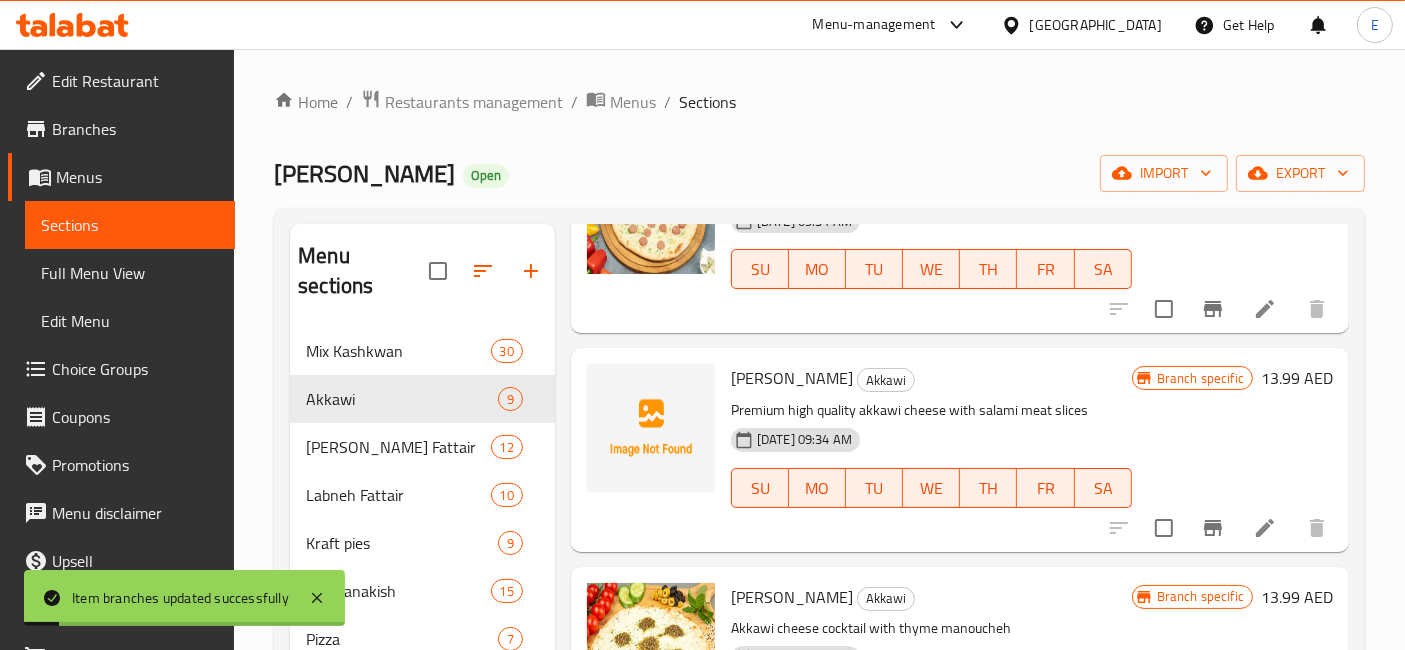 scroll, scrollTop: 160, scrollLeft: 0, axis: vertical 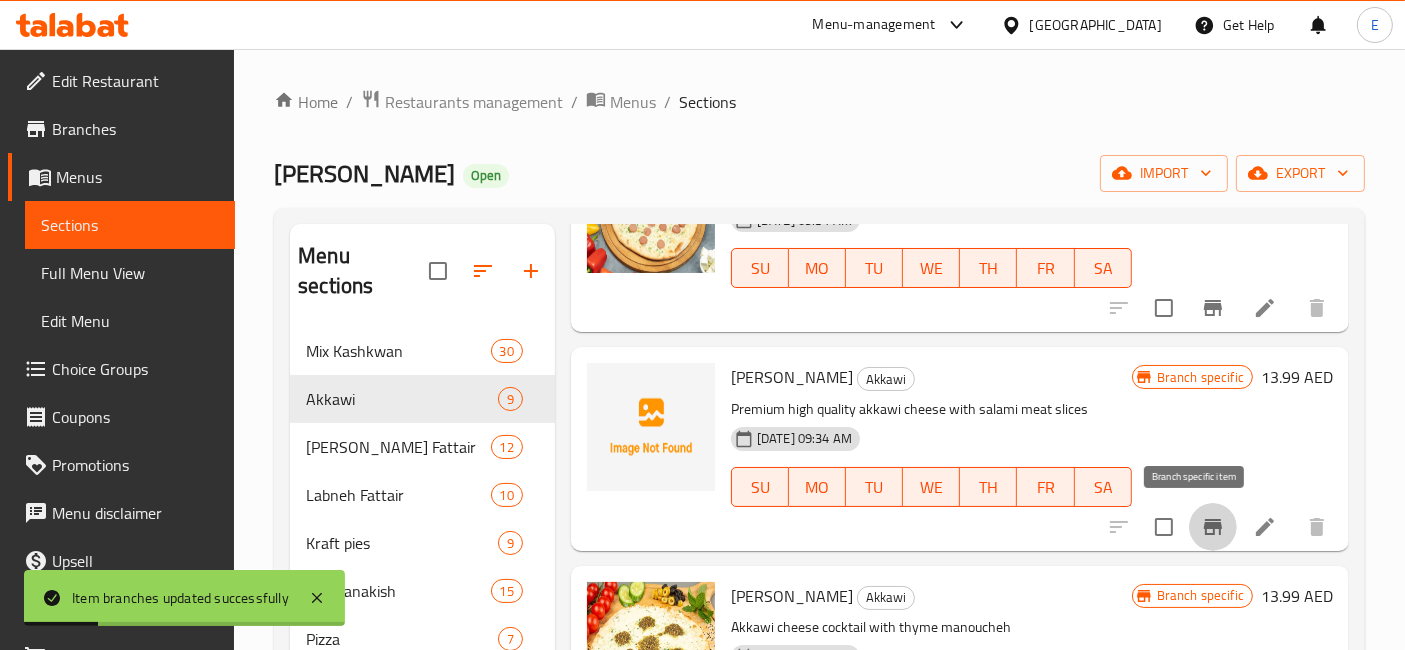 click 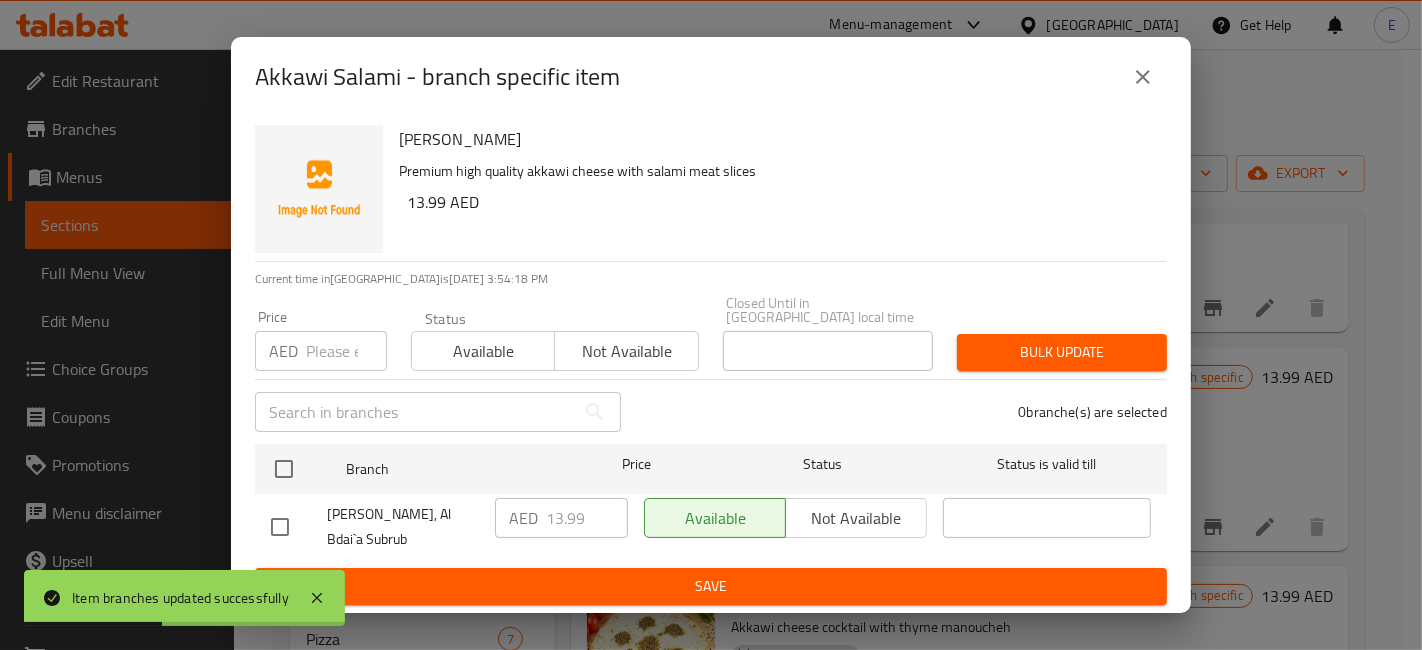 click at bounding box center (280, 527) 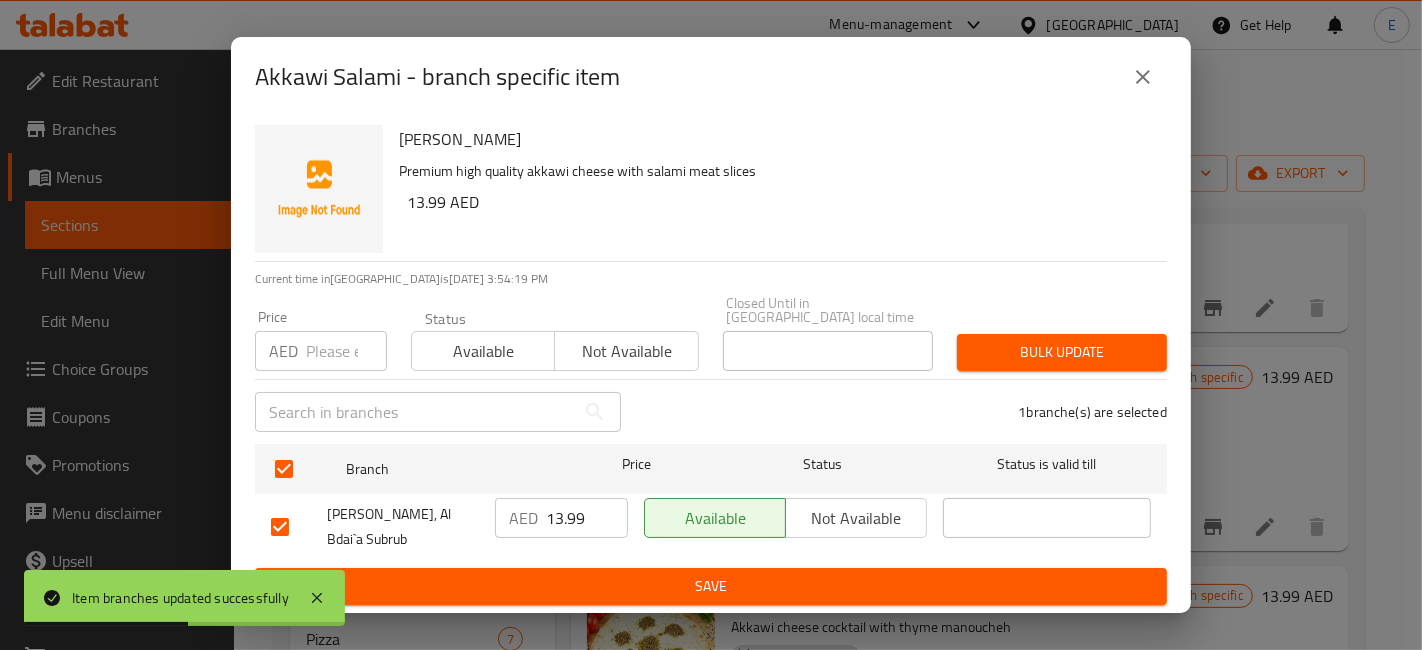 click on "13.99" at bounding box center [587, 518] 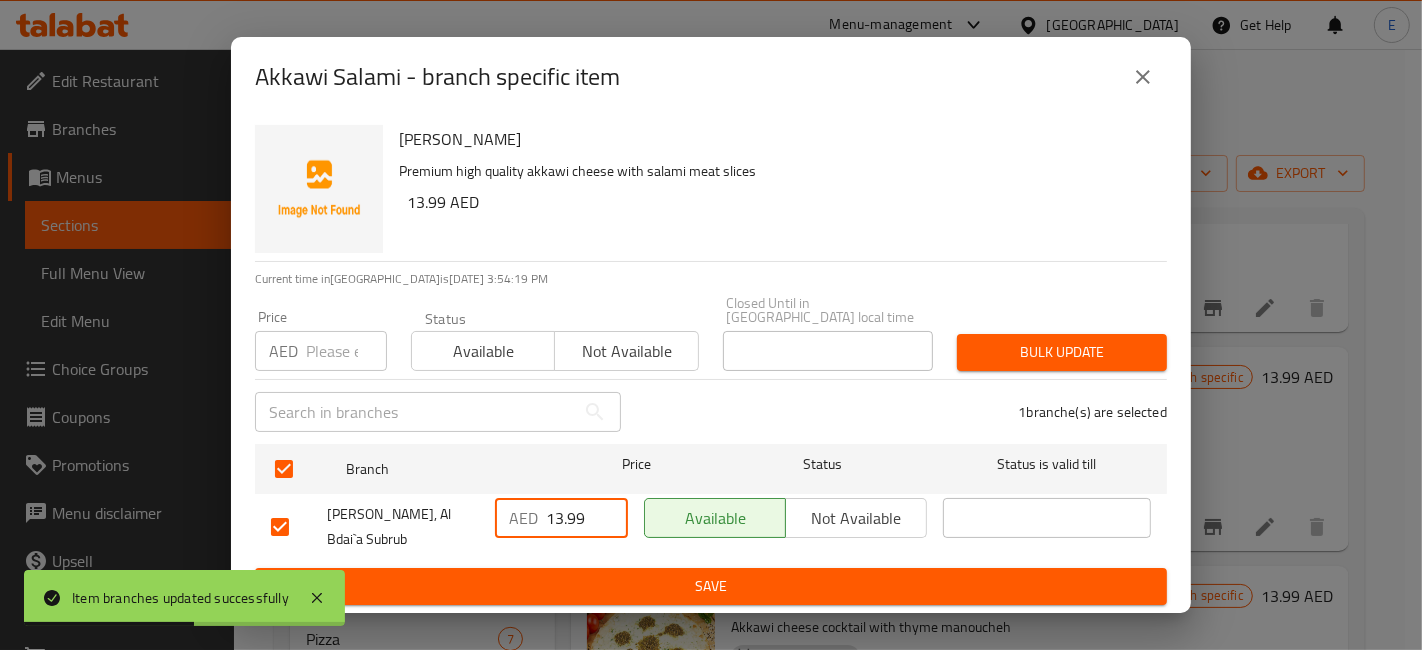 click on "13.99" at bounding box center (587, 518) 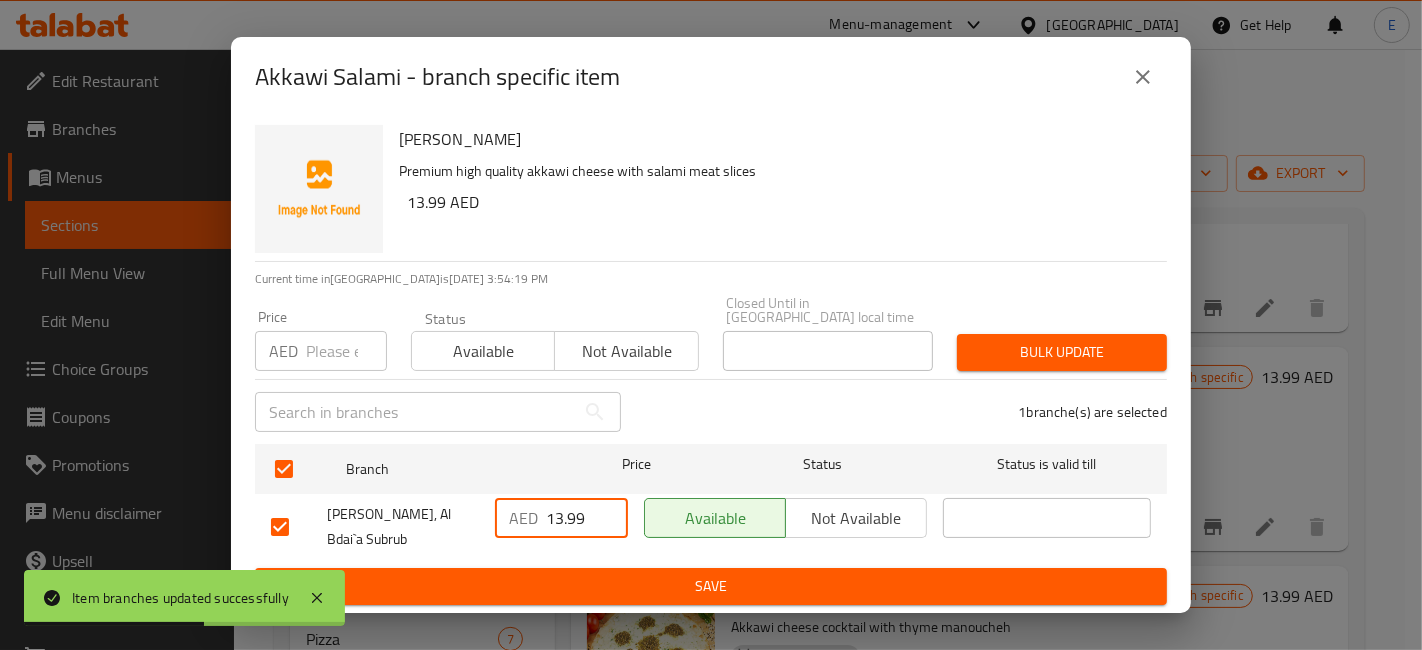 click on "13.99" at bounding box center [587, 518] 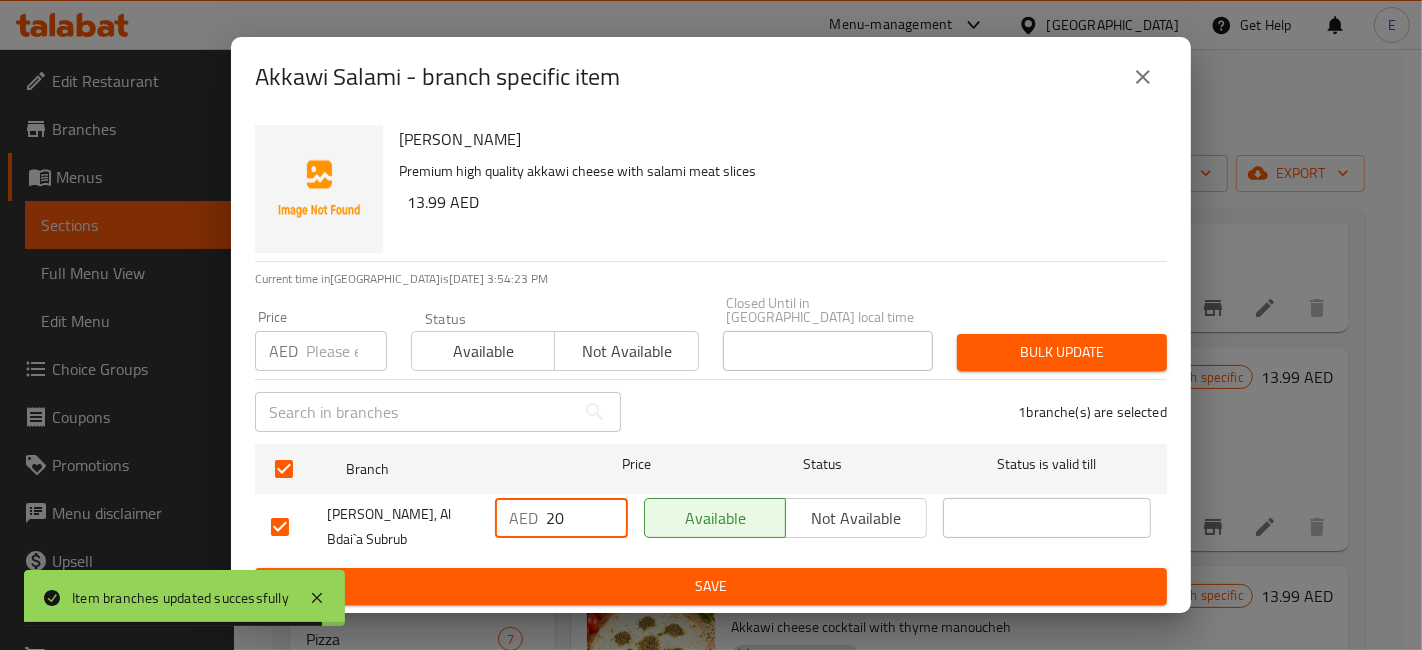 type on "20" 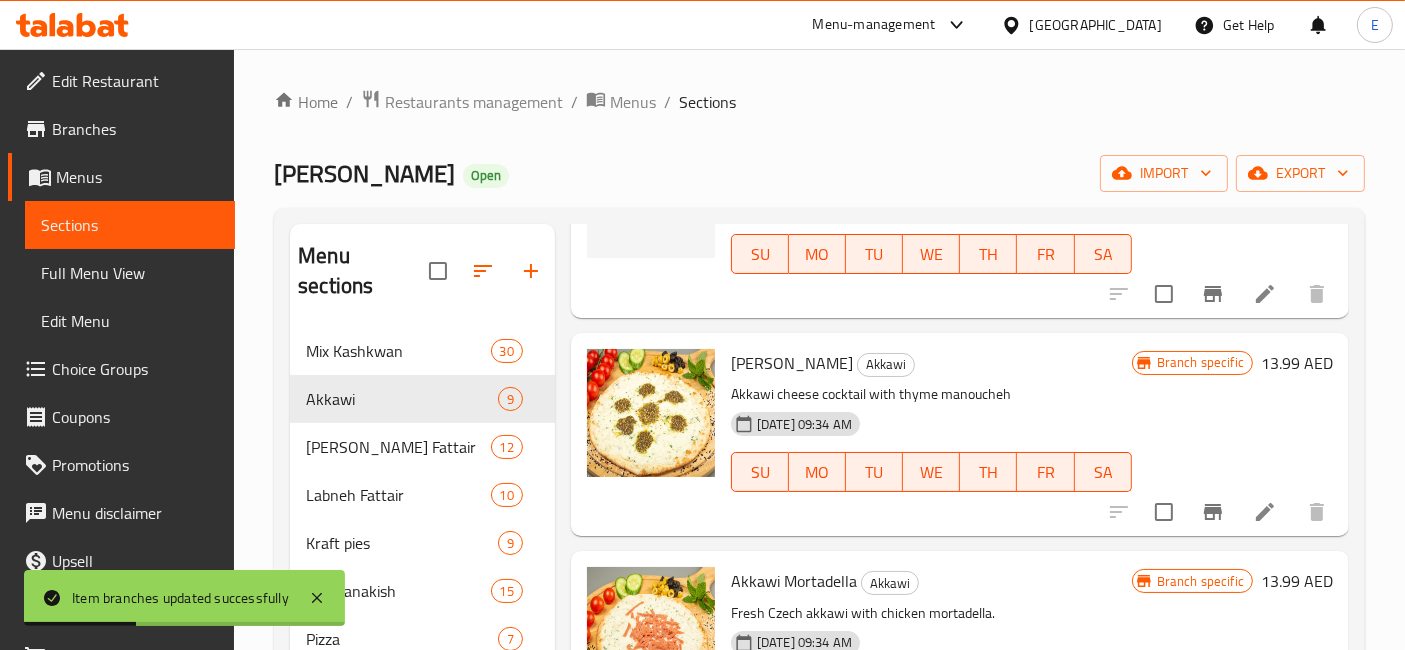 scroll, scrollTop: 500, scrollLeft: 0, axis: vertical 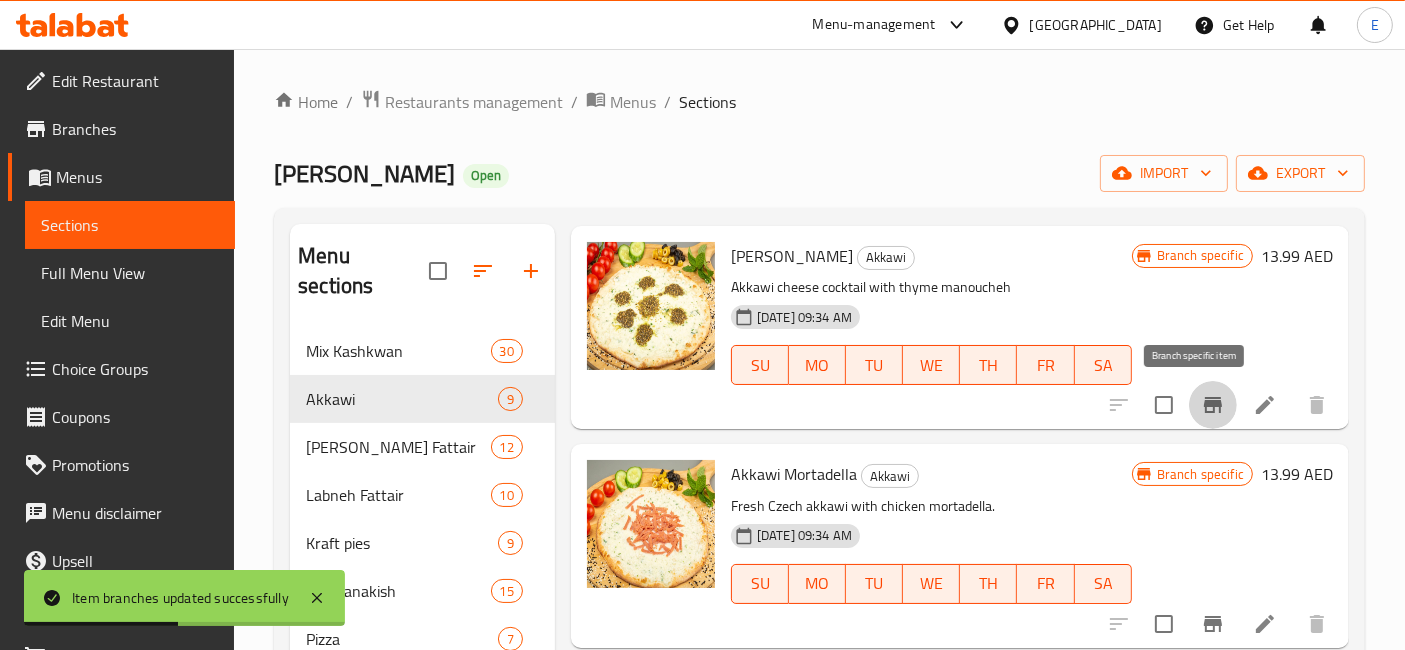 click 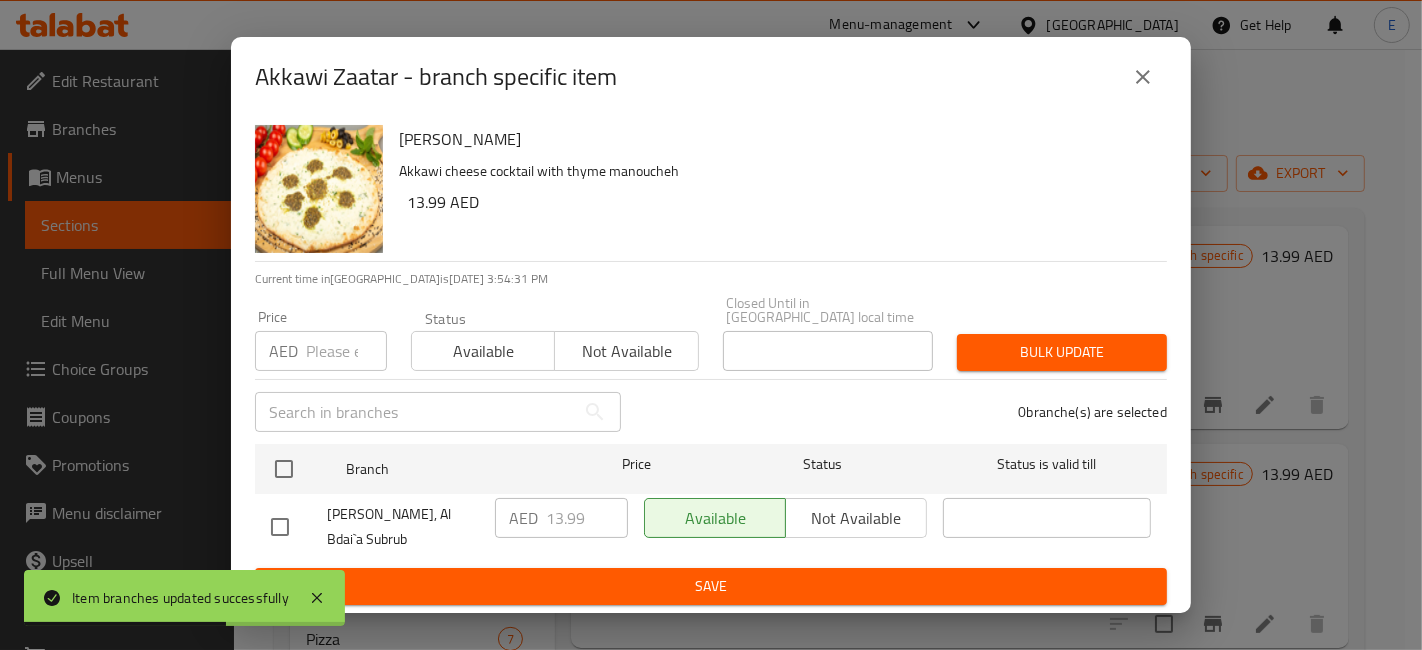 click at bounding box center [280, 527] 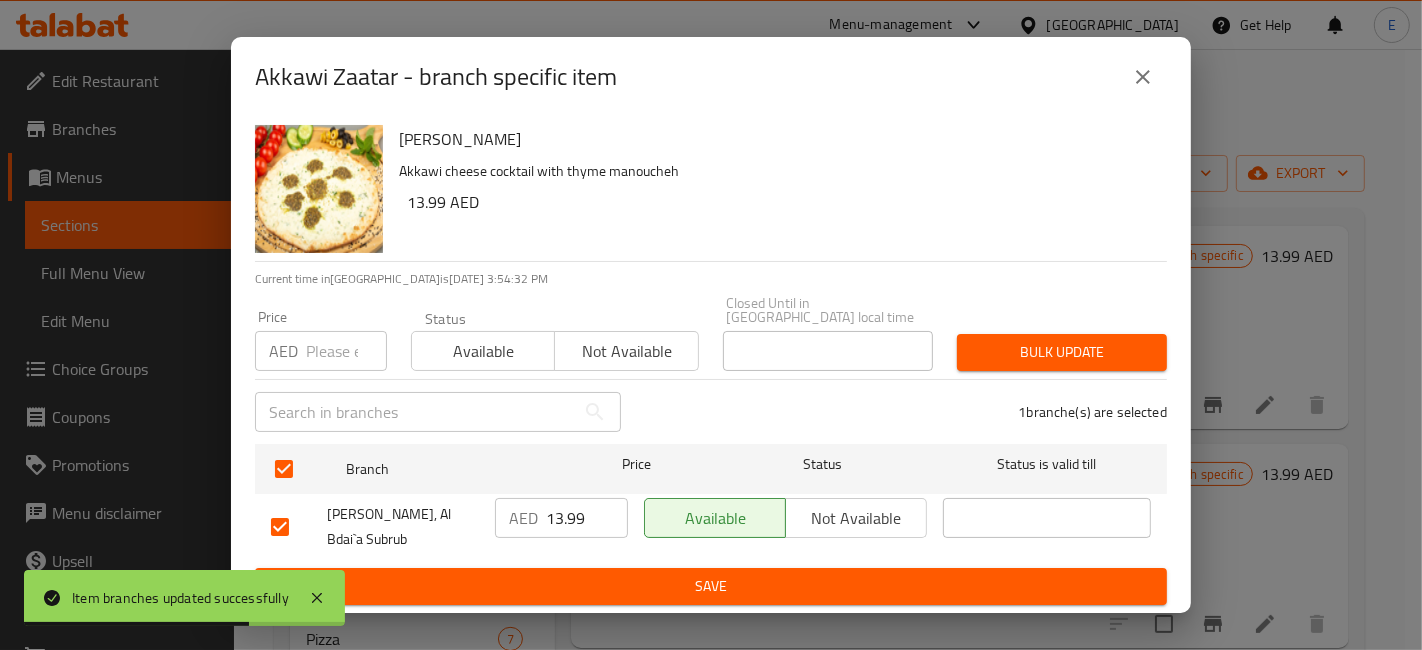 click on "13.99" at bounding box center (587, 518) 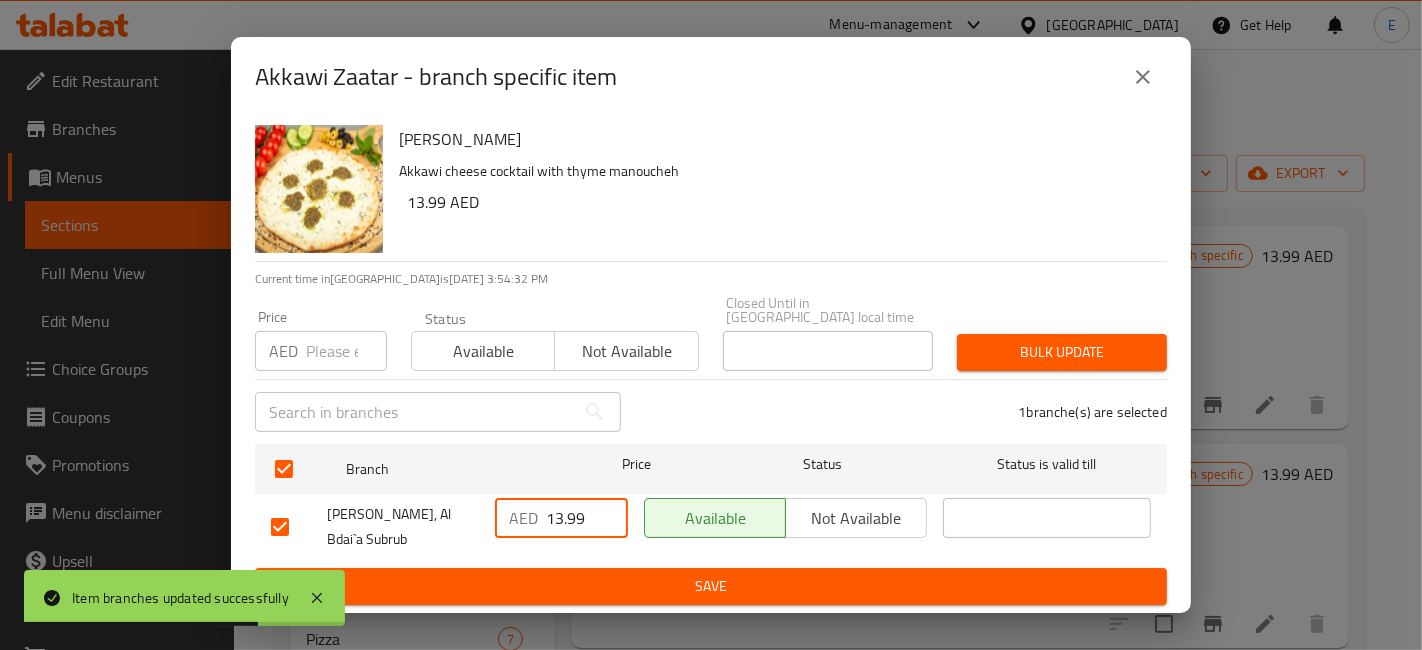 click on "13.99" at bounding box center (587, 518) 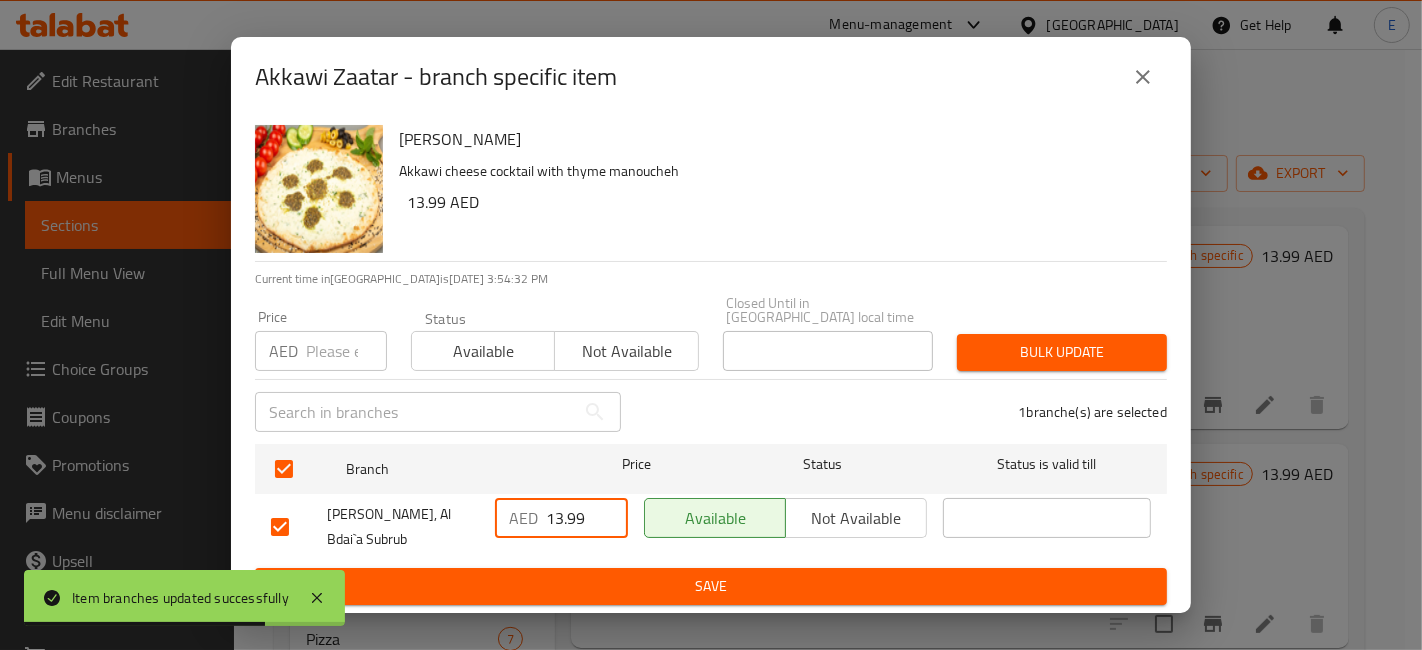 click on "13.99" at bounding box center [587, 518] 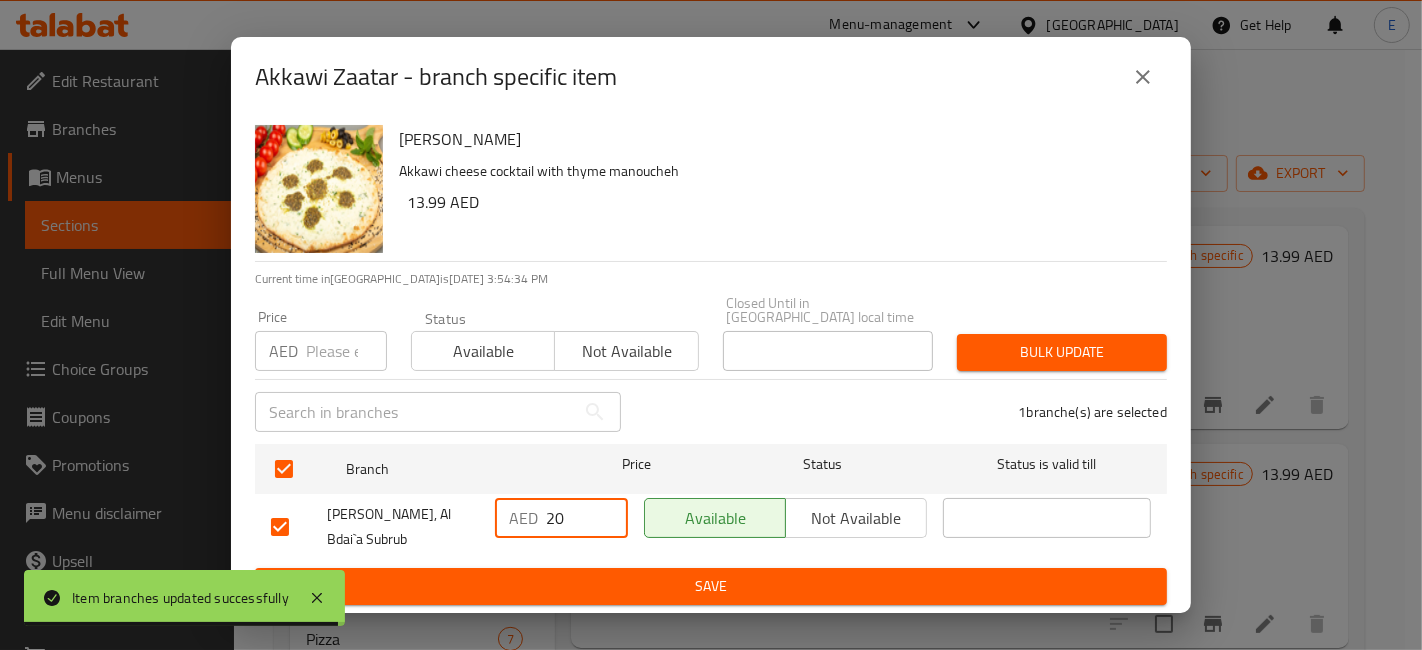 type on "20" 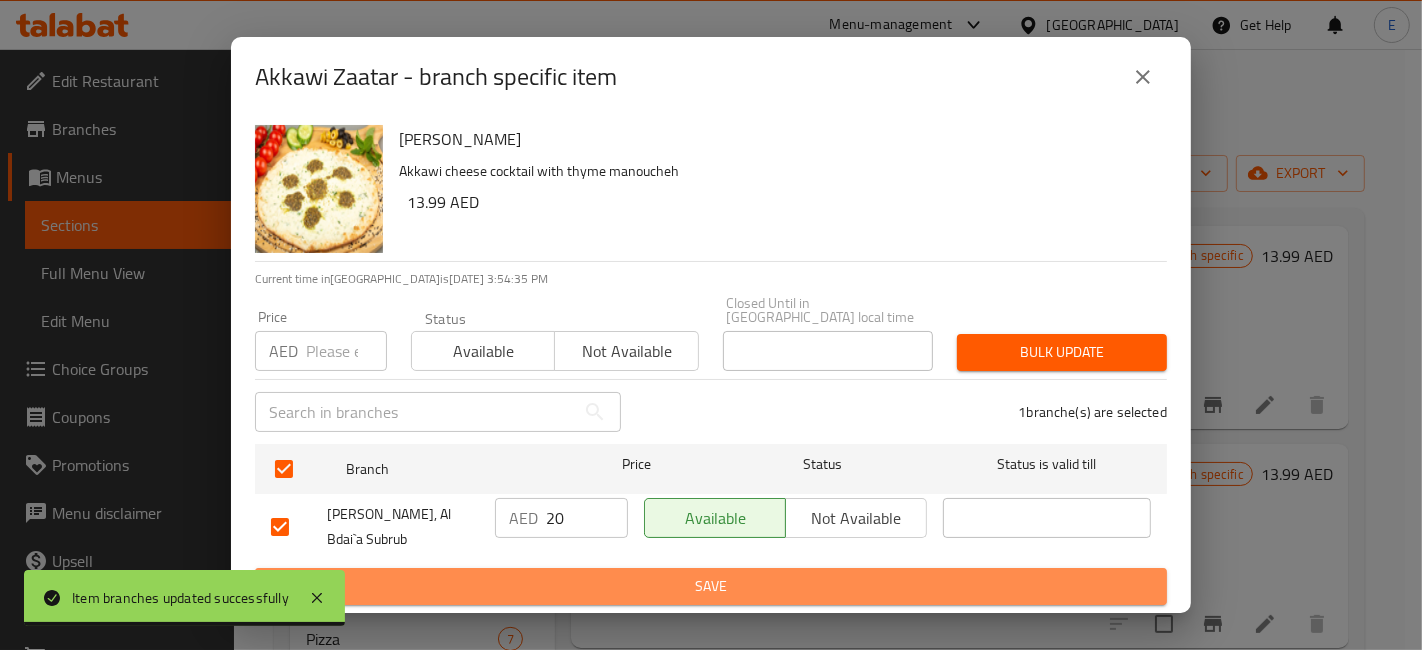 click on "Save" at bounding box center (711, 586) 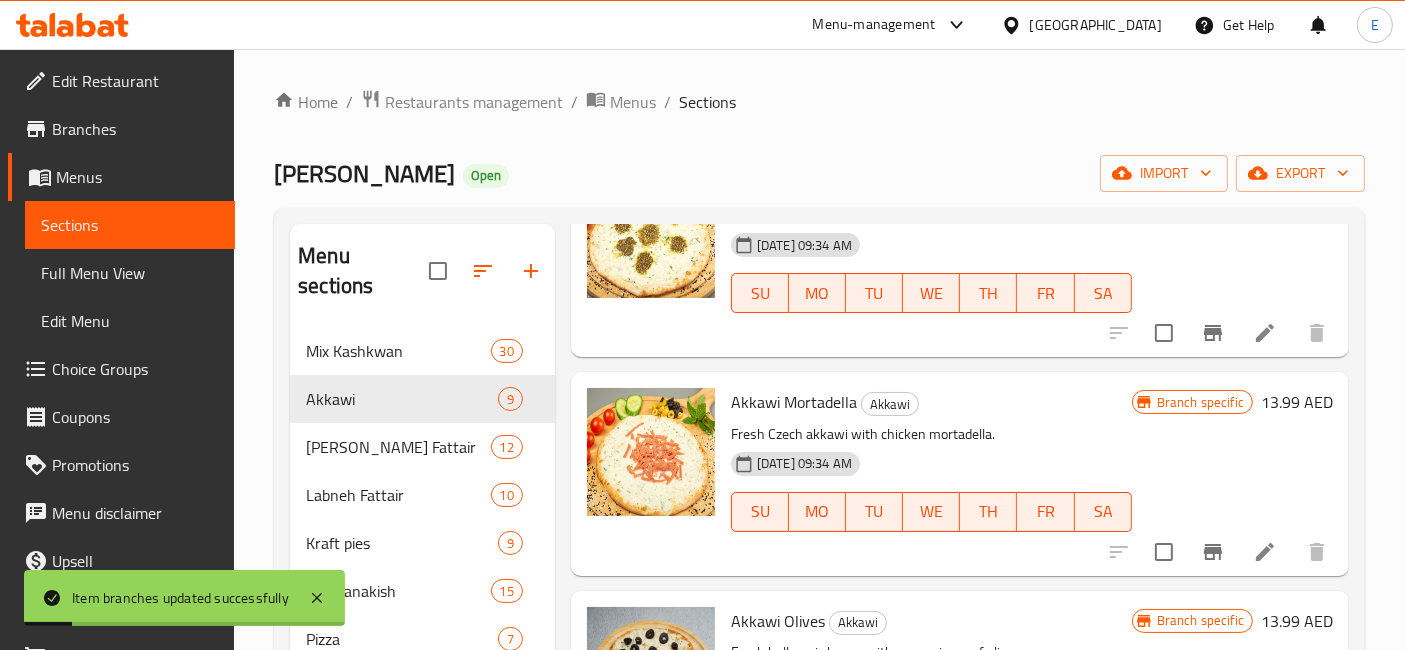 scroll, scrollTop: 601, scrollLeft: 0, axis: vertical 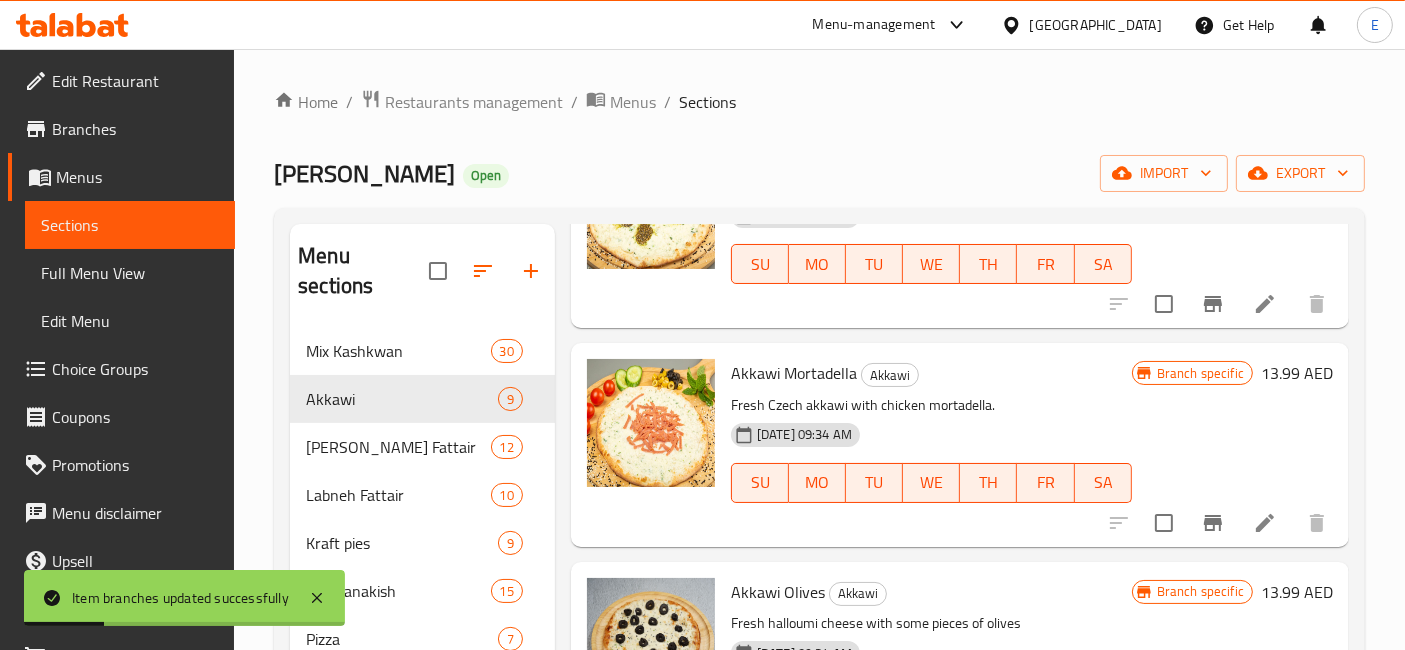click 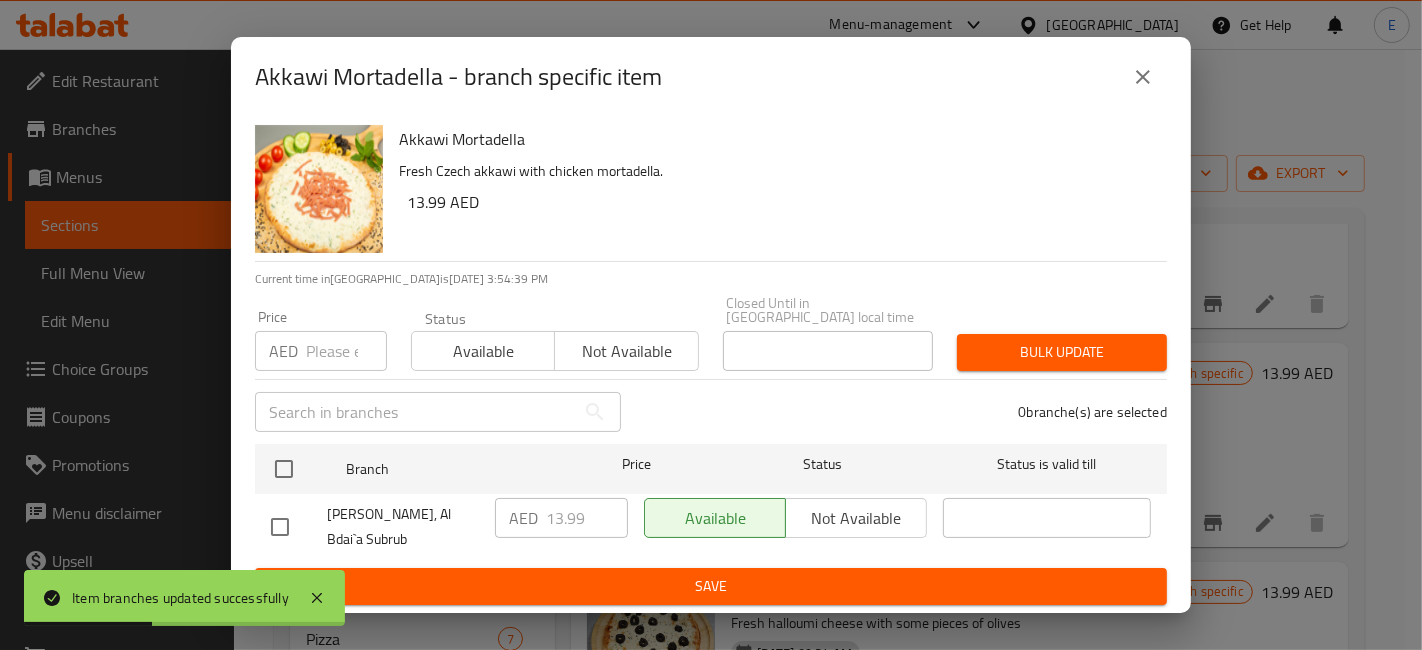 click at bounding box center [280, 527] 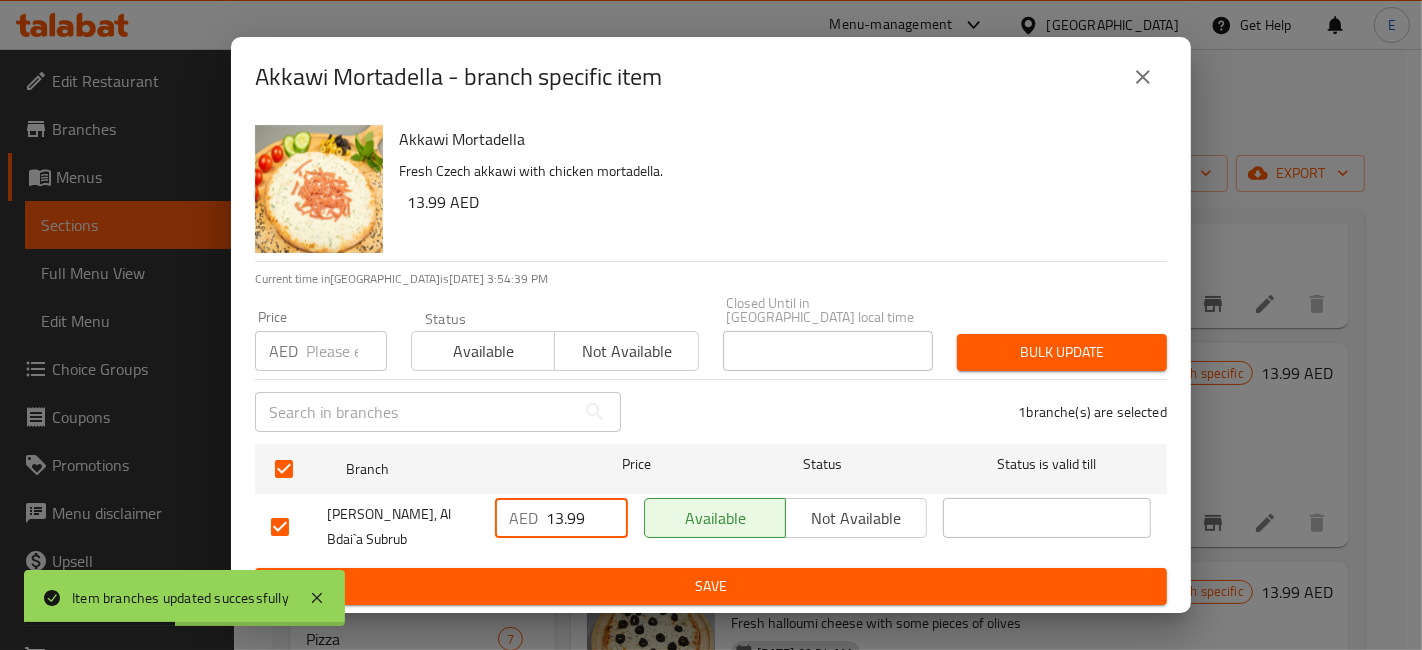 click on "13.99" at bounding box center (587, 518) 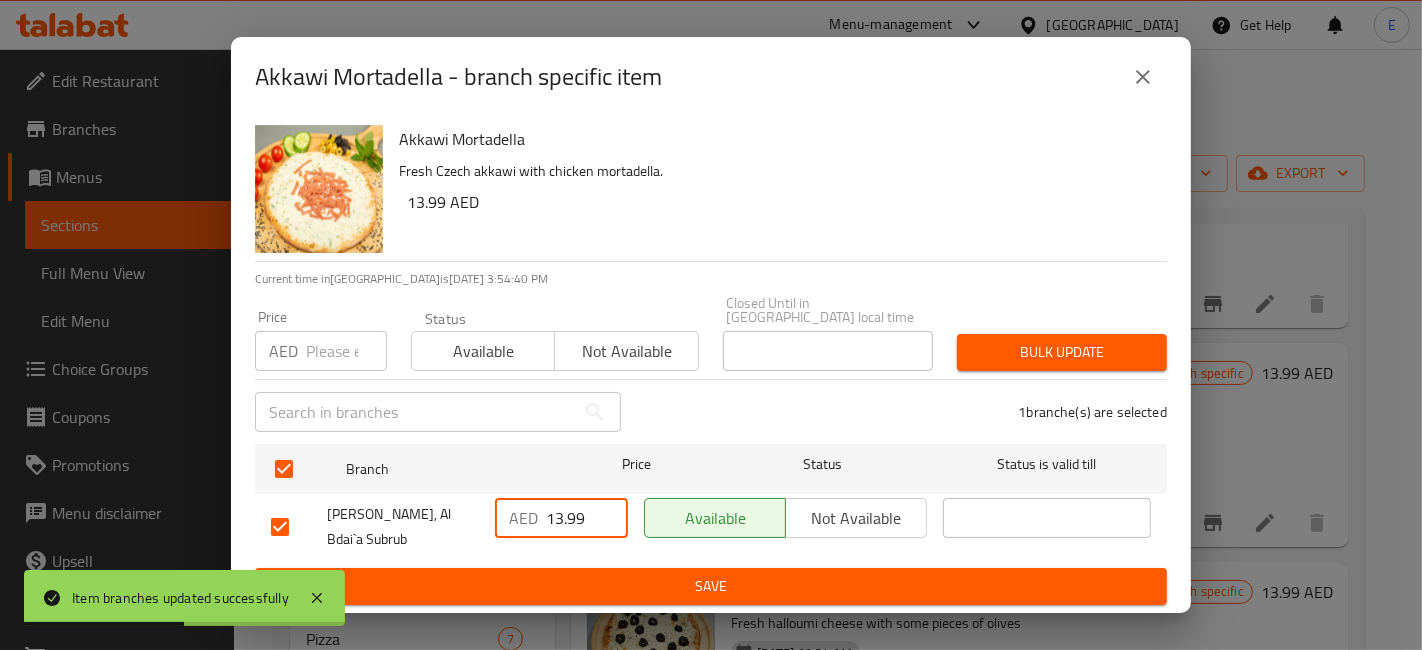click on "13.99" at bounding box center (587, 518) 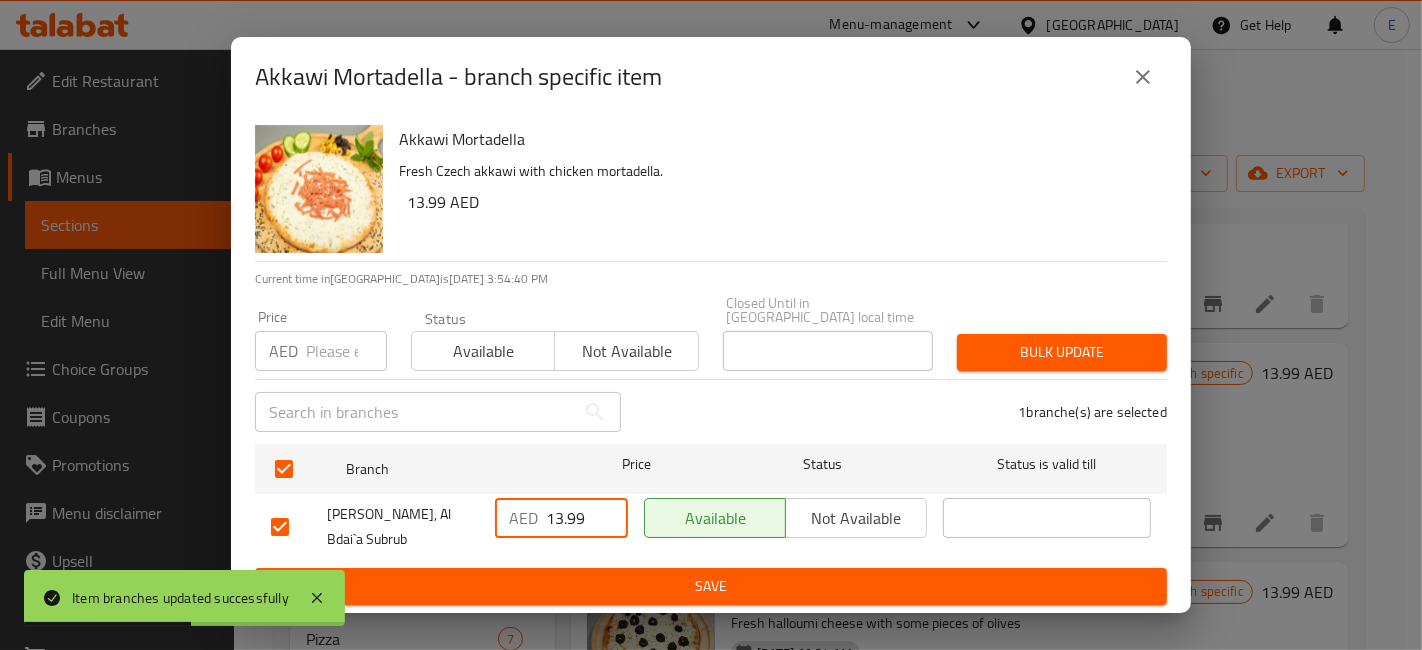 click on "13.99" at bounding box center (587, 518) 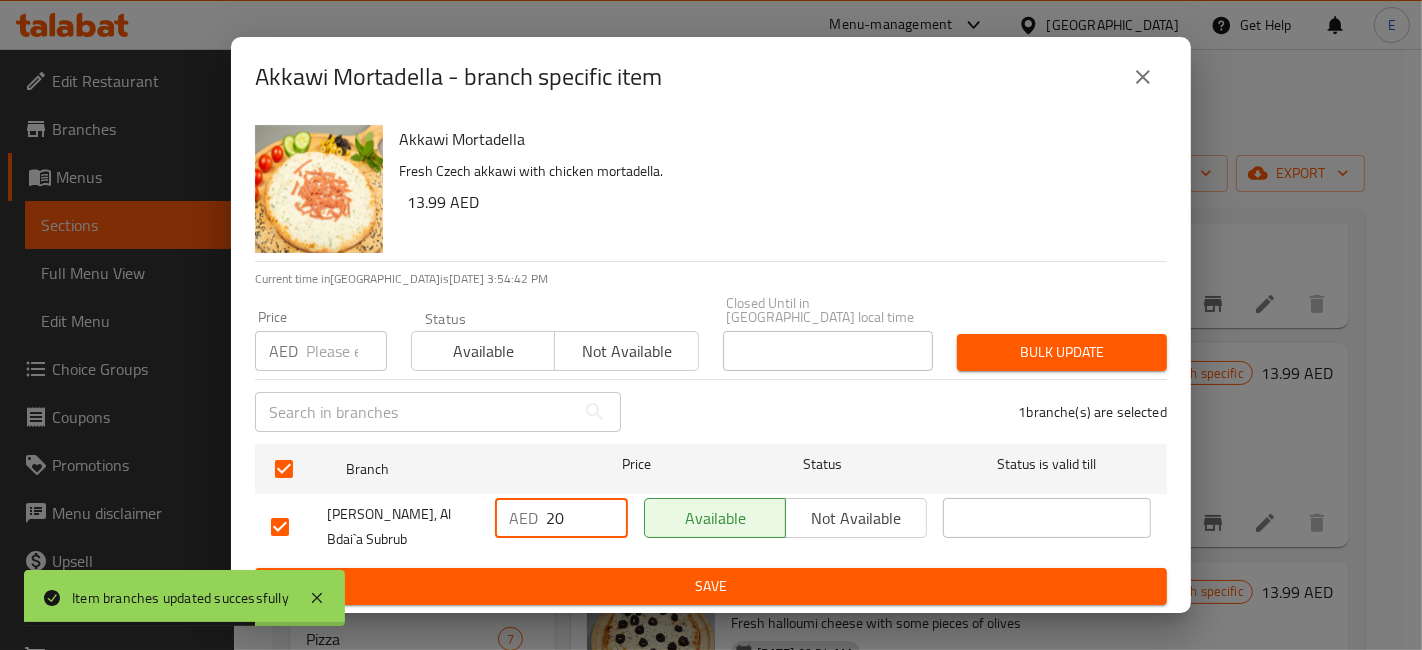 type on "20" 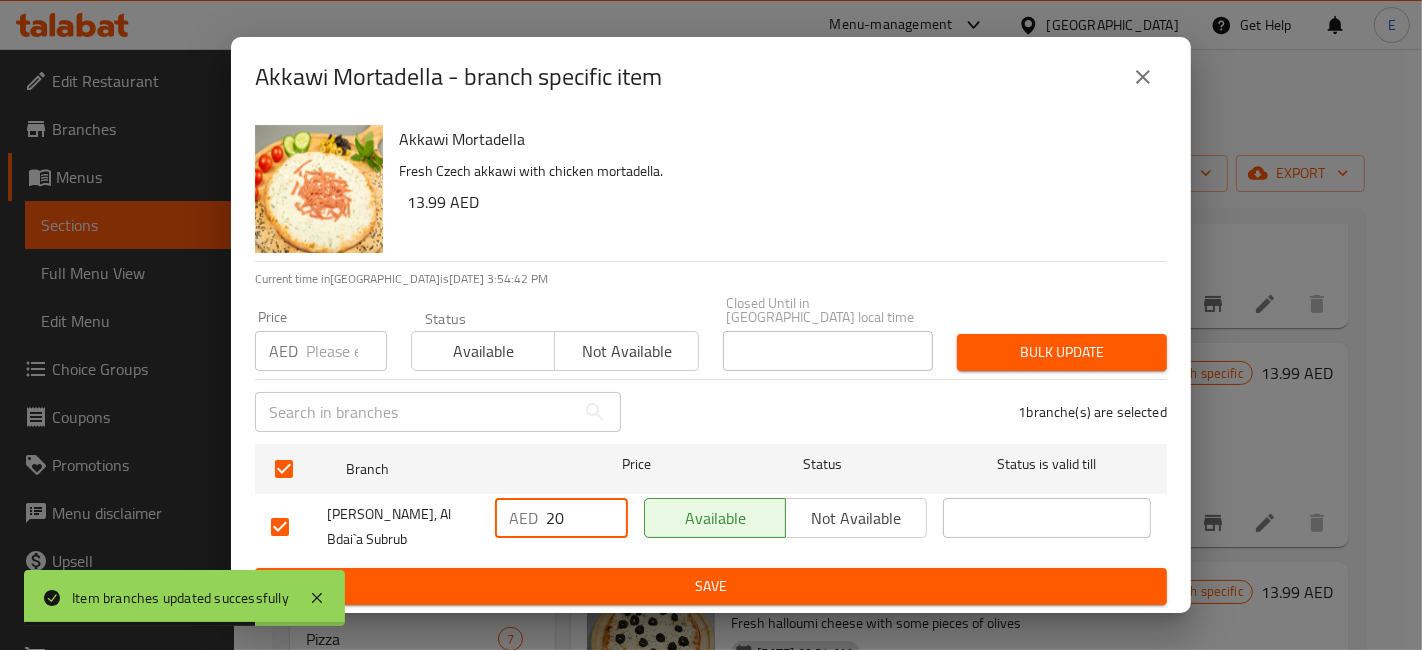 click on "Save" at bounding box center (711, 586) 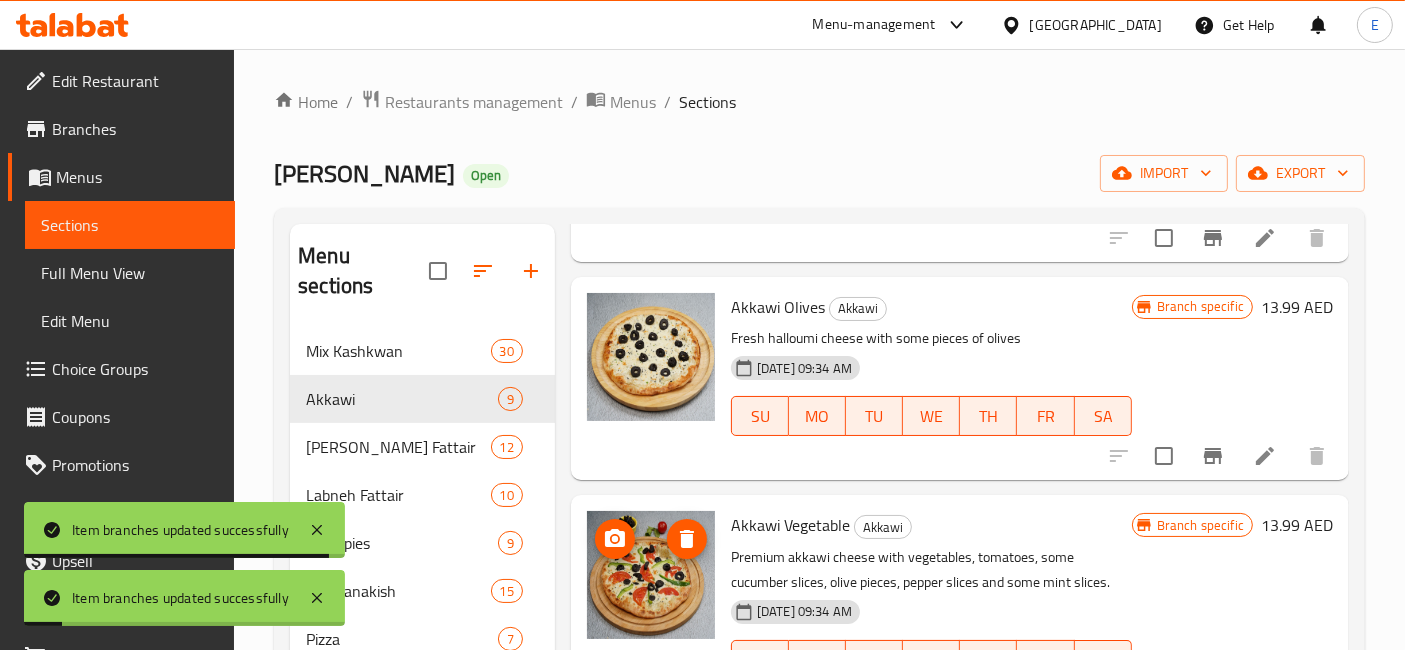 scroll, scrollTop: 888, scrollLeft: 0, axis: vertical 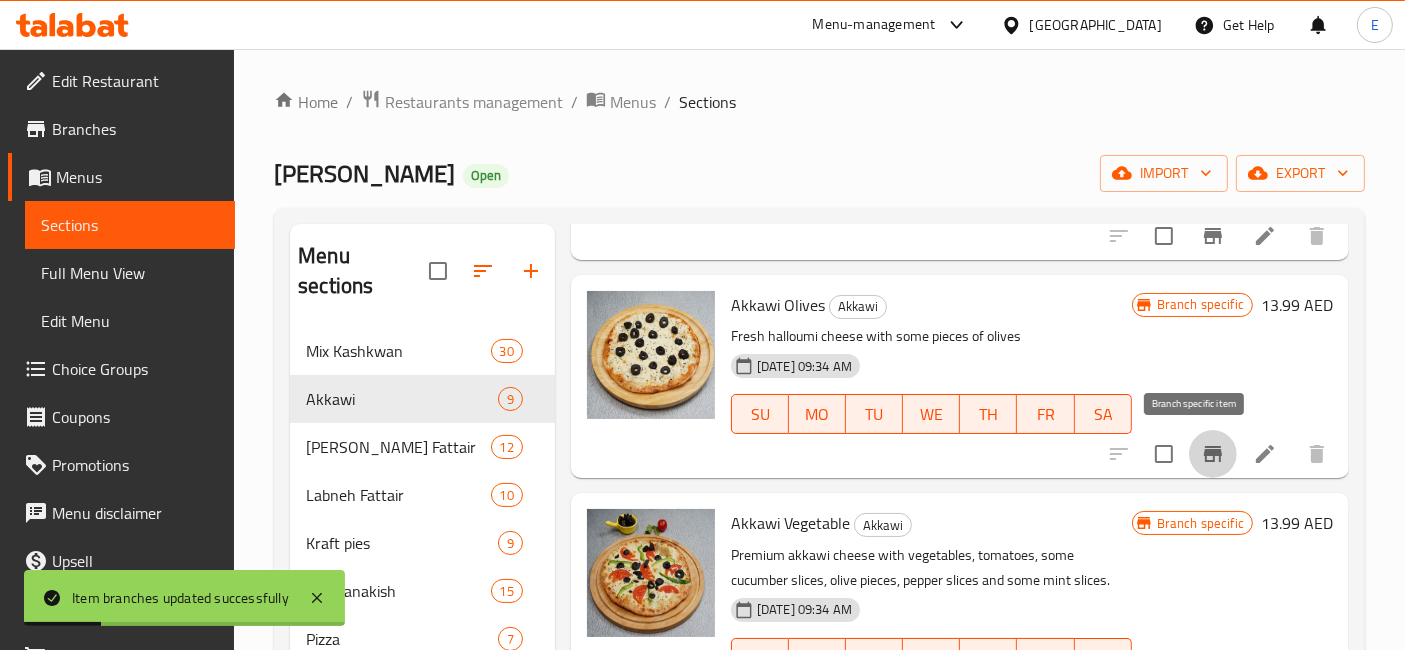 click at bounding box center [1213, 454] 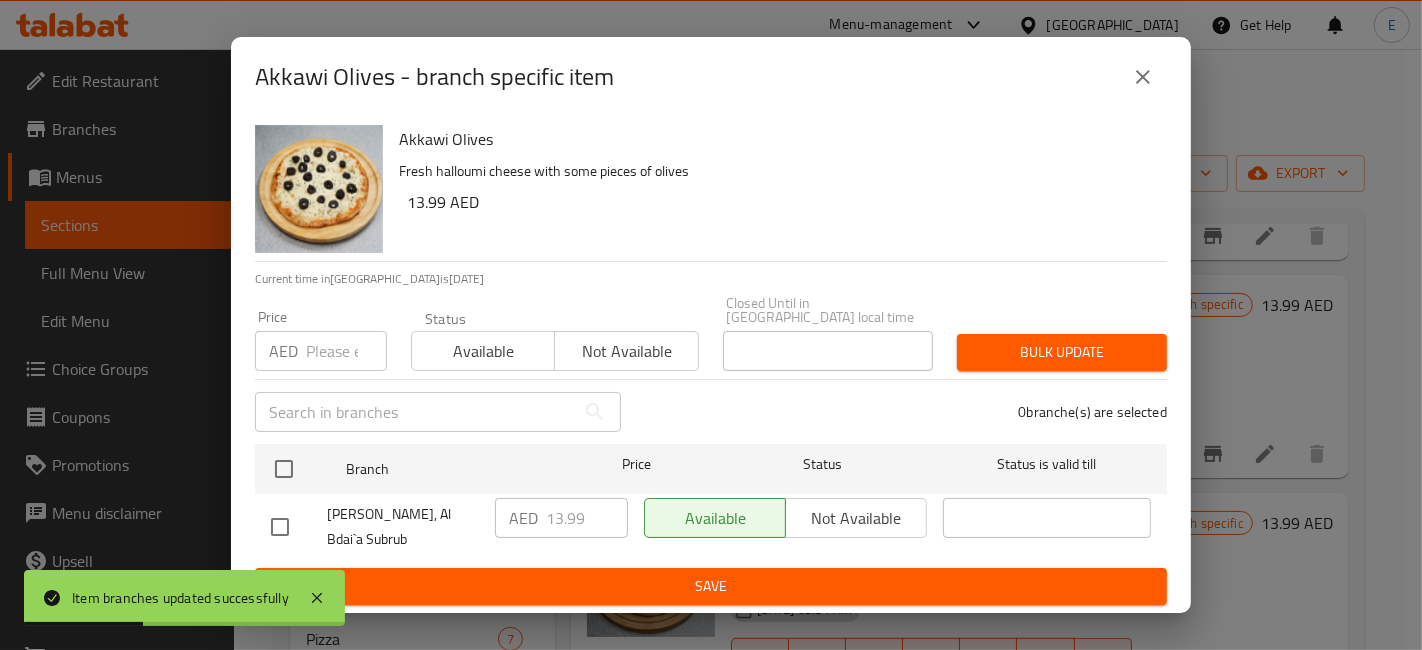 click at bounding box center (280, 527) 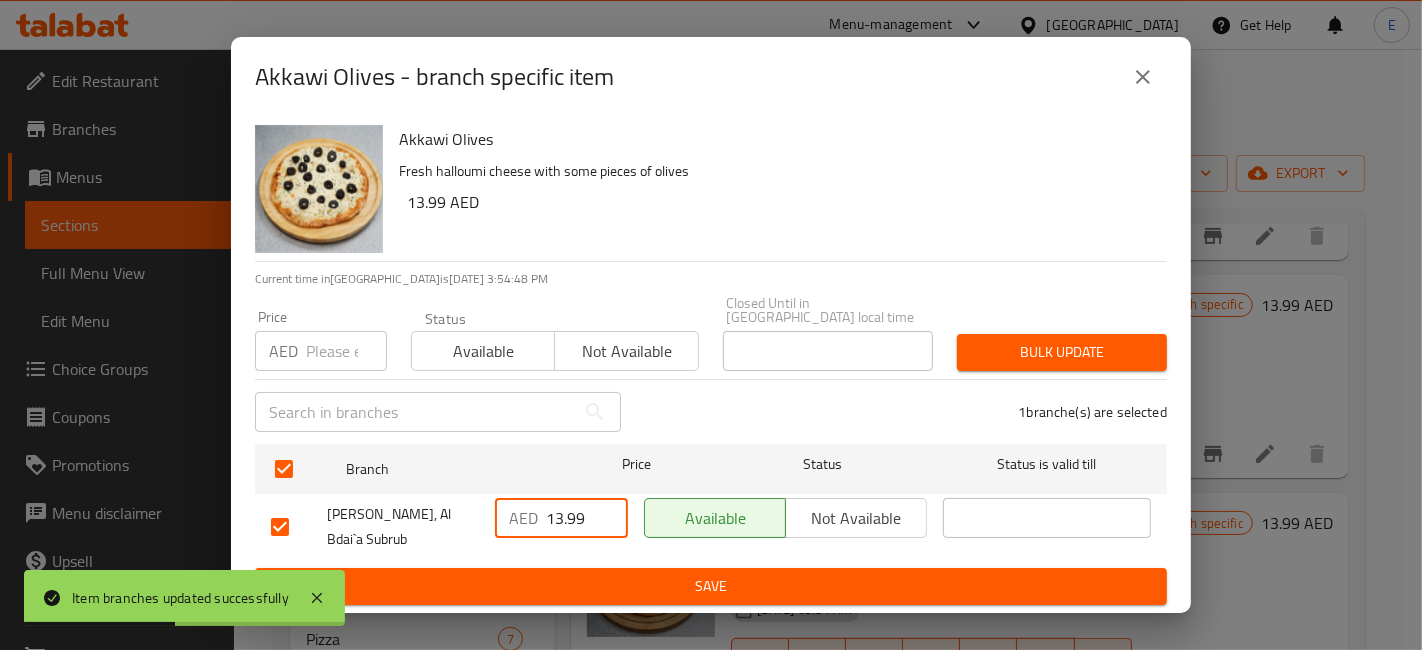 click on "13.99" at bounding box center (587, 518) 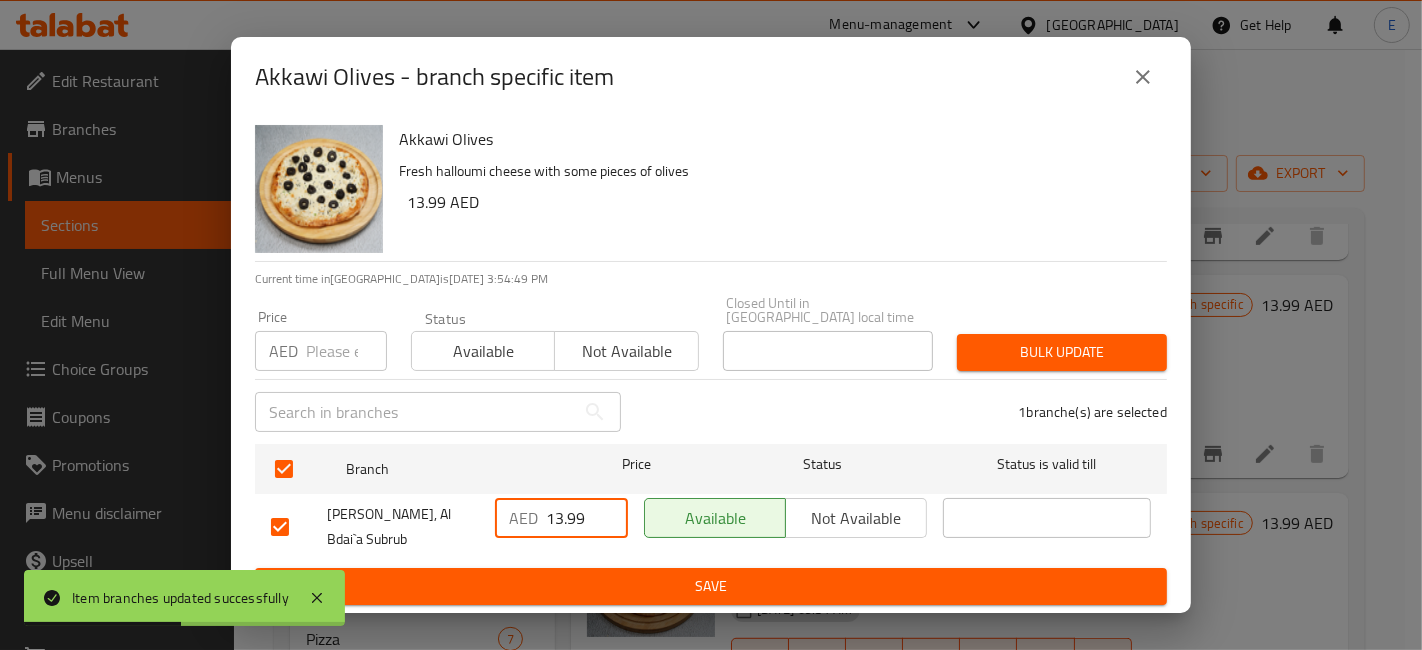 click on "13.99" at bounding box center (587, 518) 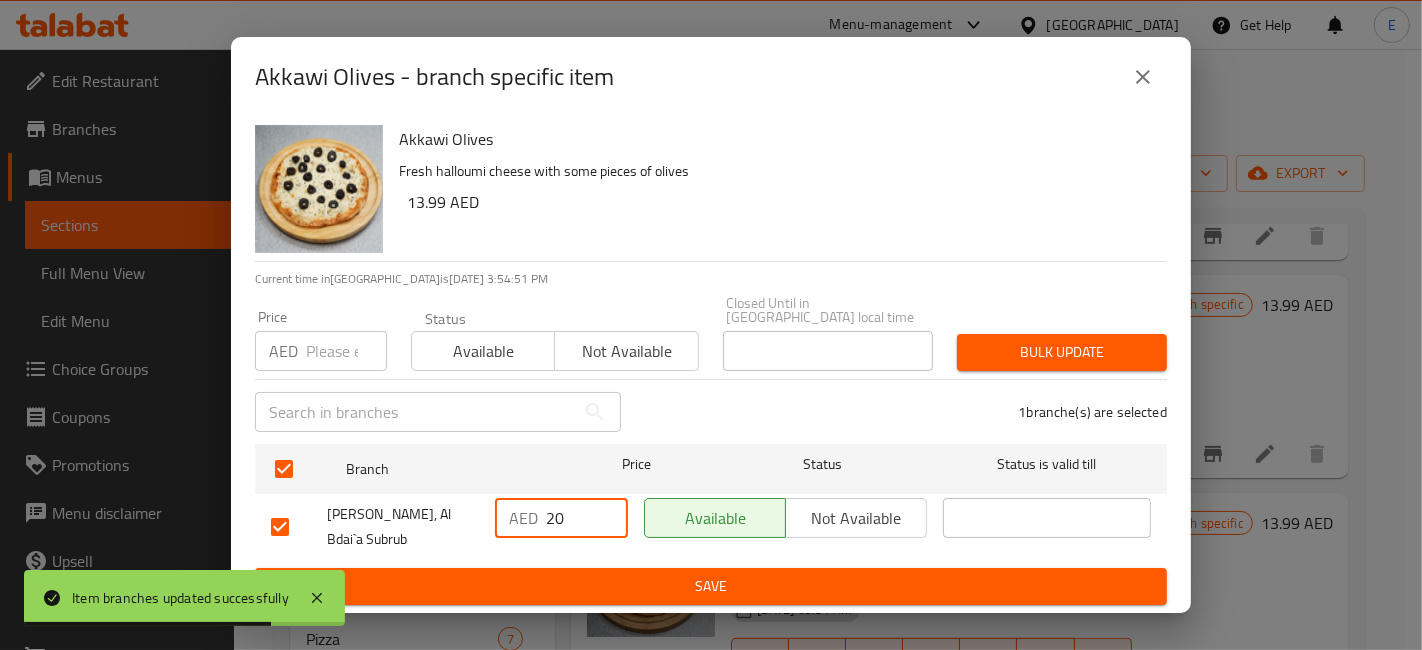 type on "20" 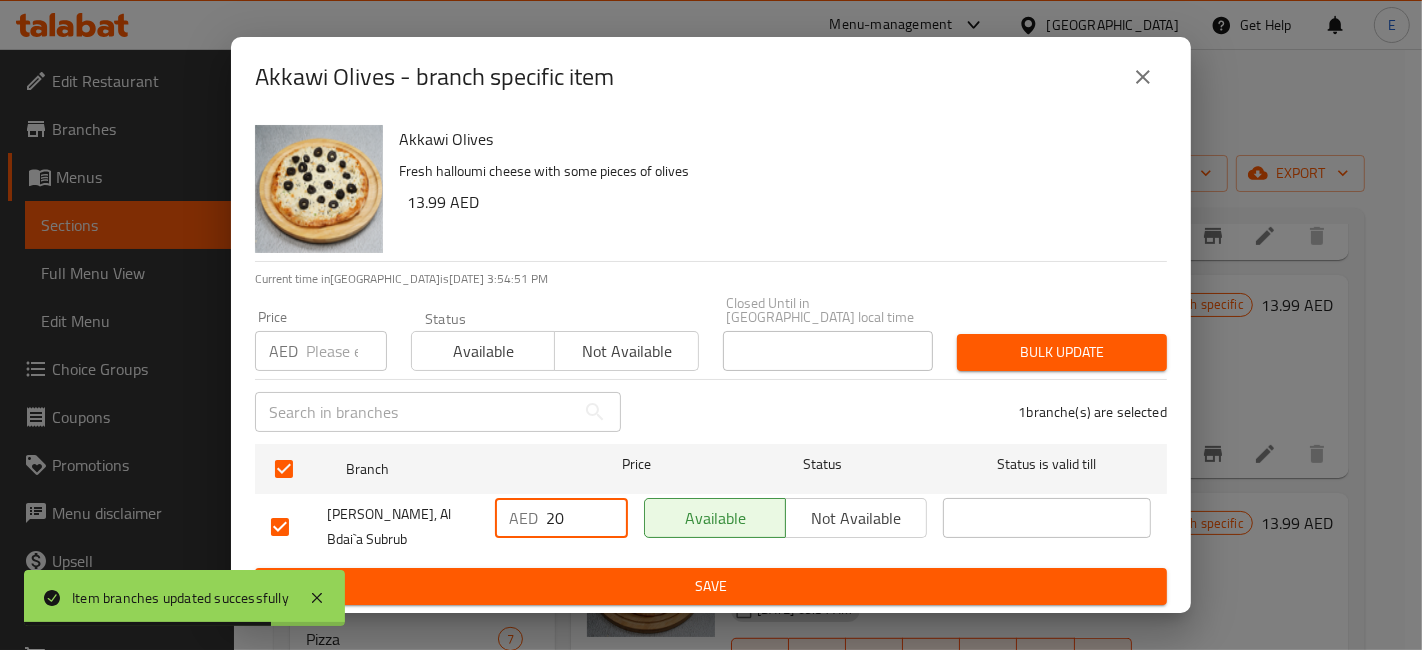 click on "Save" at bounding box center (711, 586) 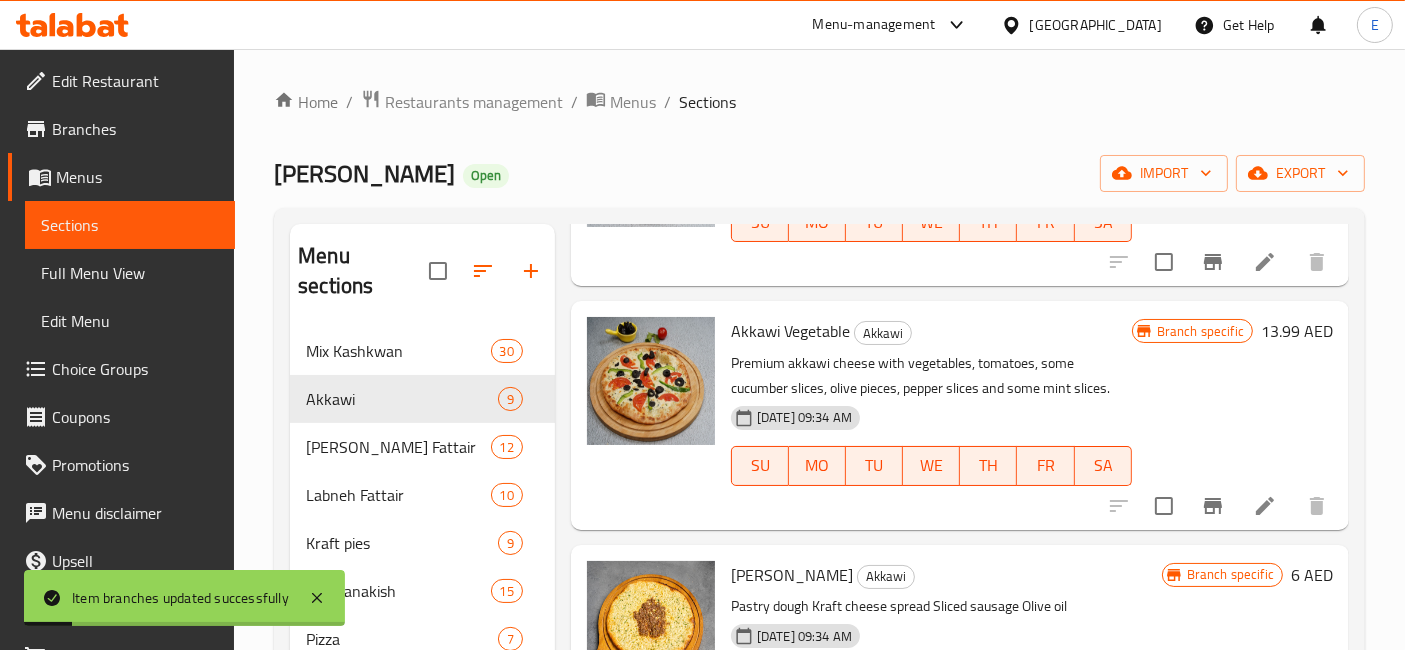 scroll, scrollTop: 1081, scrollLeft: 0, axis: vertical 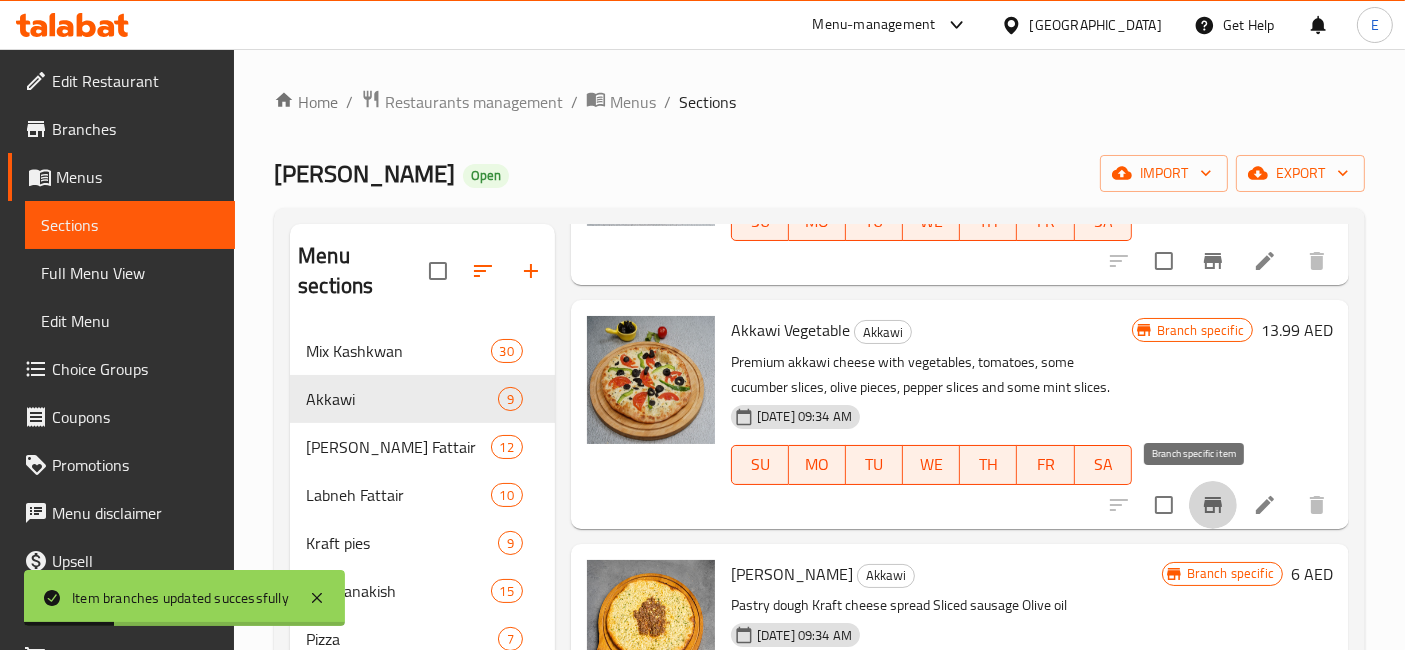 click at bounding box center [1213, 505] 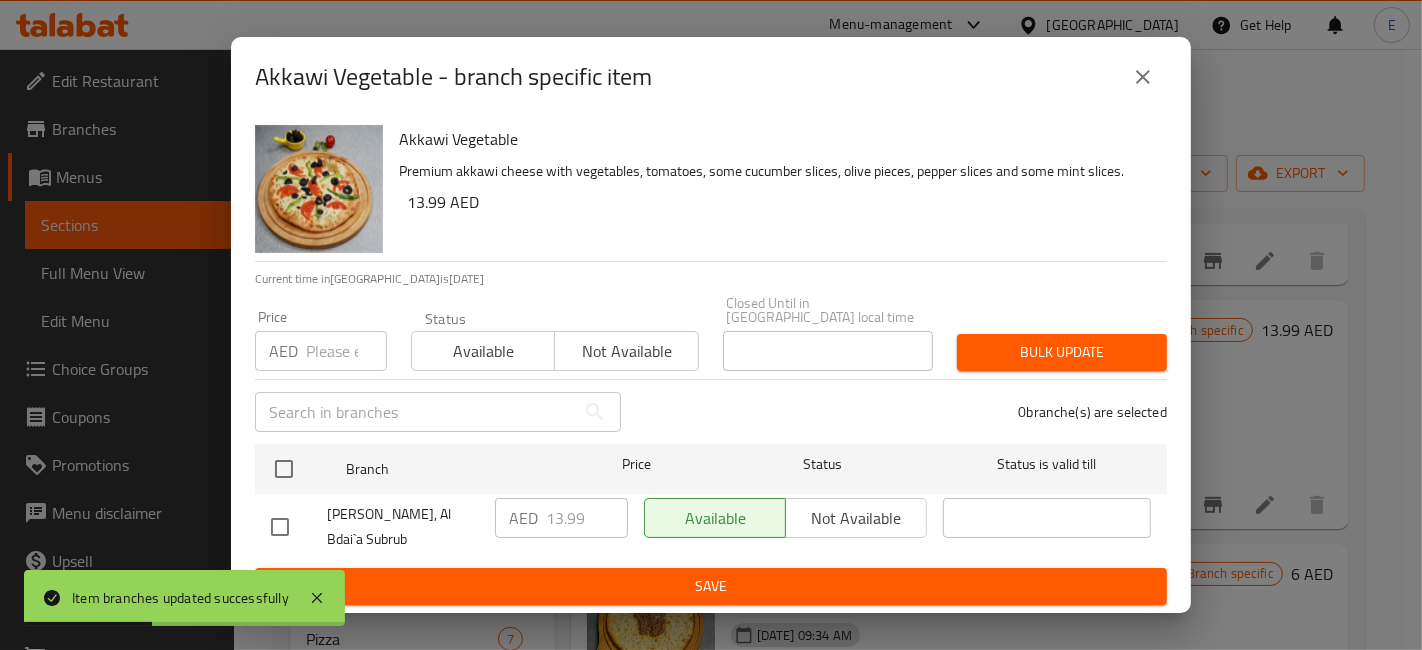 click at bounding box center [280, 527] 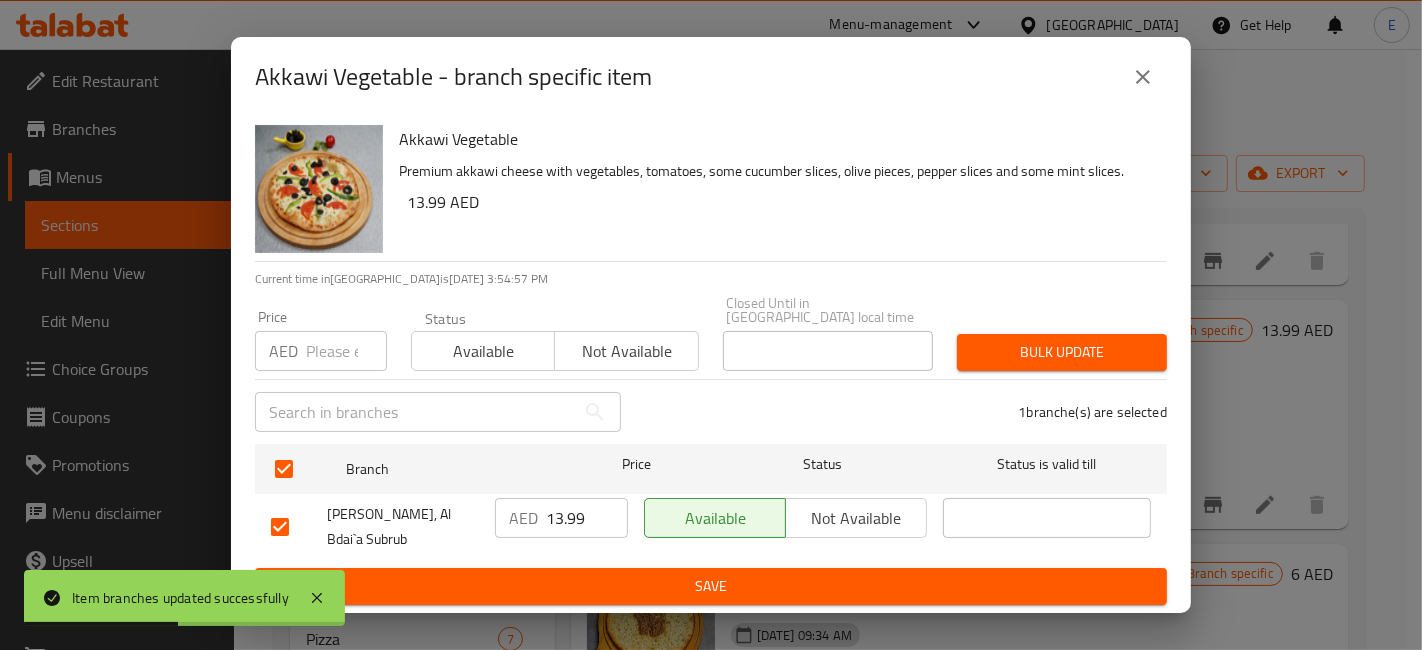 click on "13.99" at bounding box center [587, 518] 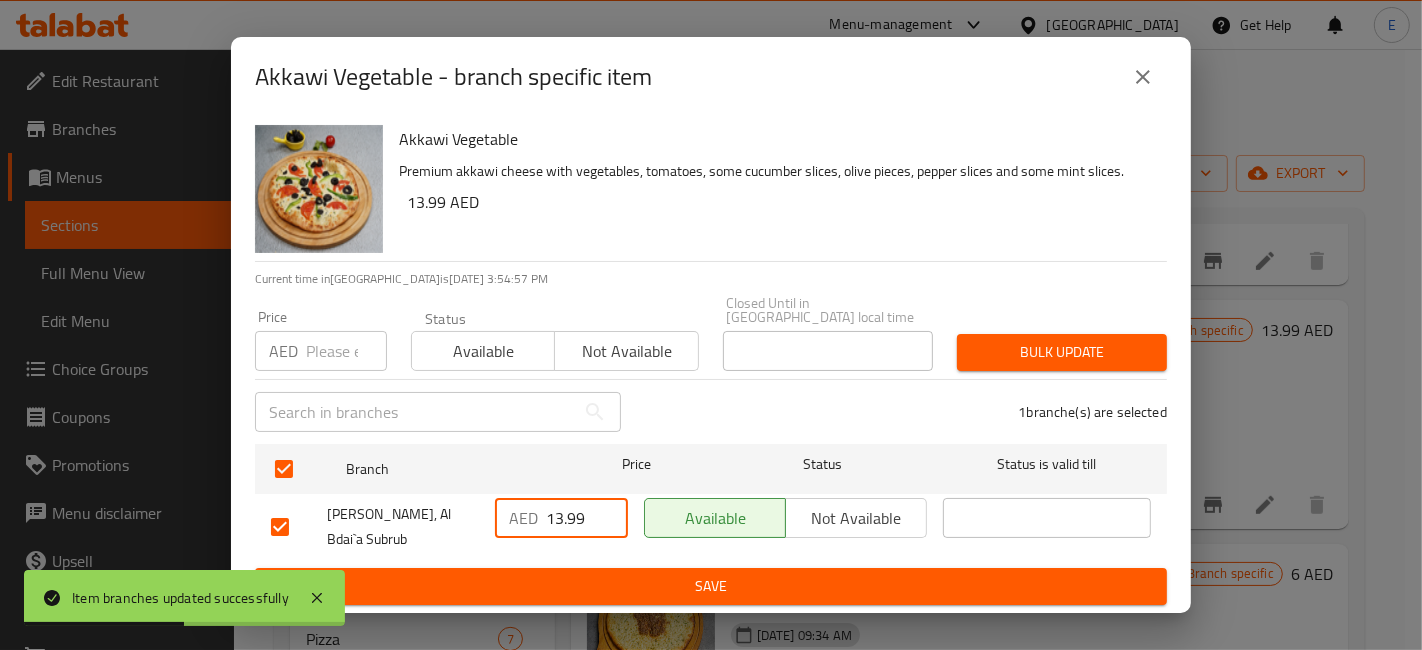click on "13.99" at bounding box center (587, 518) 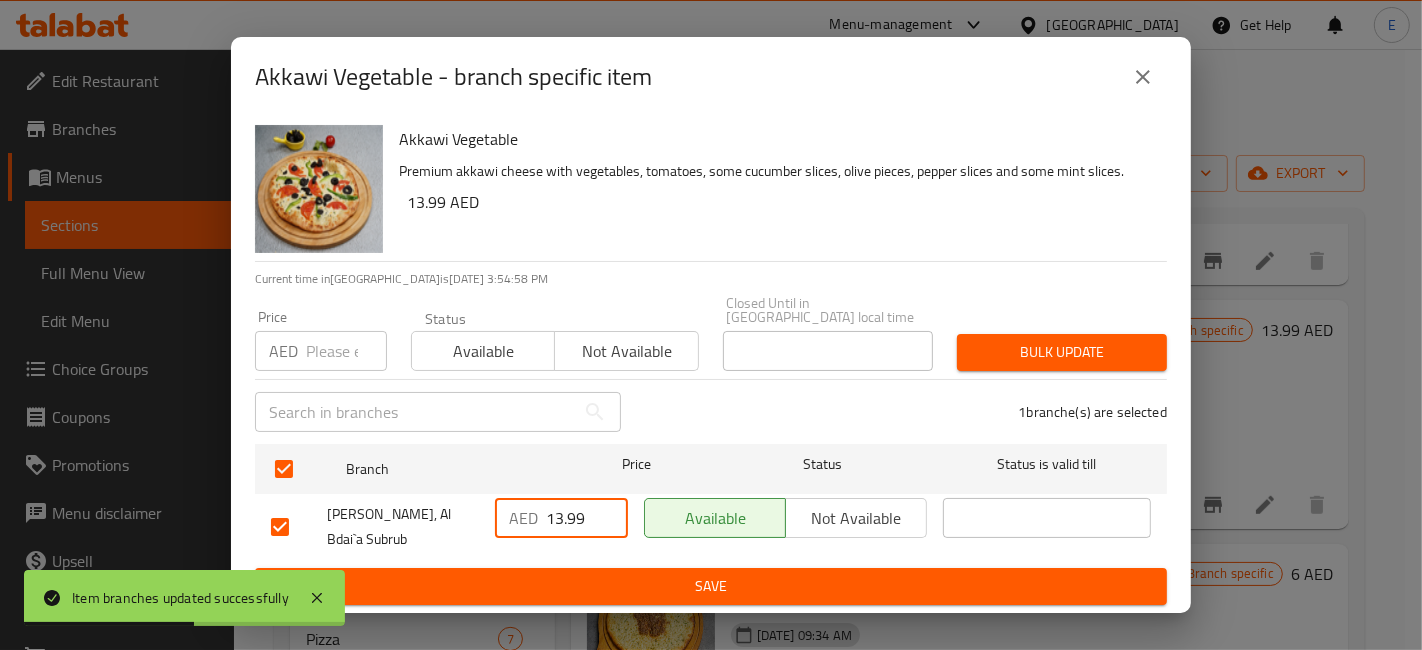 click on "13.99" at bounding box center [587, 518] 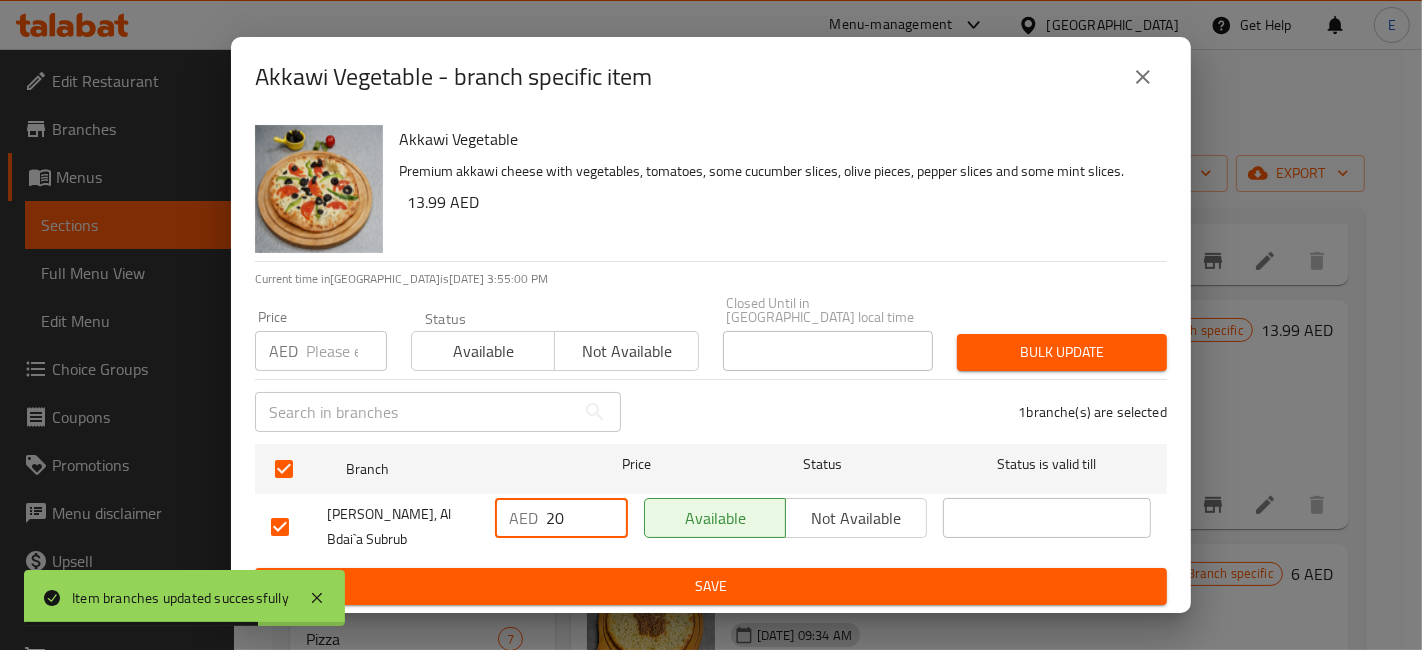 type on "20" 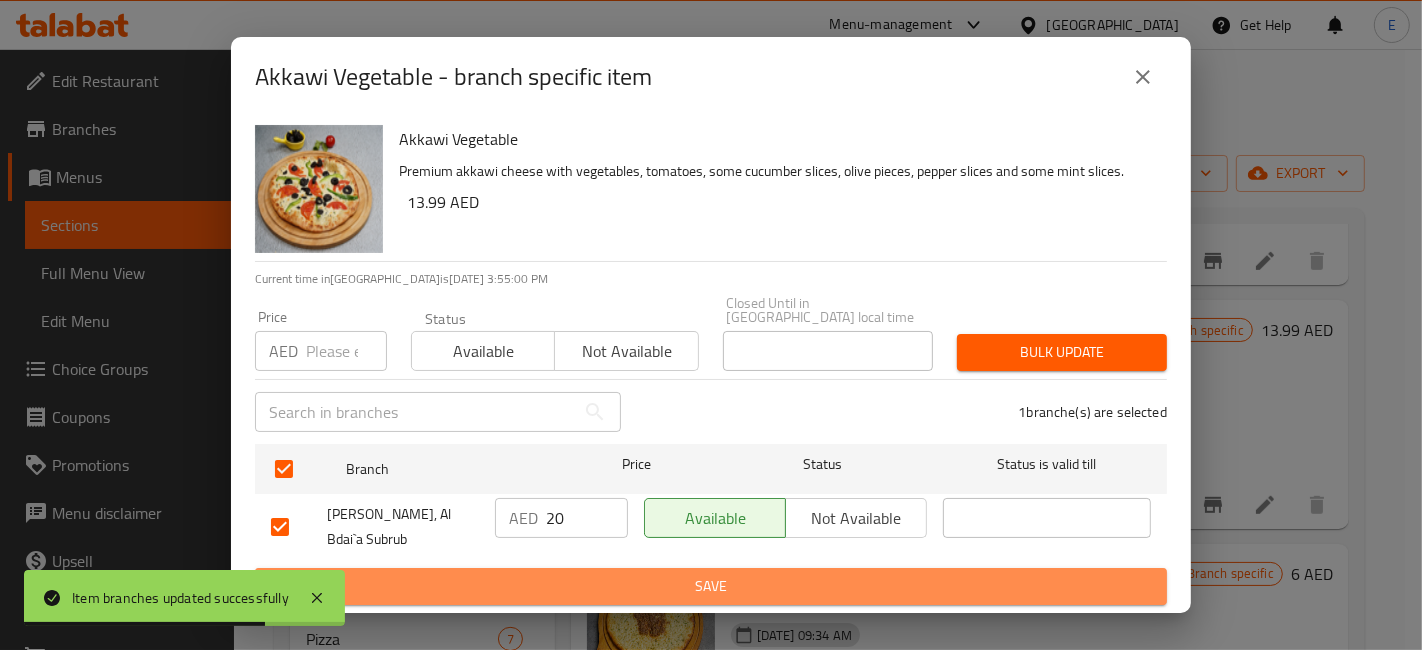 click on "Save" at bounding box center [711, 586] 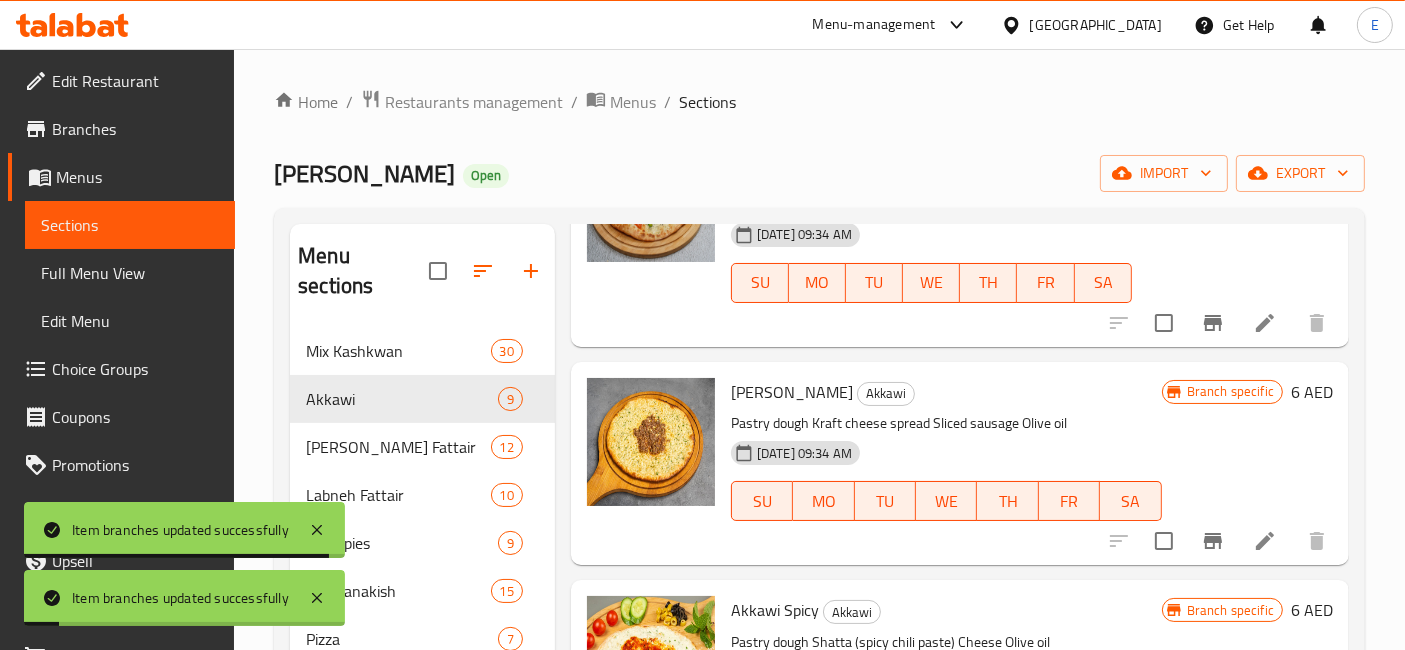 scroll, scrollTop: 1317, scrollLeft: 0, axis: vertical 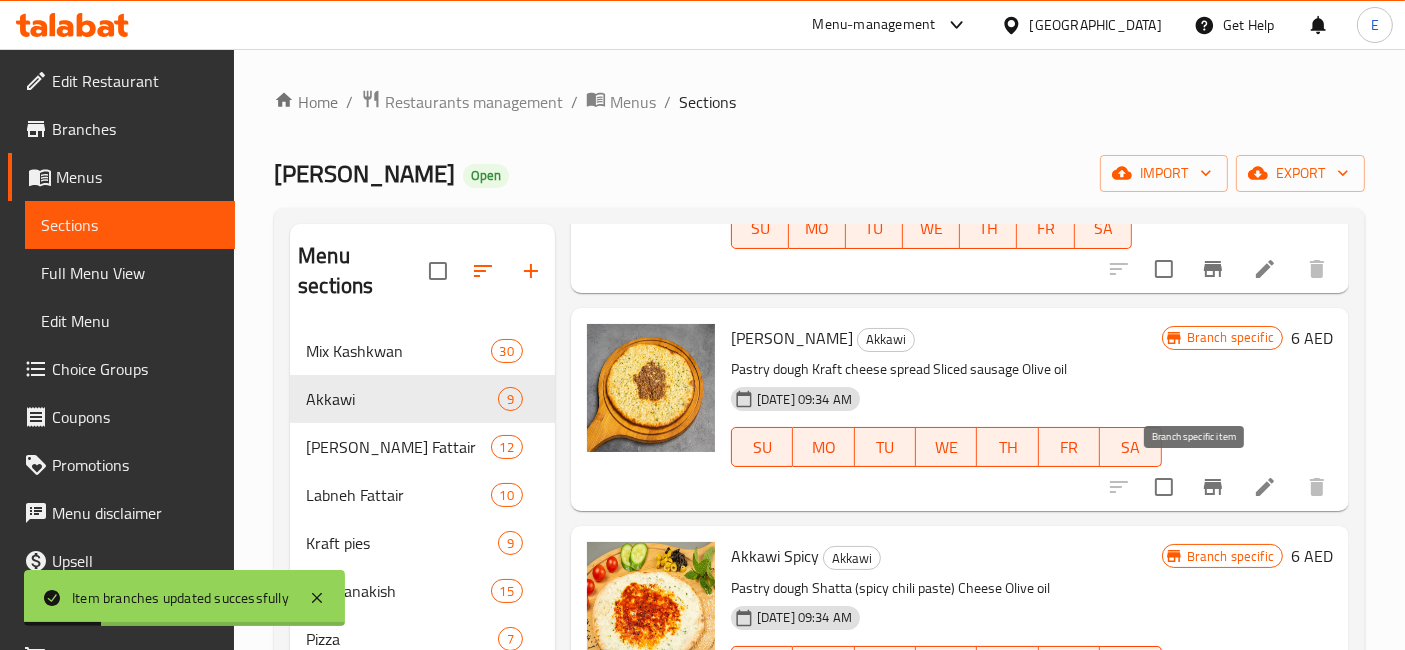 click at bounding box center (1213, 487) 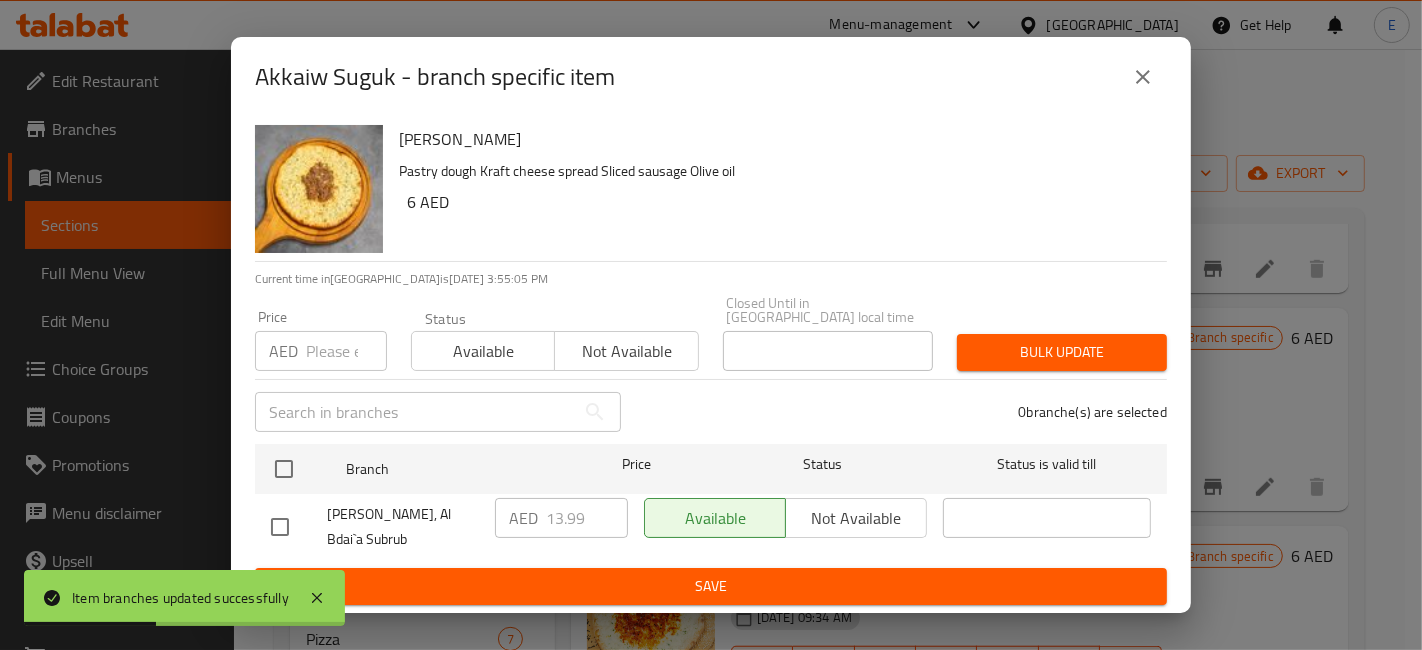 click at bounding box center [280, 527] 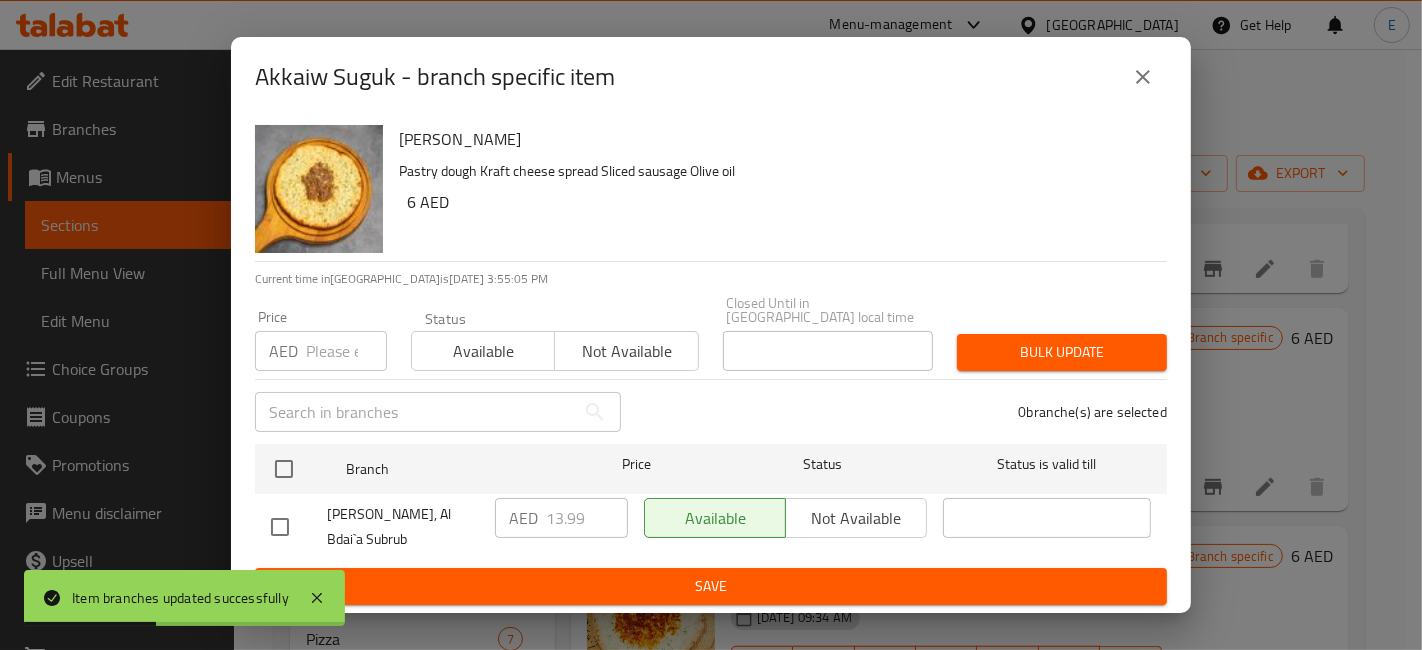 checkbox on "true" 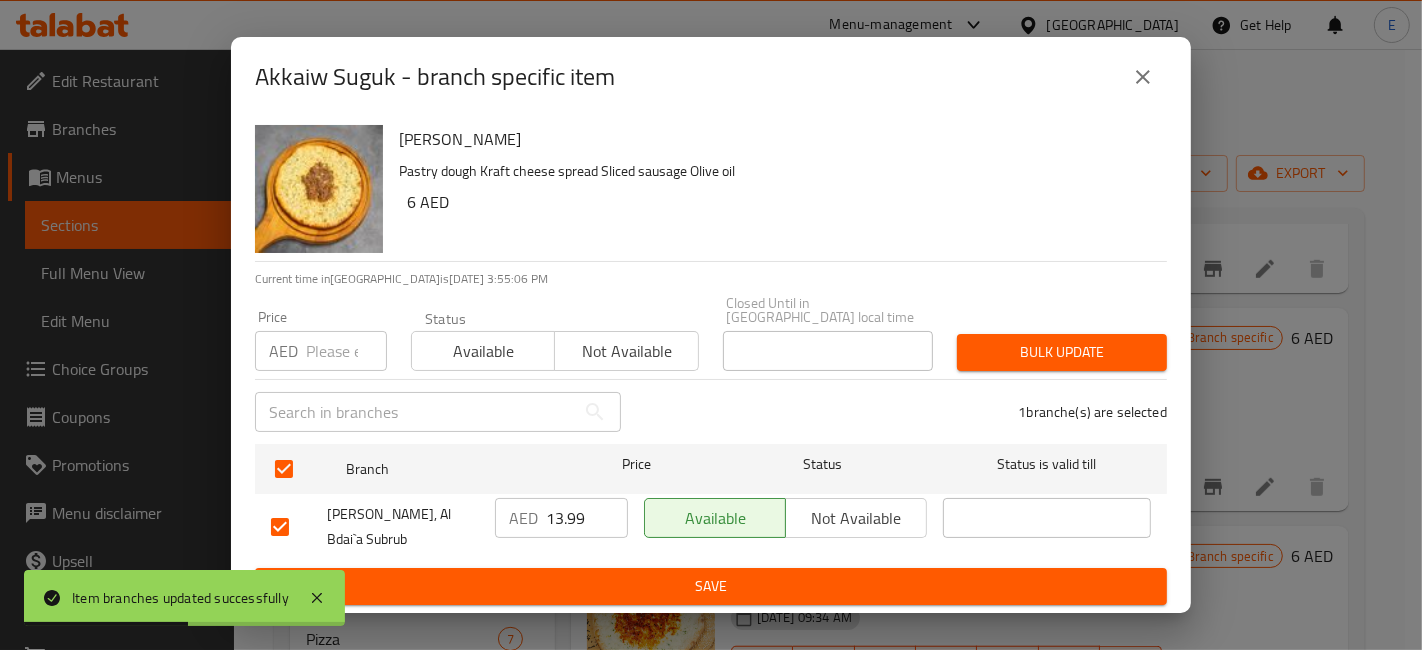 click on "13.99" at bounding box center (587, 518) 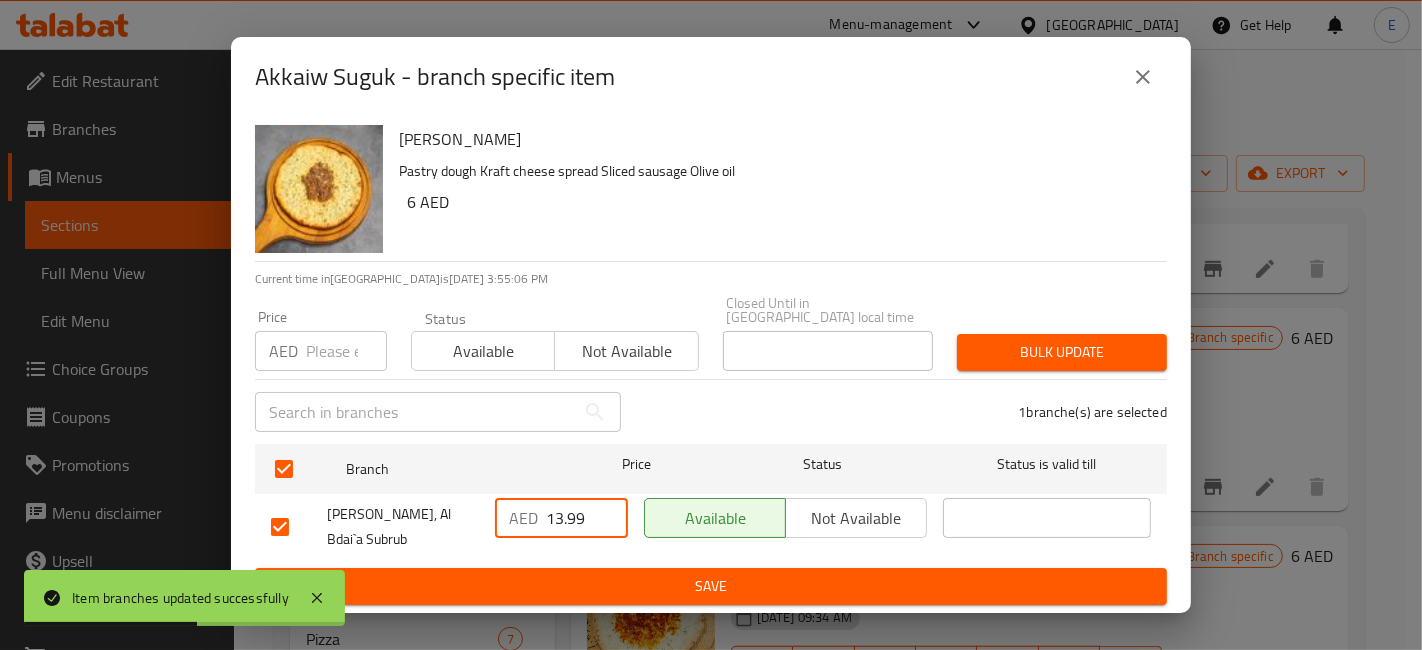 click on "13.99" at bounding box center [587, 518] 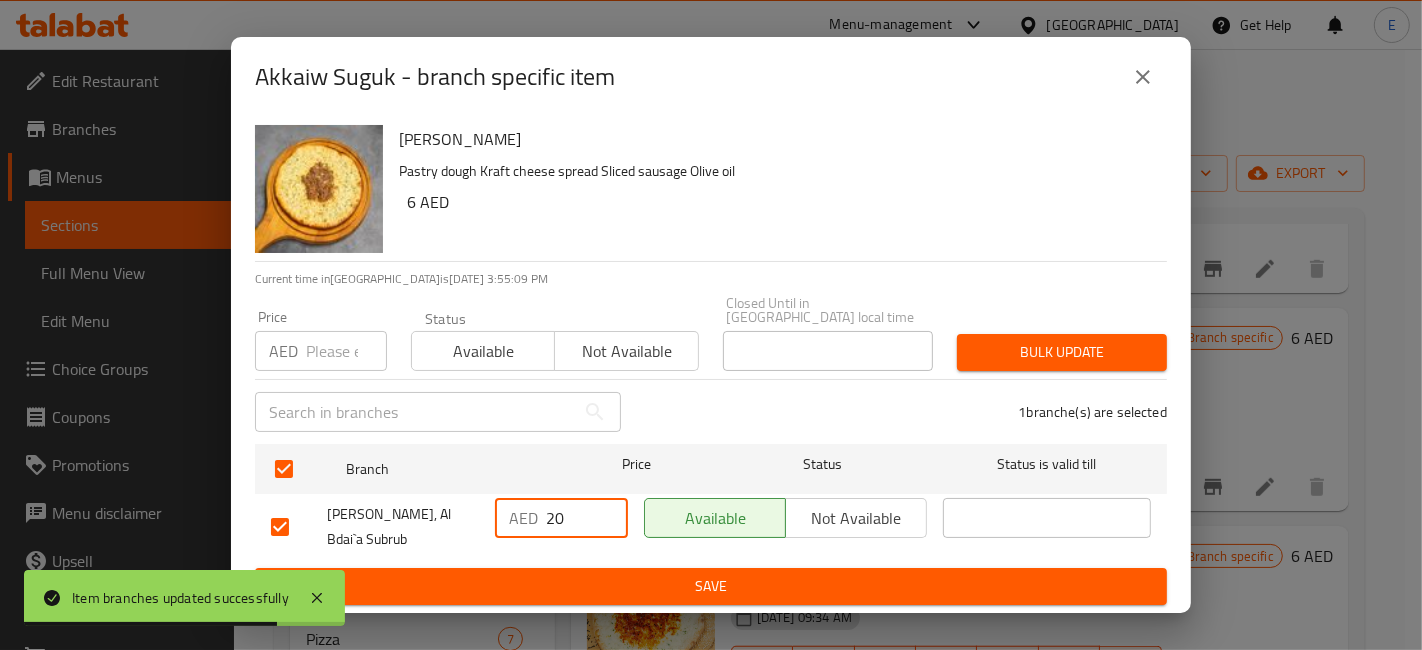type on "20" 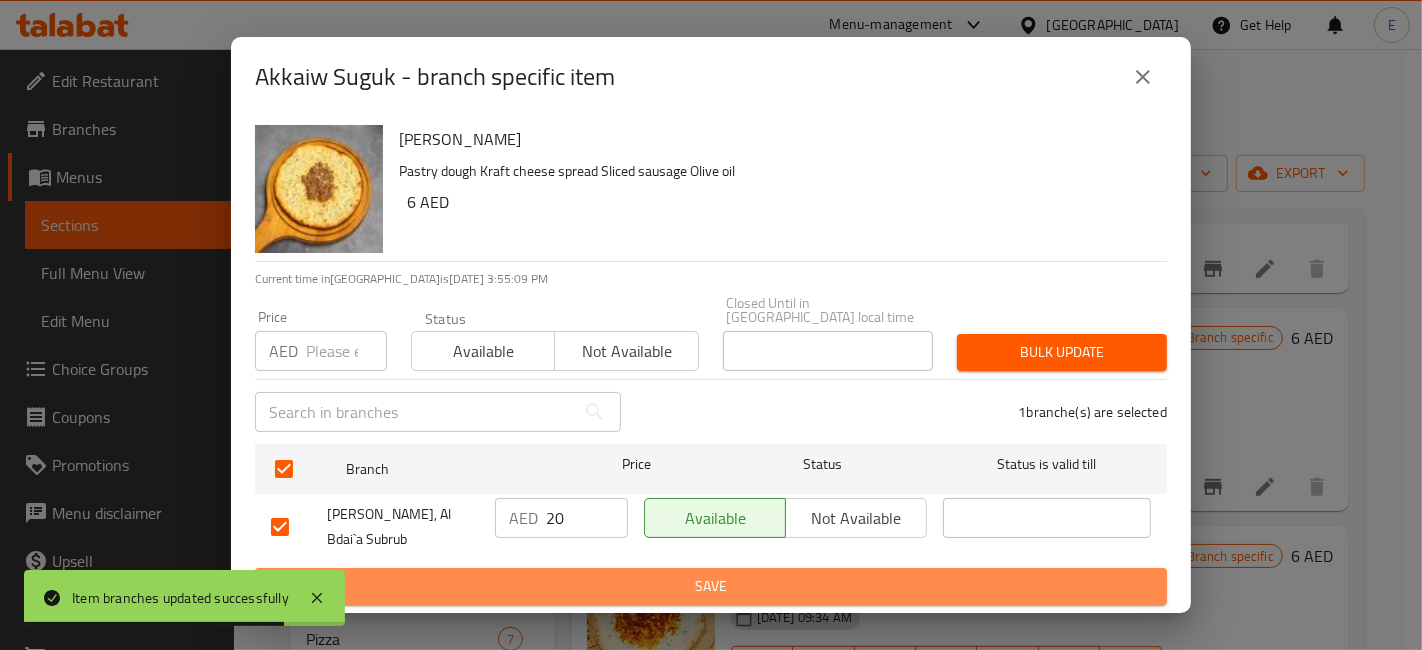 click on "Save" at bounding box center (711, 586) 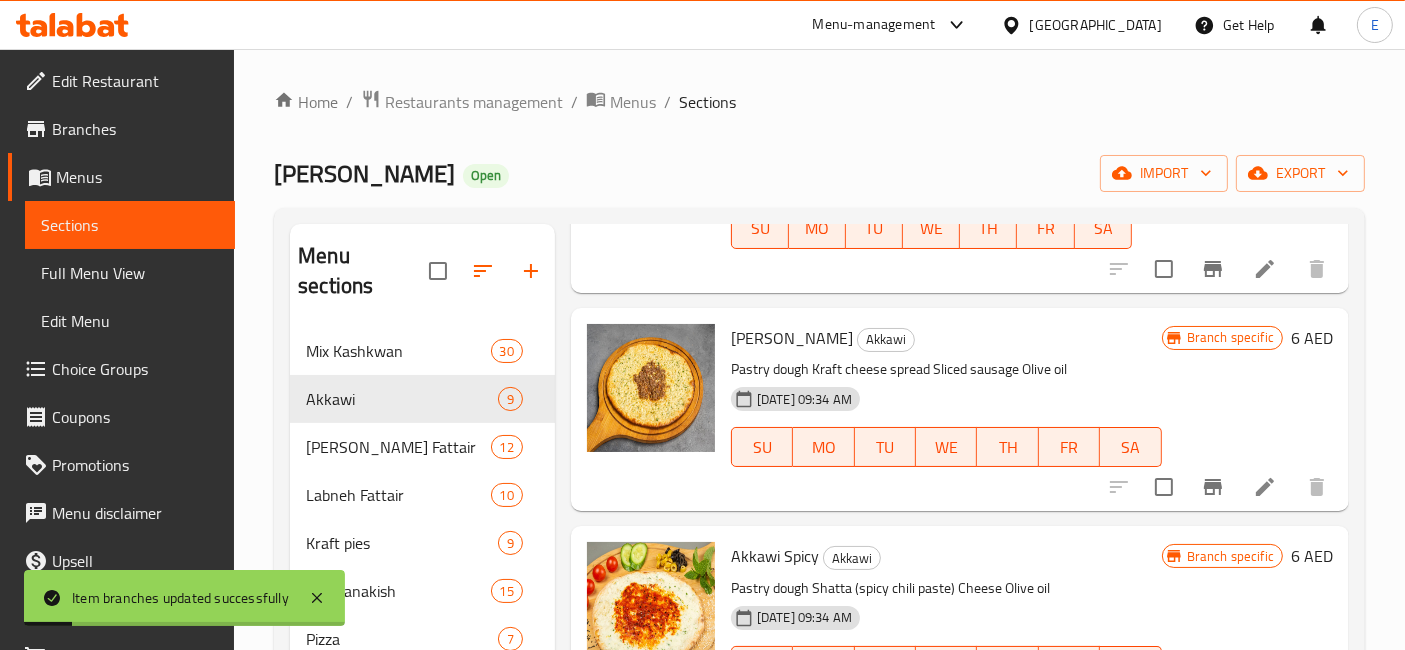 scroll, scrollTop: 1414, scrollLeft: 0, axis: vertical 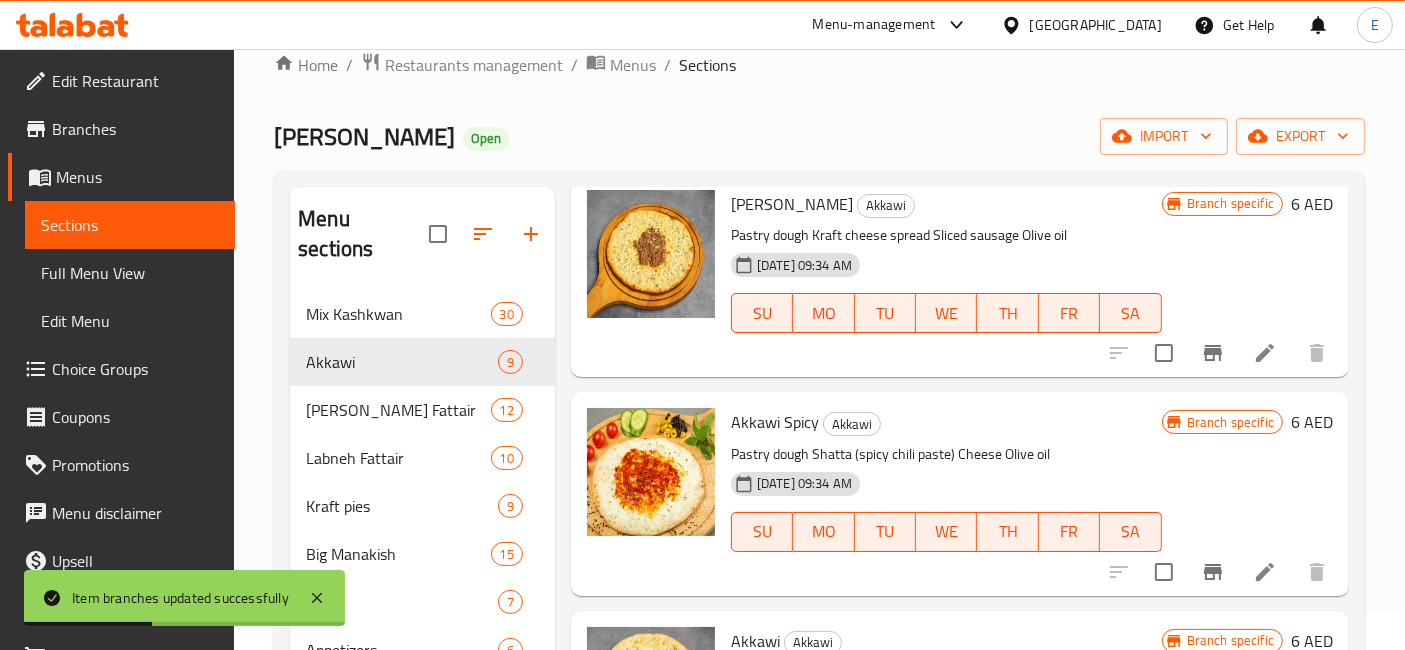 click 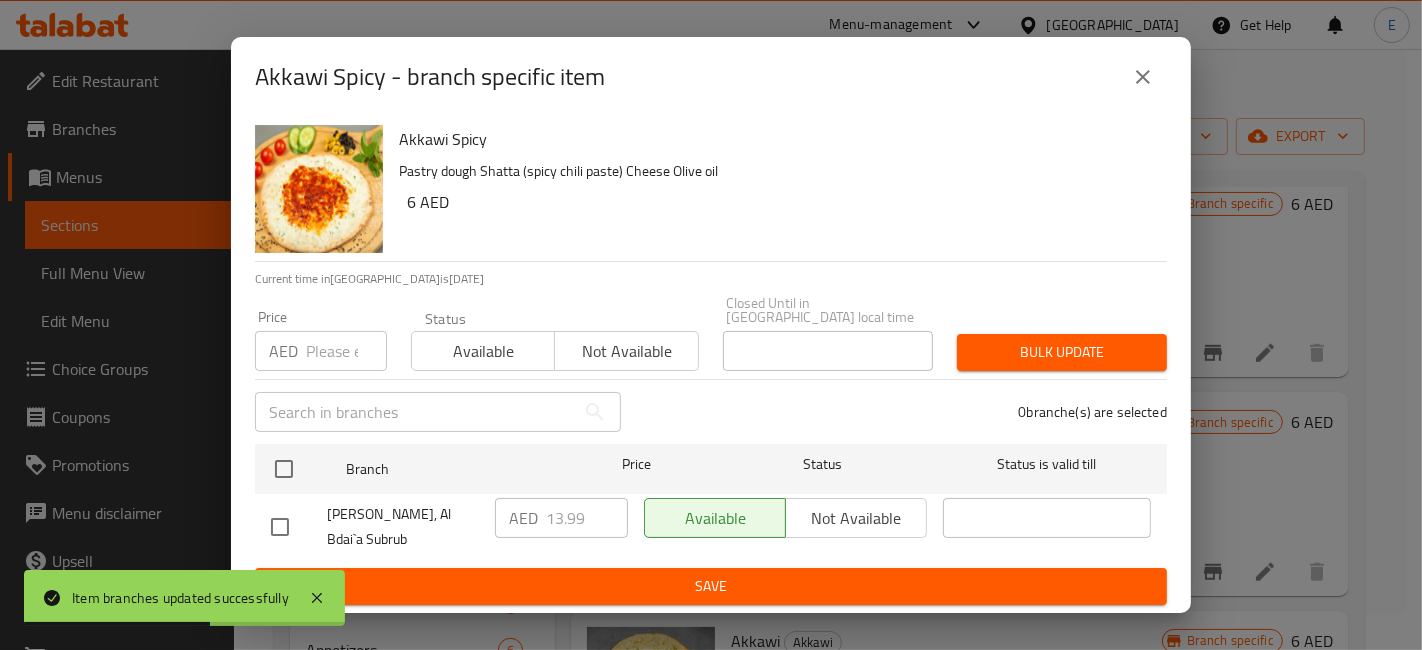 click at bounding box center (280, 527) 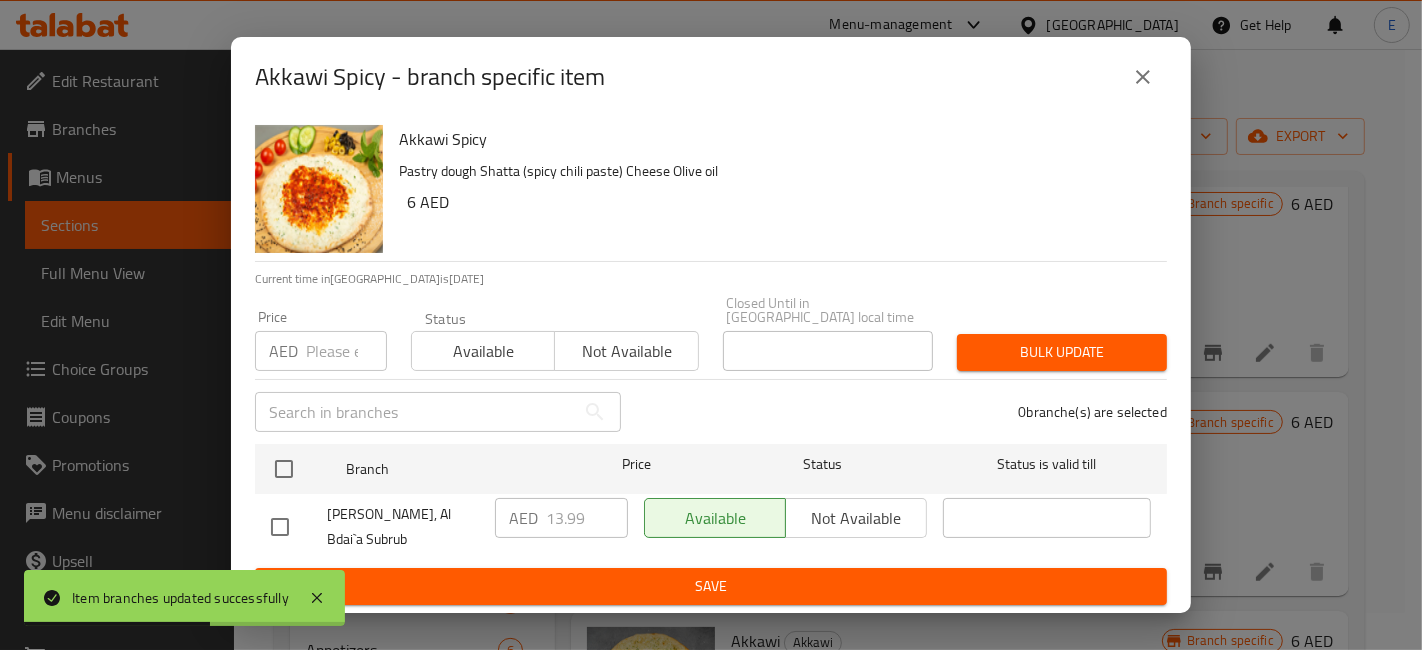 checkbox on "true" 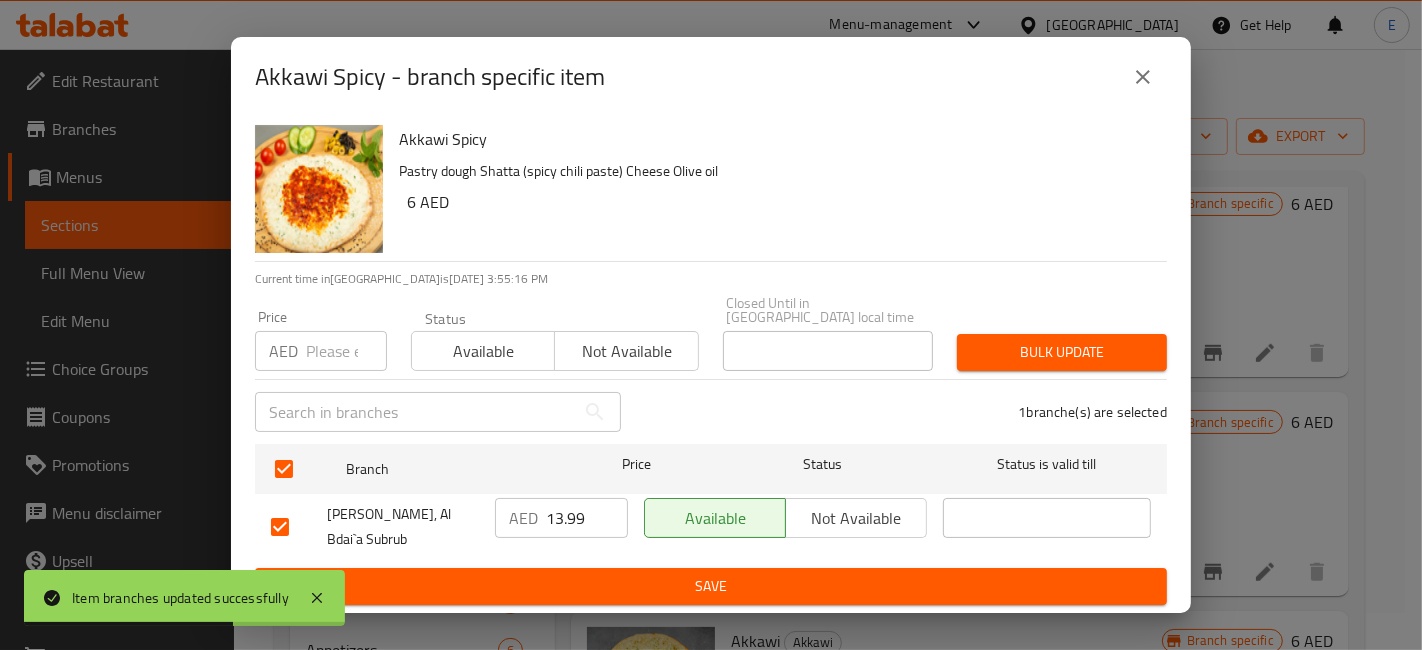 click on "13.99" at bounding box center (587, 518) 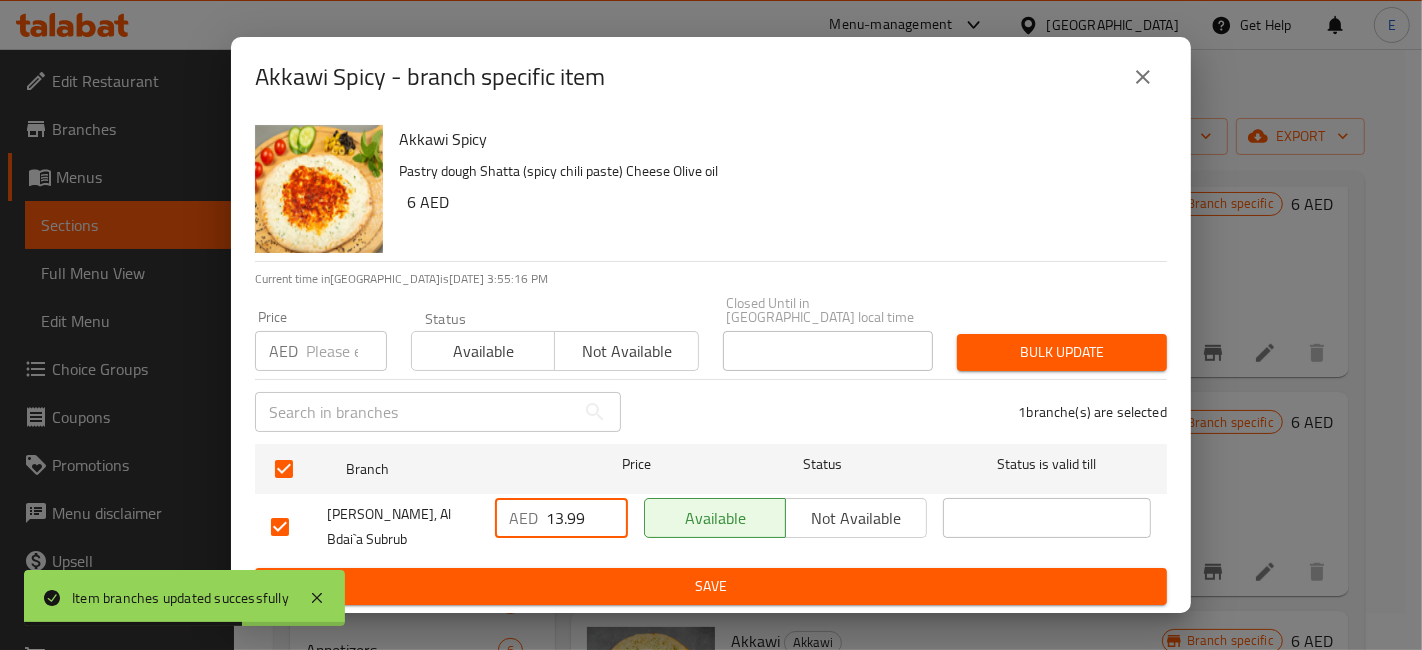 click on "13.99" at bounding box center (587, 518) 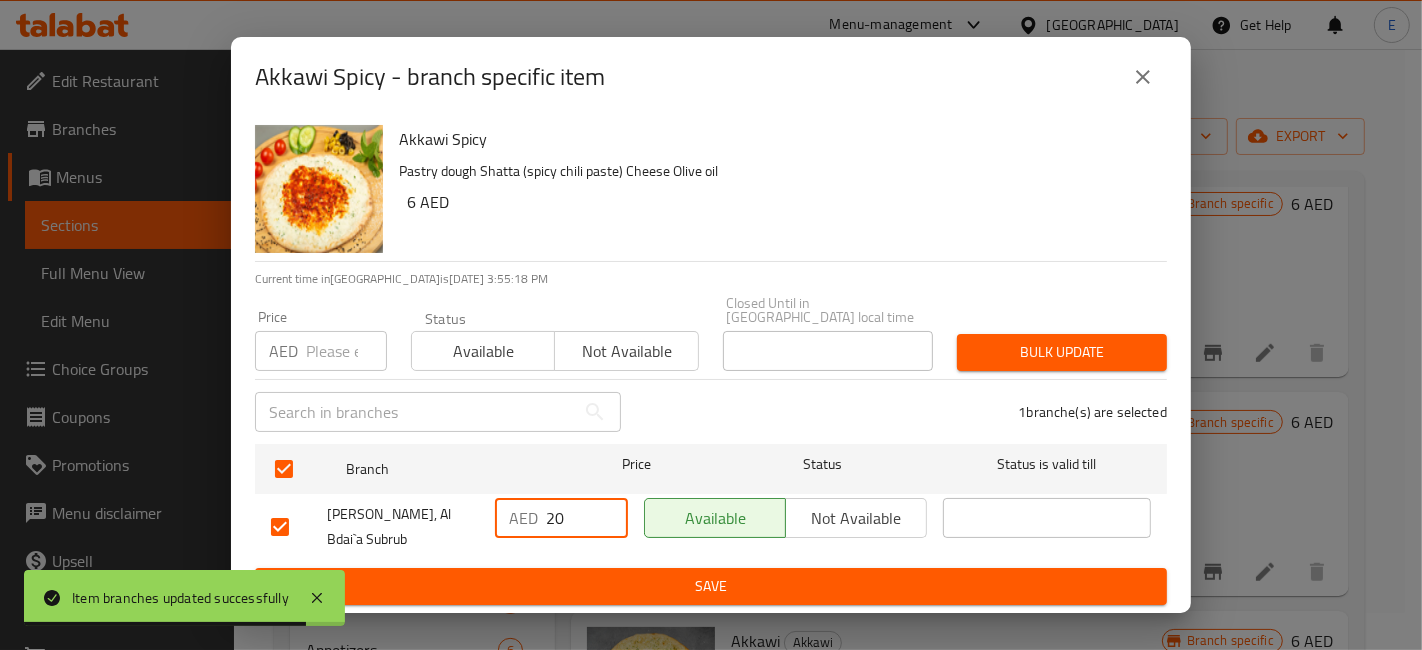 type on "20" 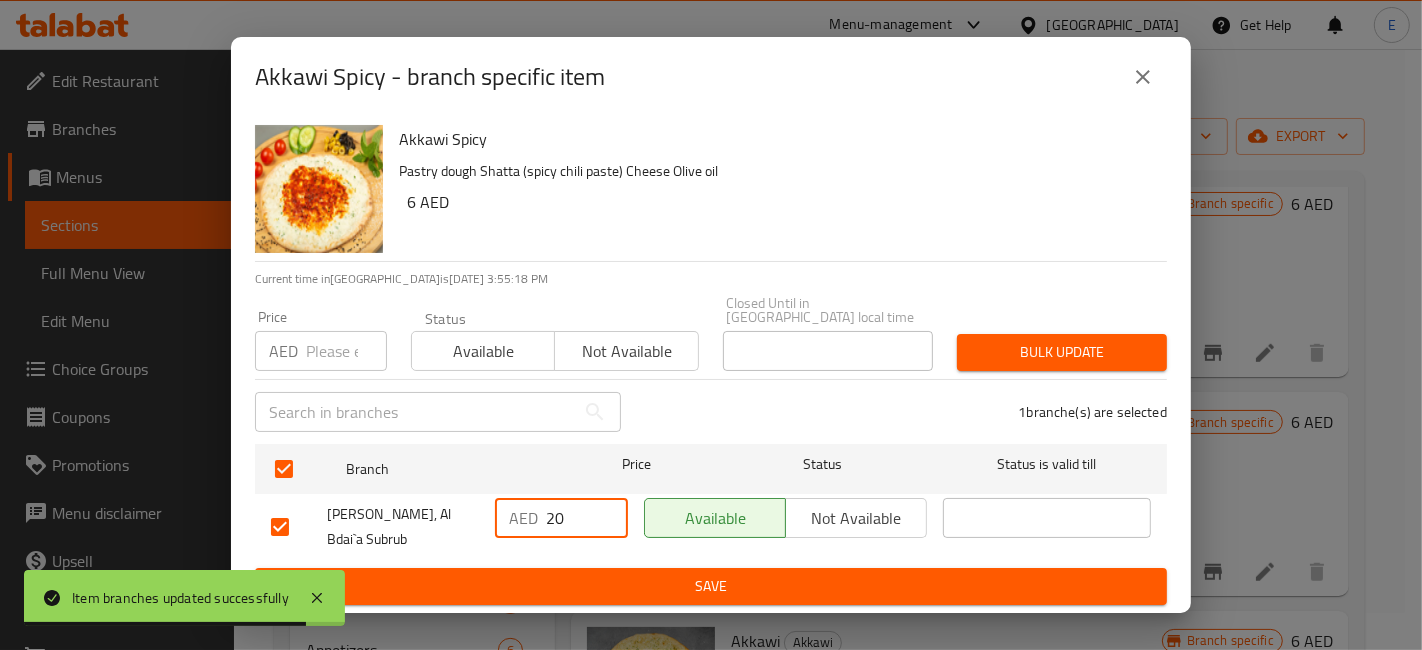 click on "Save" at bounding box center [711, 586] 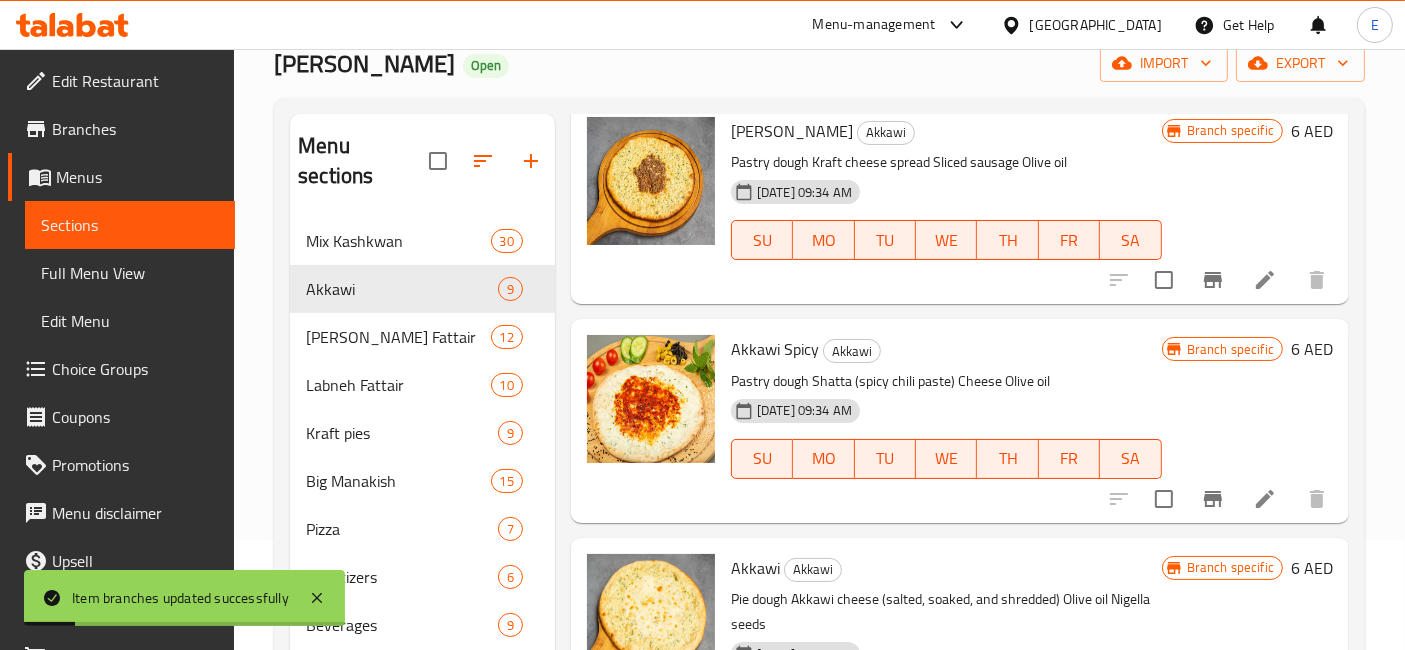 scroll, scrollTop: 279, scrollLeft: 0, axis: vertical 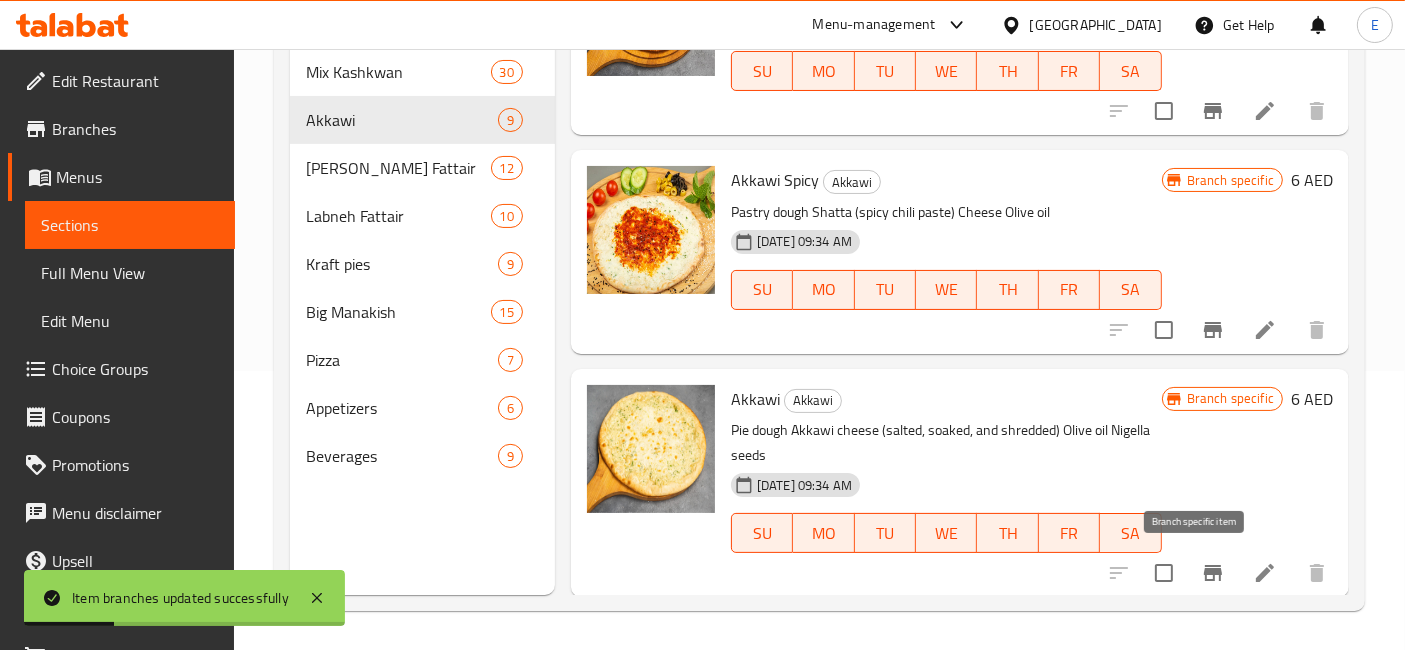 click 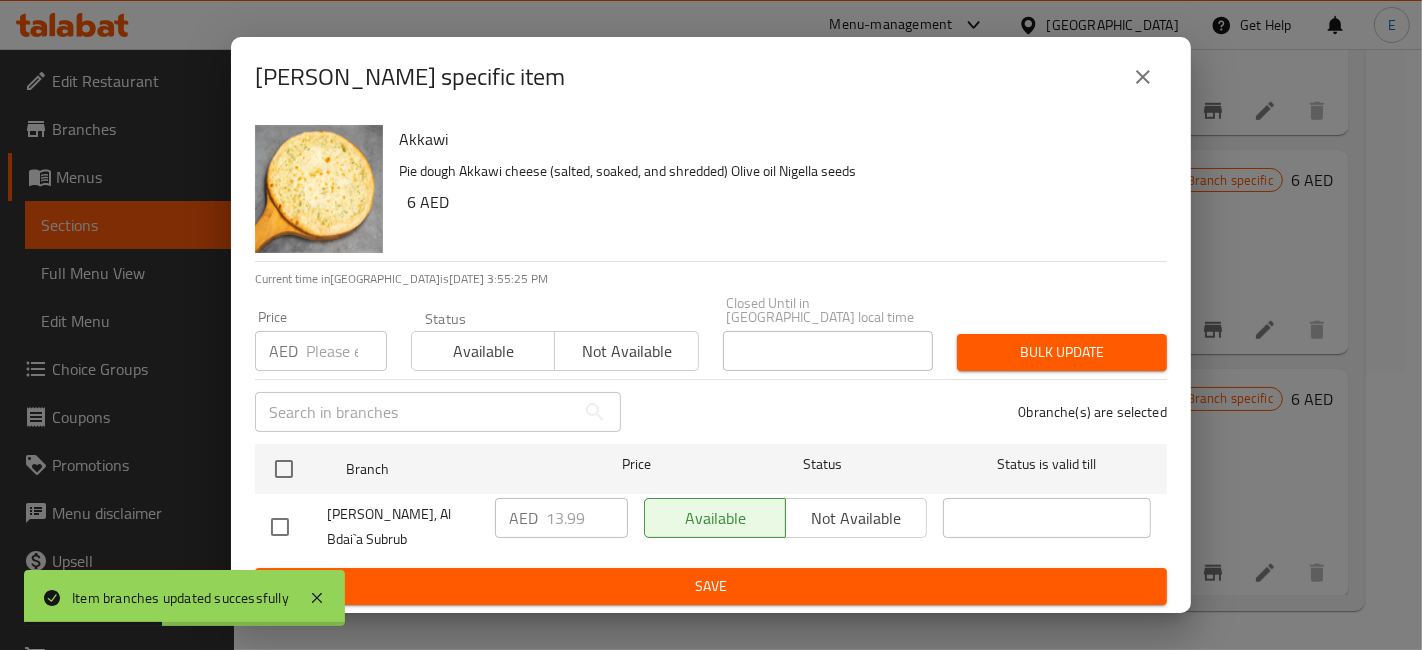 click at bounding box center [280, 527] 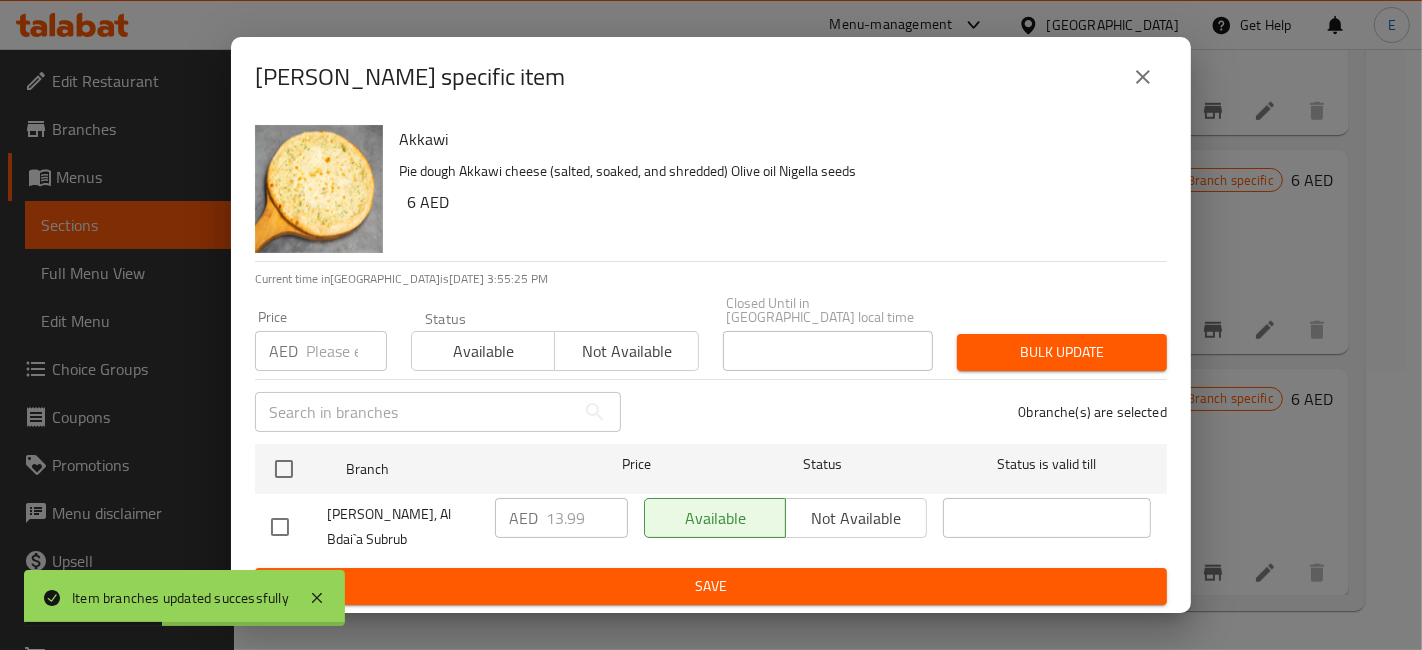 checkbox on "true" 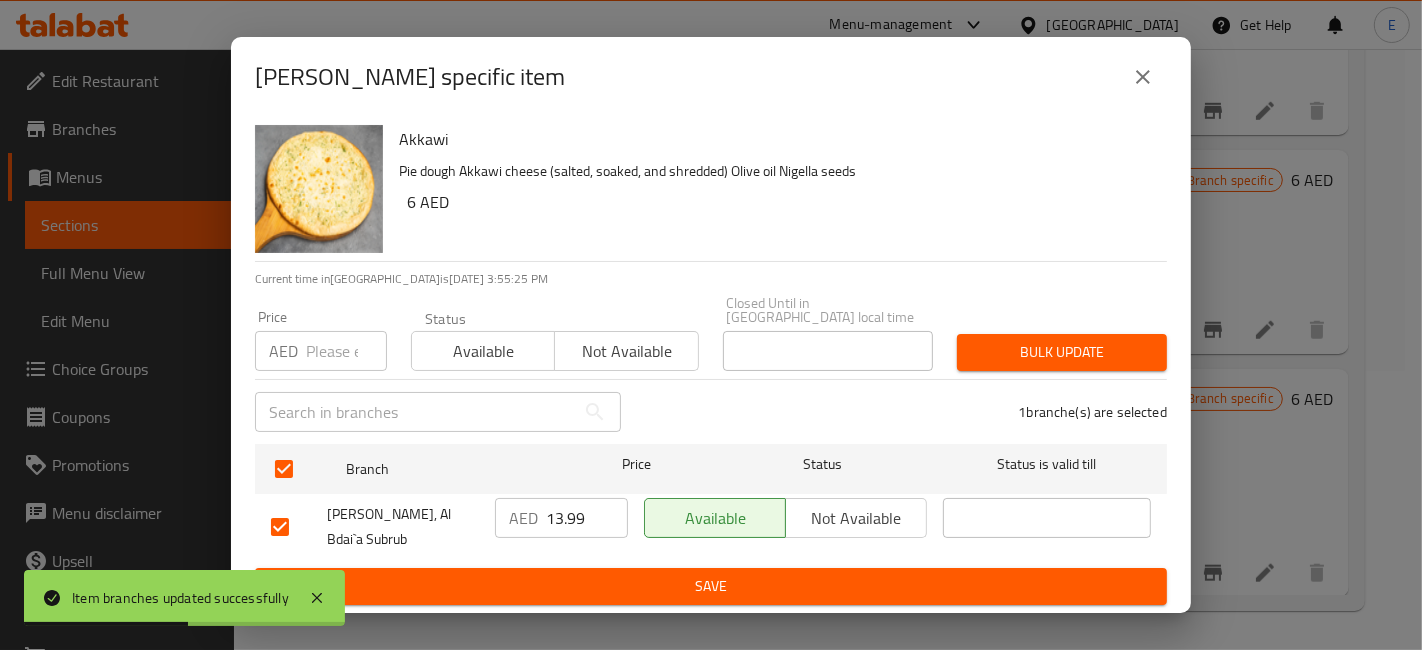 click on "13.99" at bounding box center [587, 518] 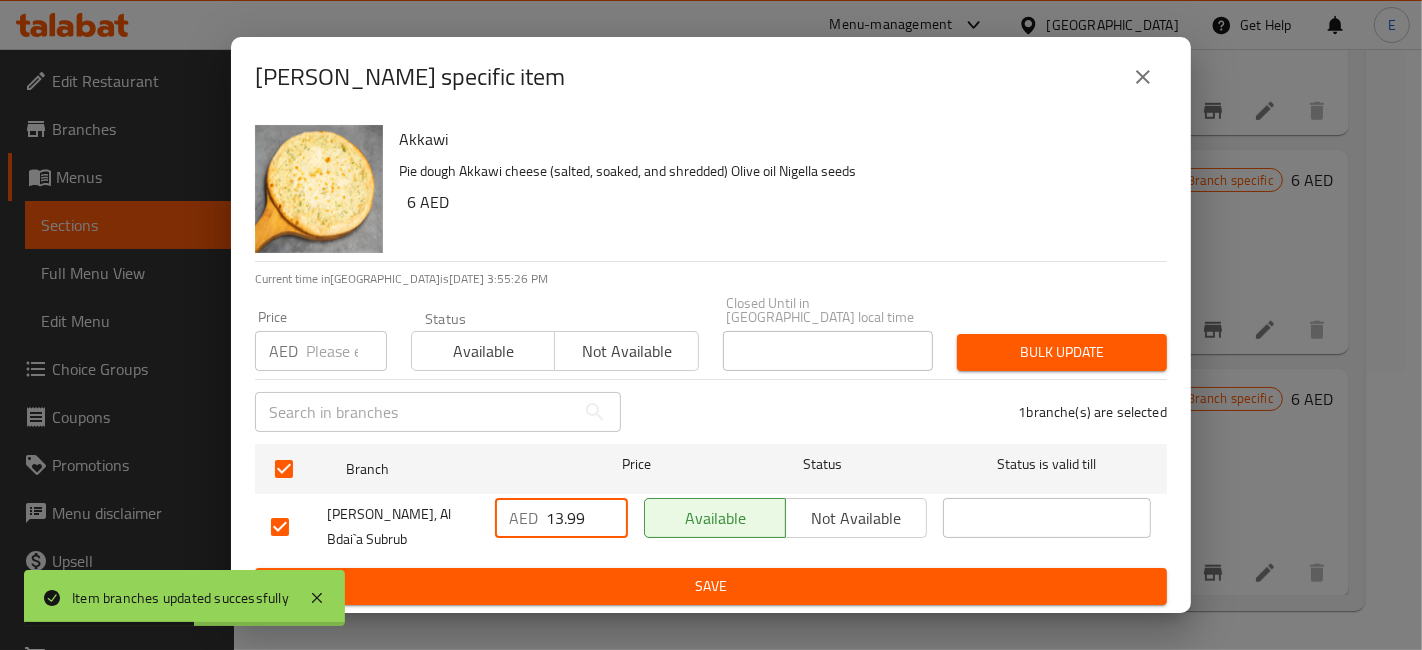 click on "13.99" at bounding box center (587, 518) 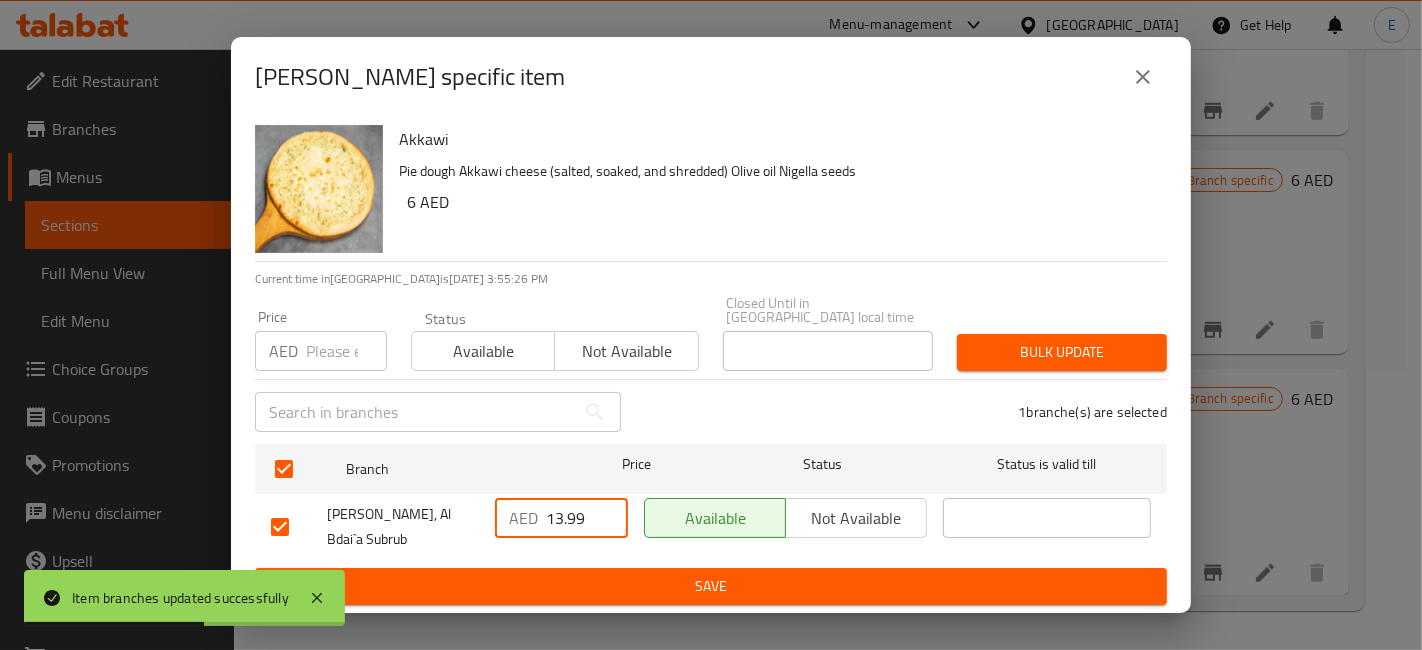 click on "13.99" at bounding box center (587, 518) 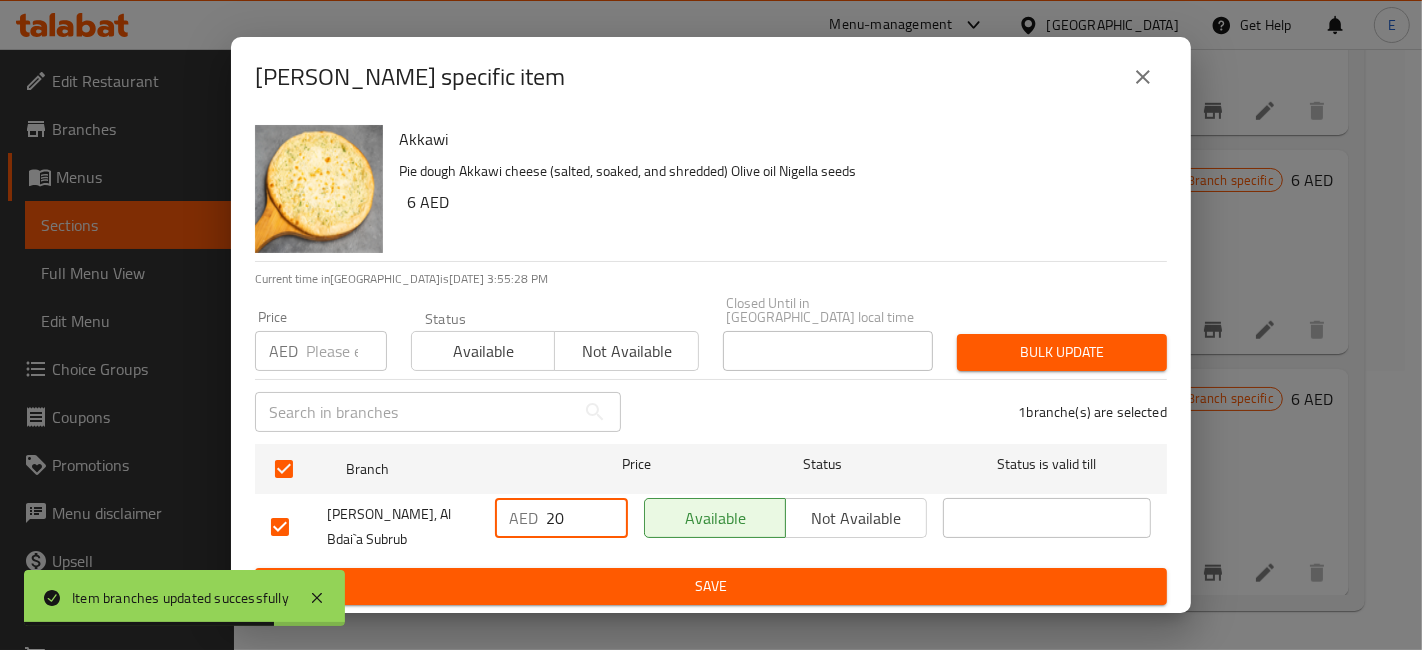 type on "20" 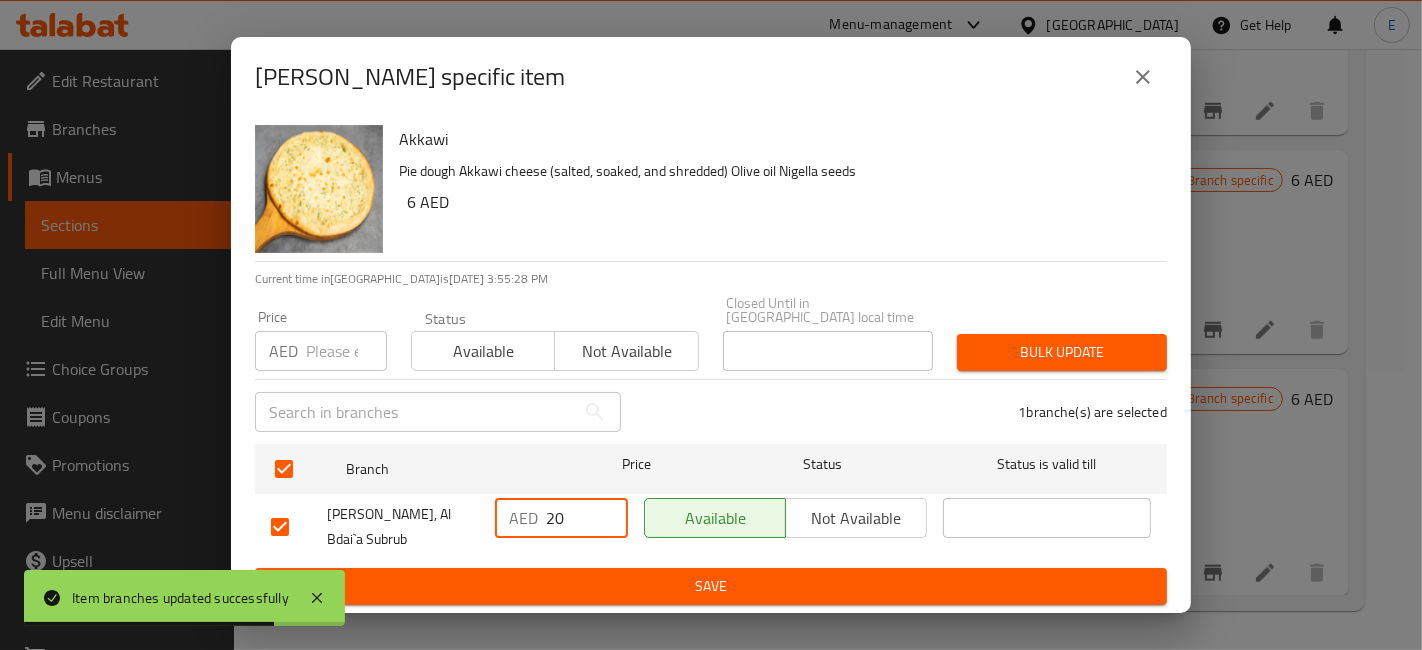click on "Save" at bounding box center (711, 586) 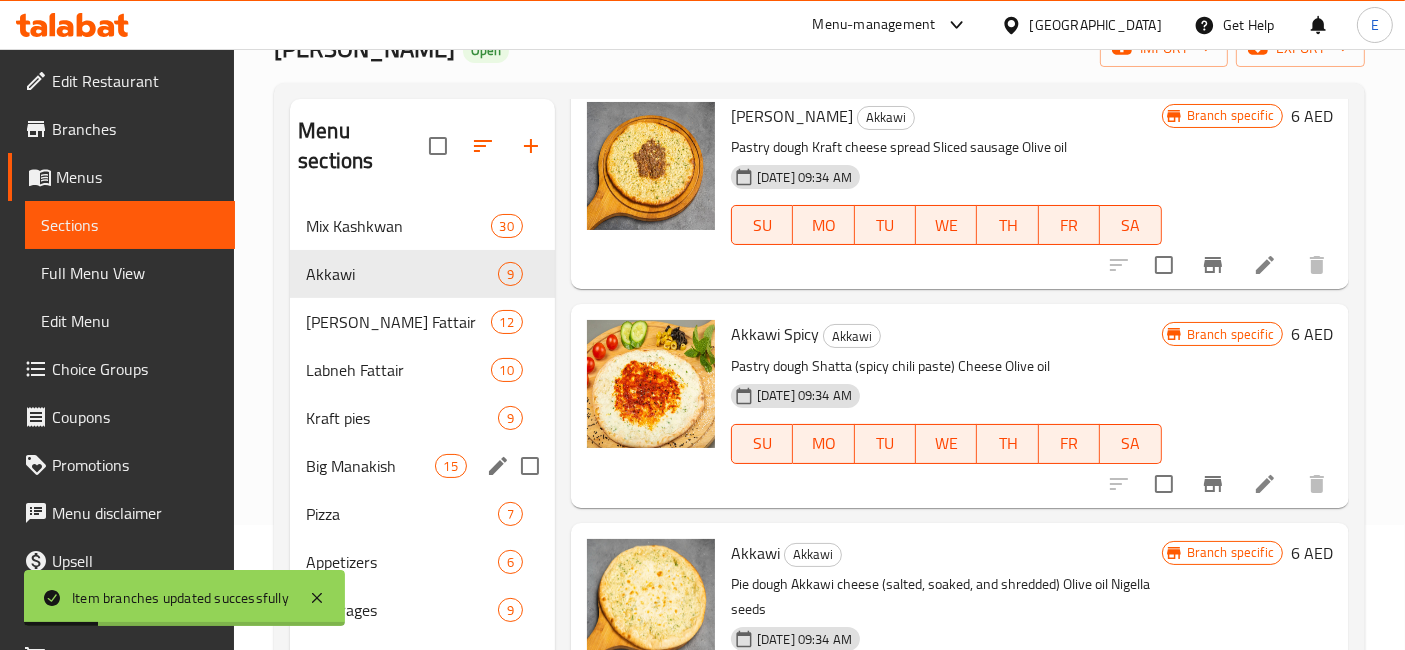 scroll, scrollTop: 123, scrollLeft: 0, axis: vertical 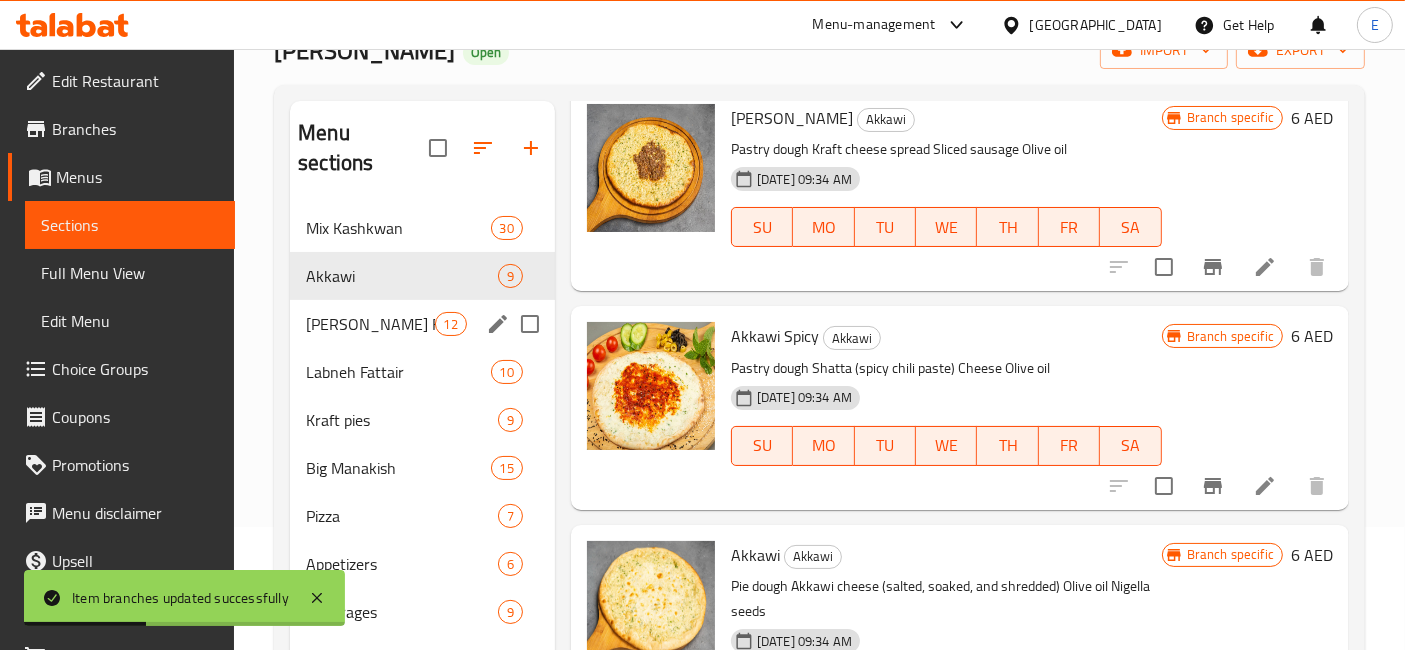 click on "[PERSON_NAME] Fattair" at bounding box center (370, 324) 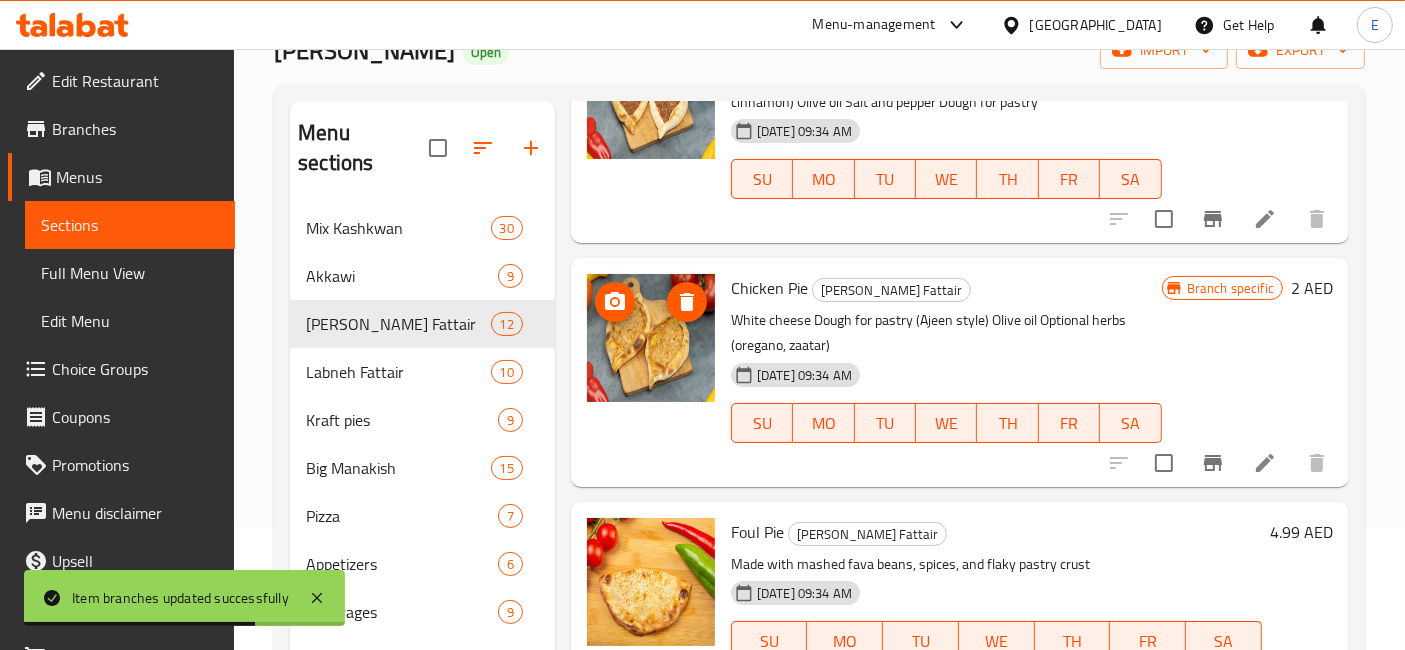 scroll, scrollTop: 410, scrollLeft: 0, axis: vertical 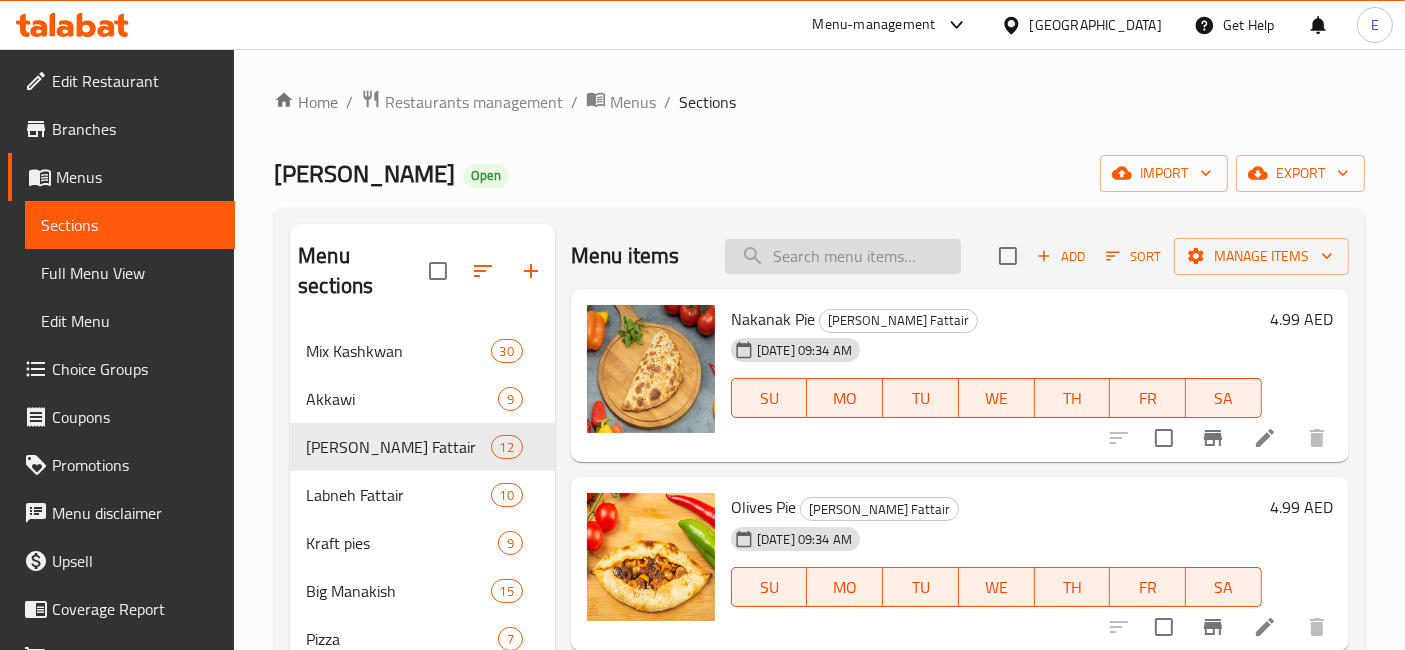 click at bounding box center [843, 256] 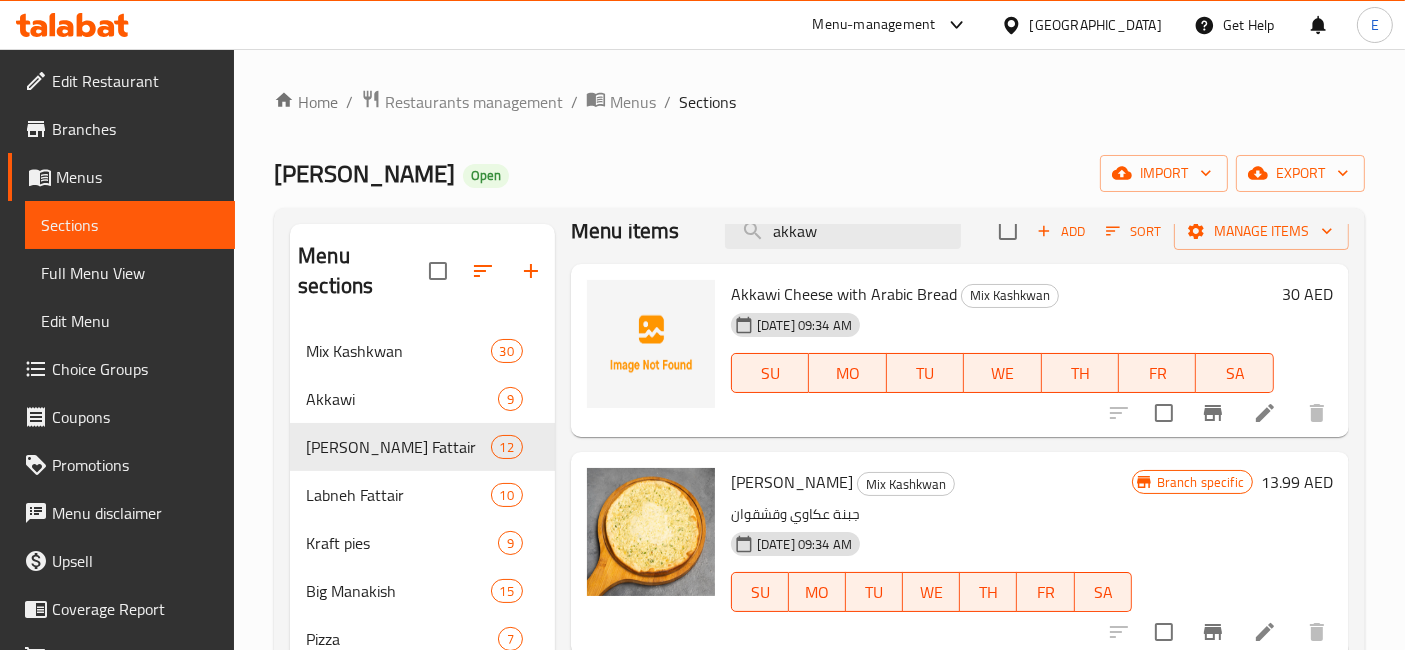 scroll, scrollTop: 0, scrollLeft: 0, axis: both 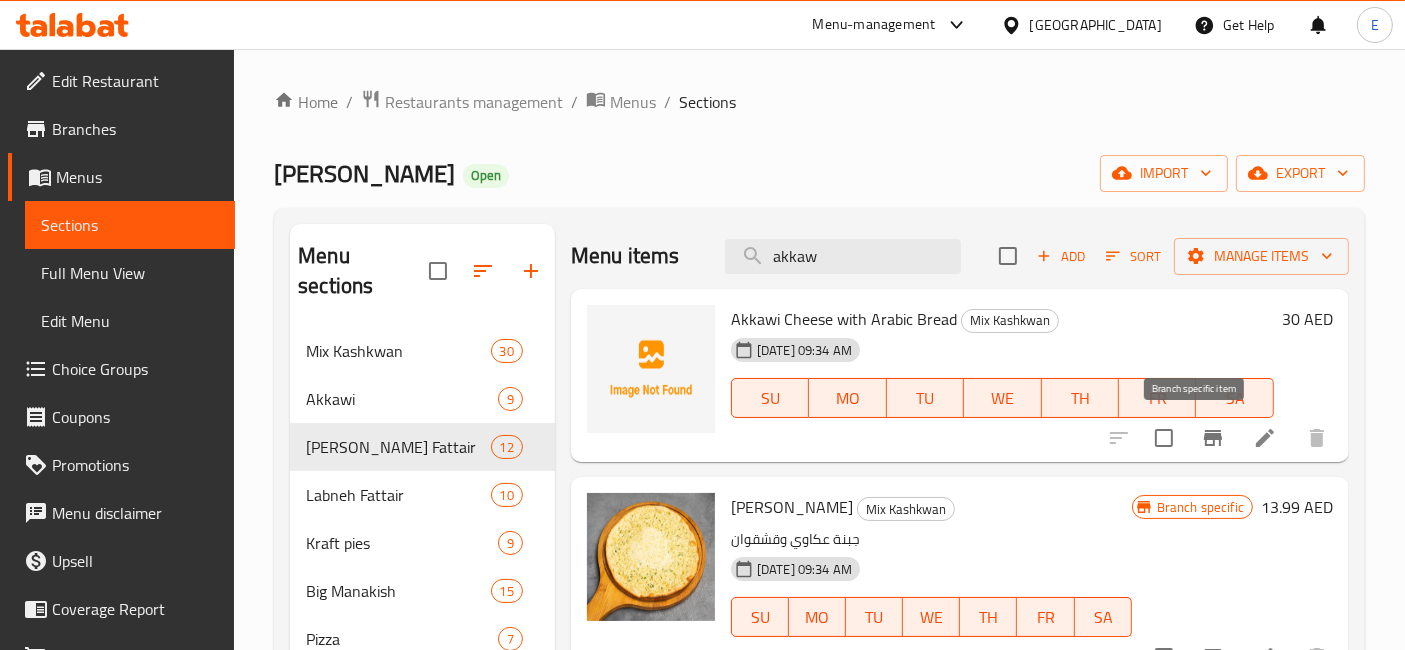type on "akkaw" 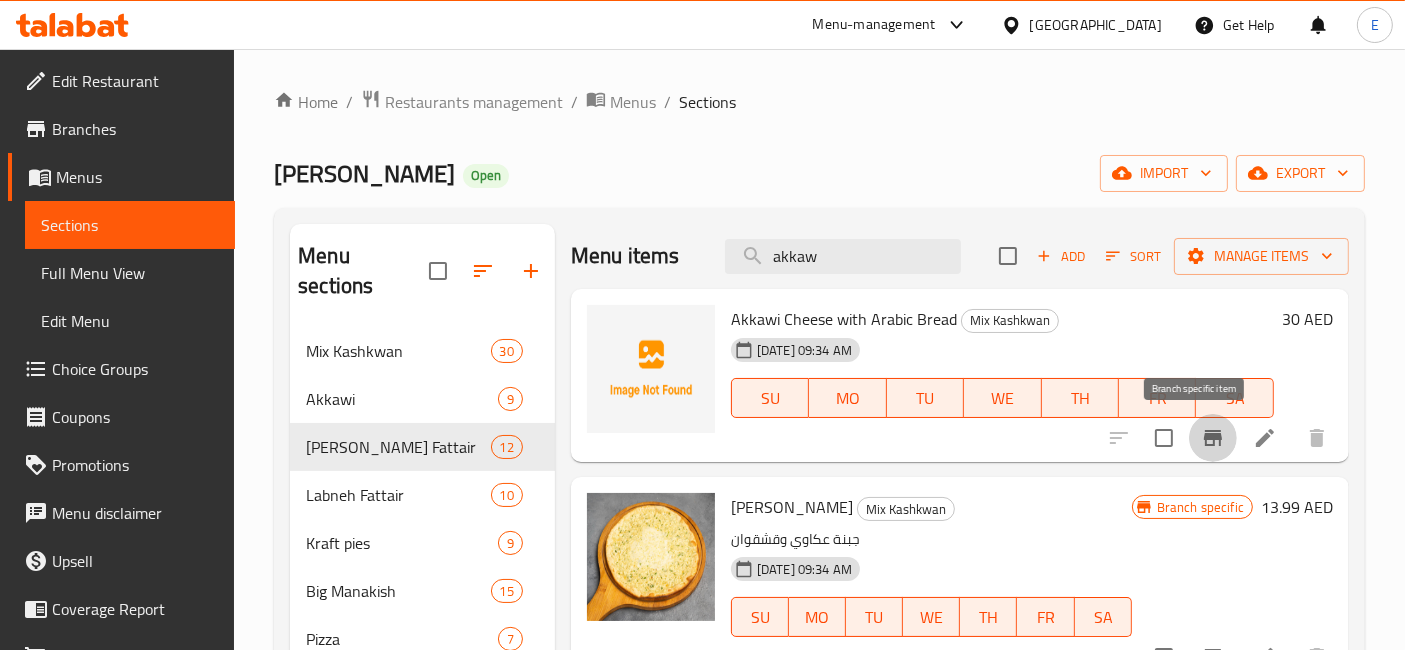 click at bounding box center (1213, 438) 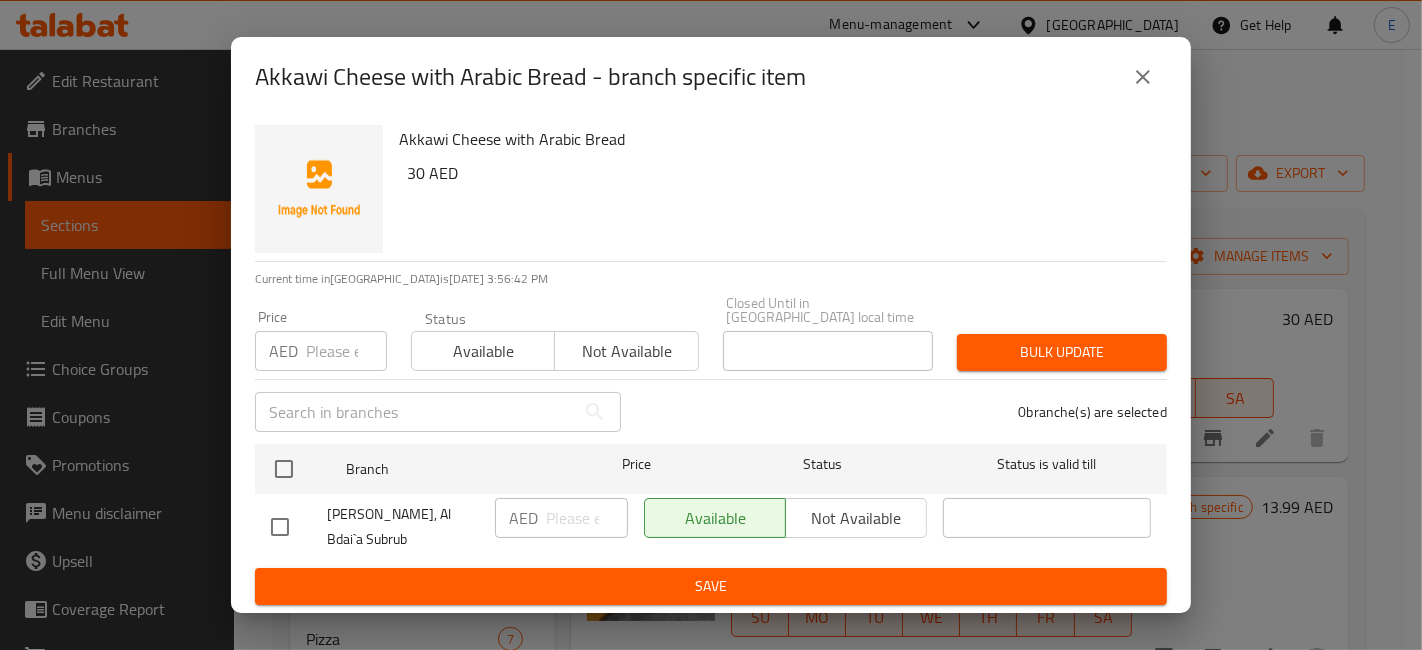 click 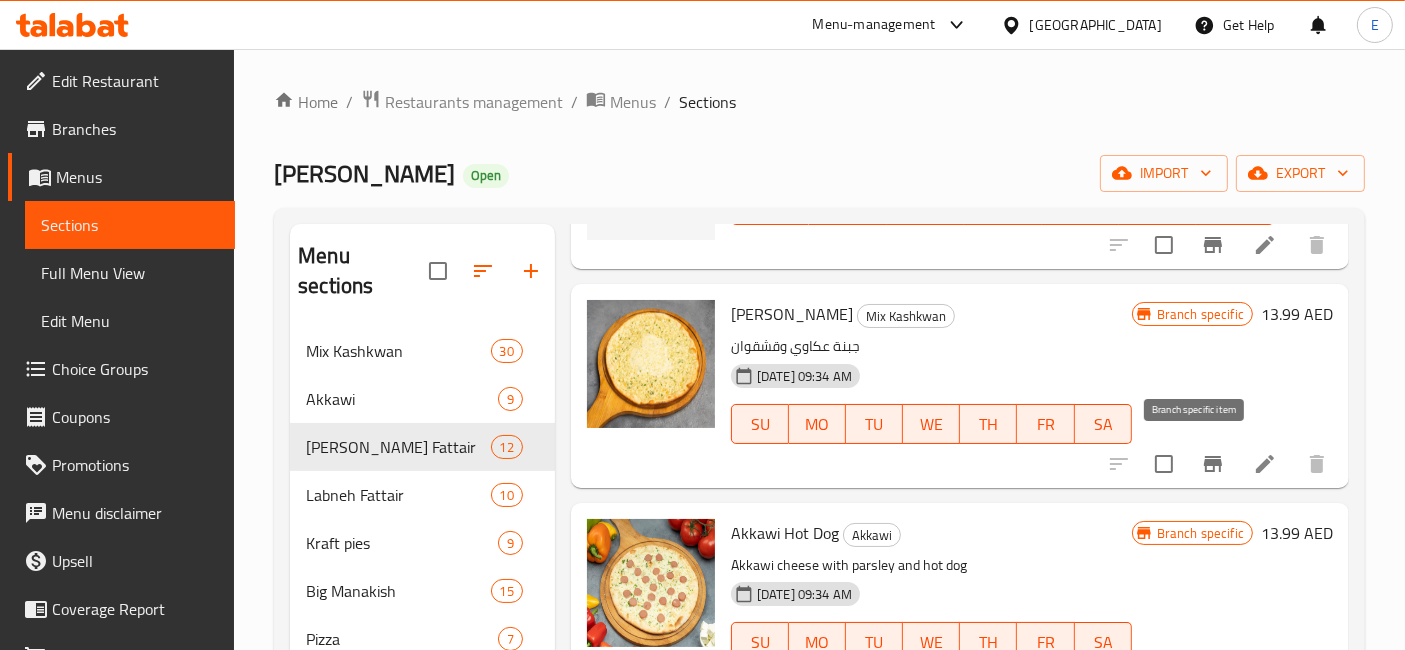 scroll, scrollTop: 199, scrollLeft: 0, axis: vertical 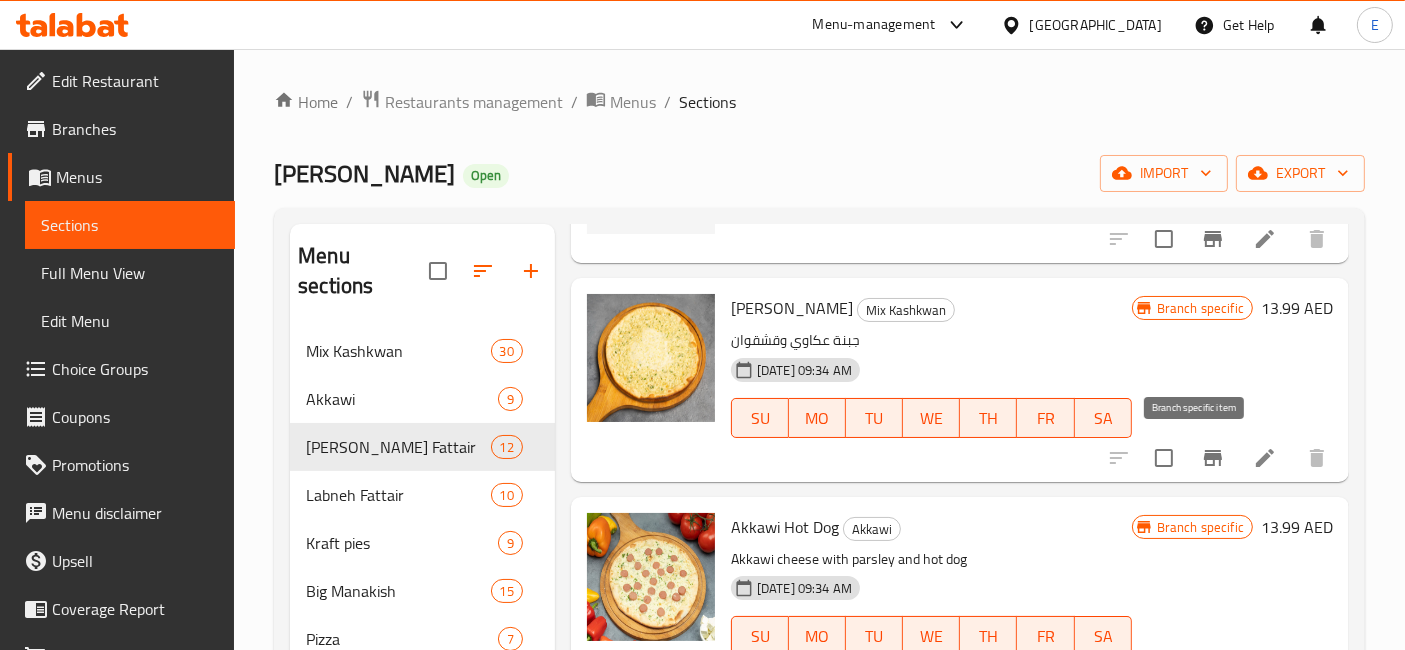 click 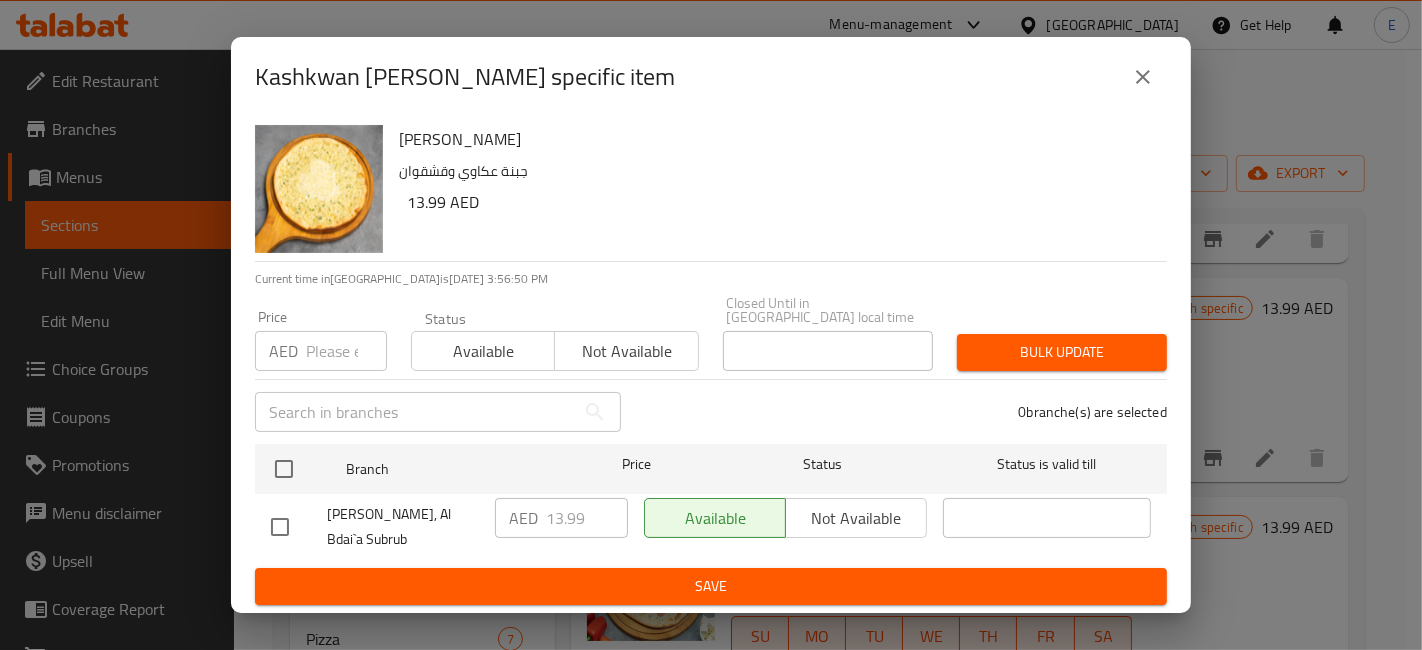 click at bounding box center (280, 527) 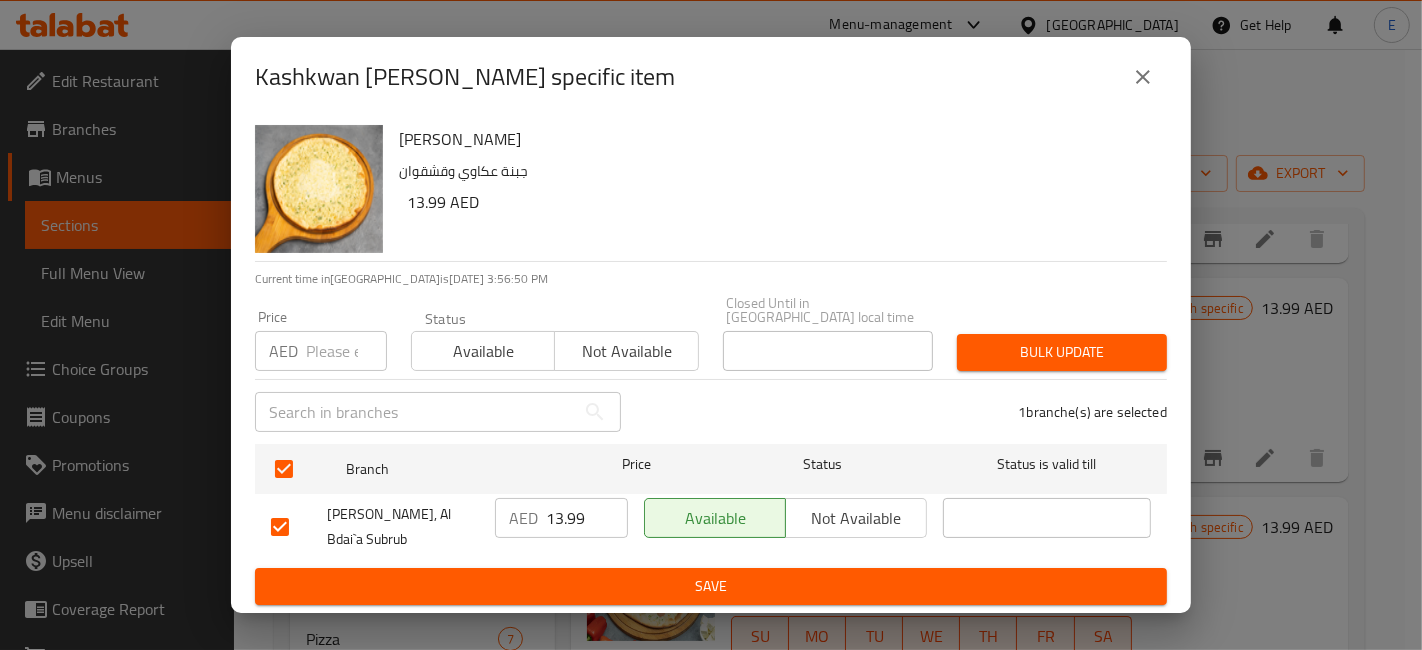 click on "13.99" at bounding box center (587, 518) 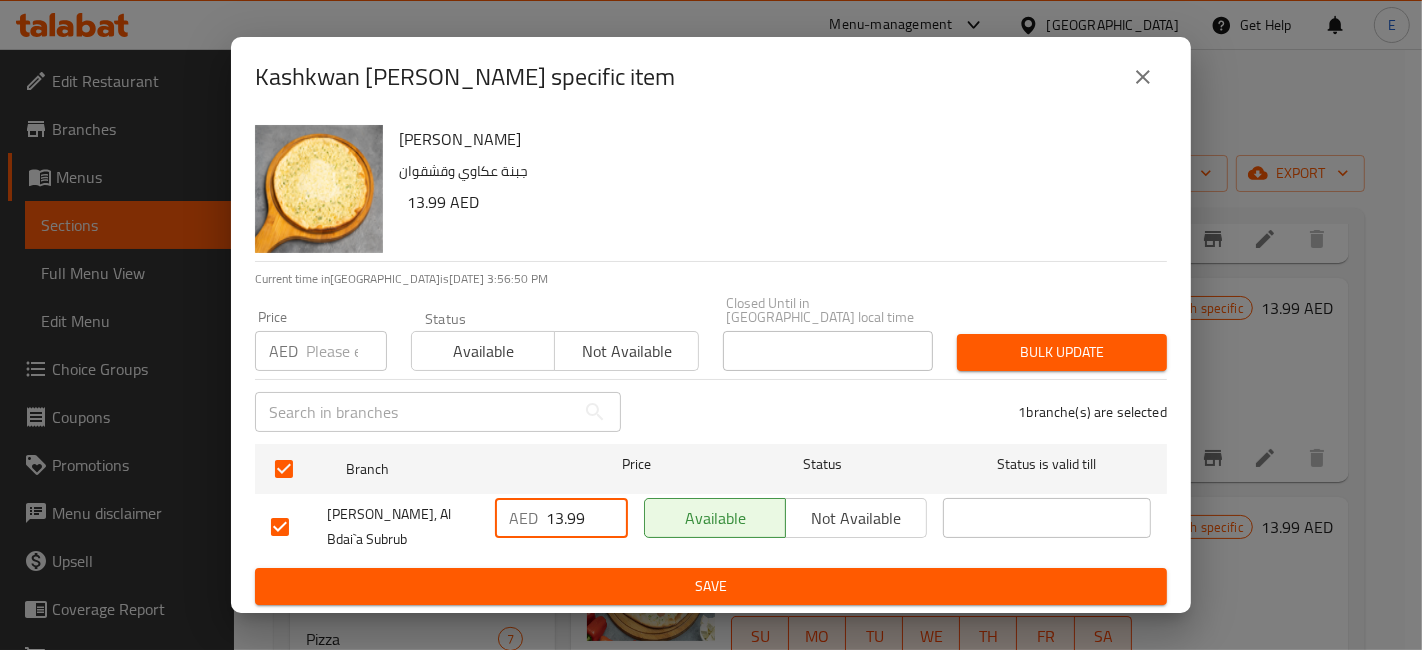 click on "13.99" at bounding box center (587, 518) 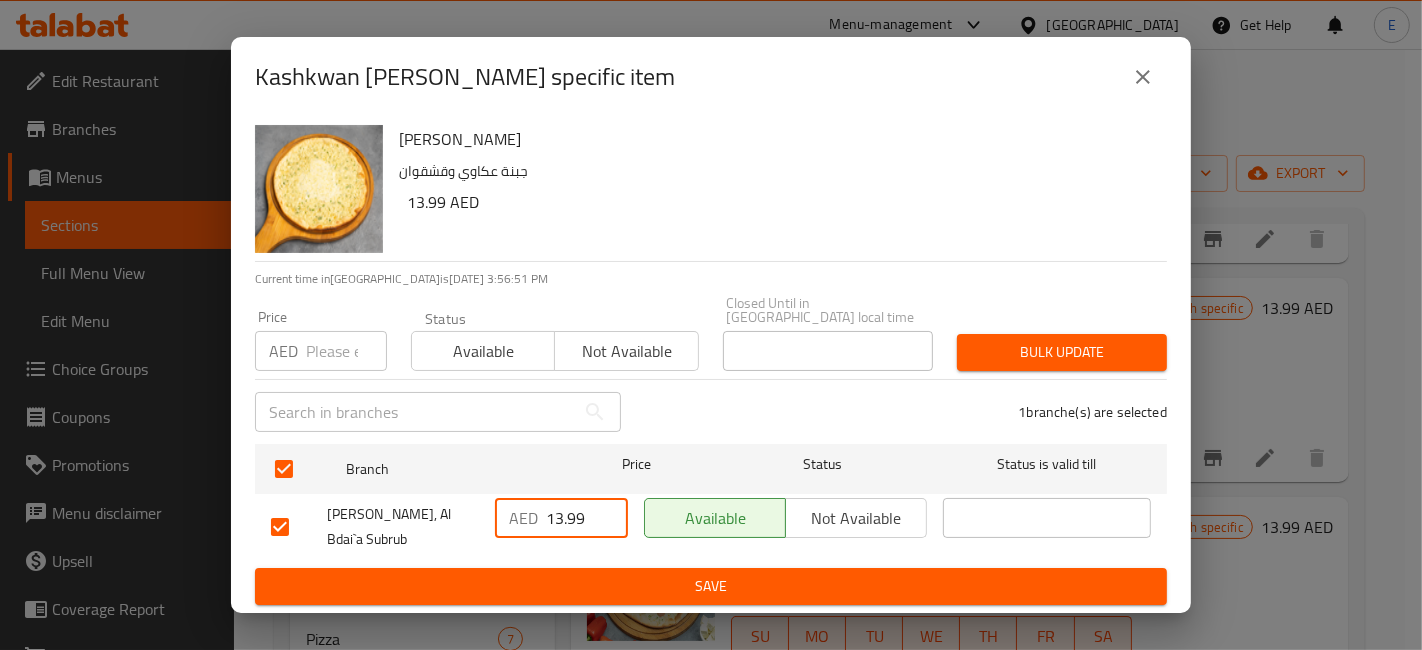 click on "13.99" at bounding box center (587, 518) 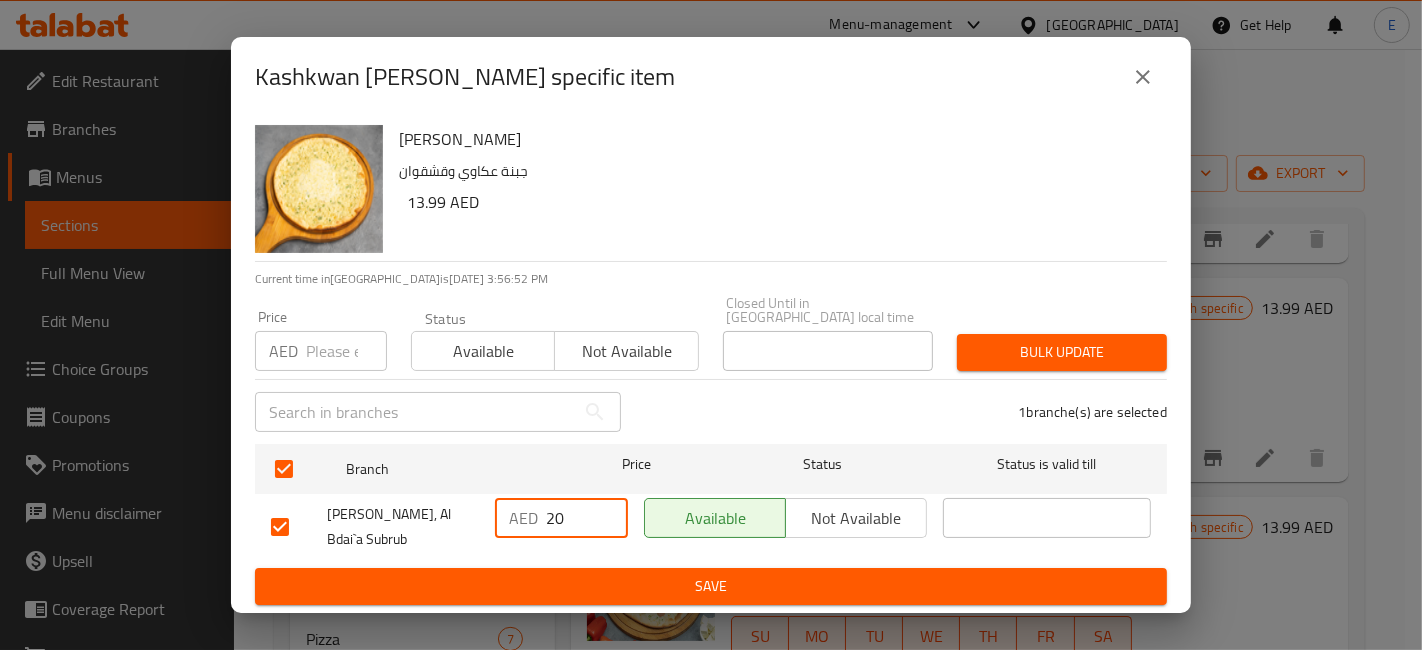 type on "20" 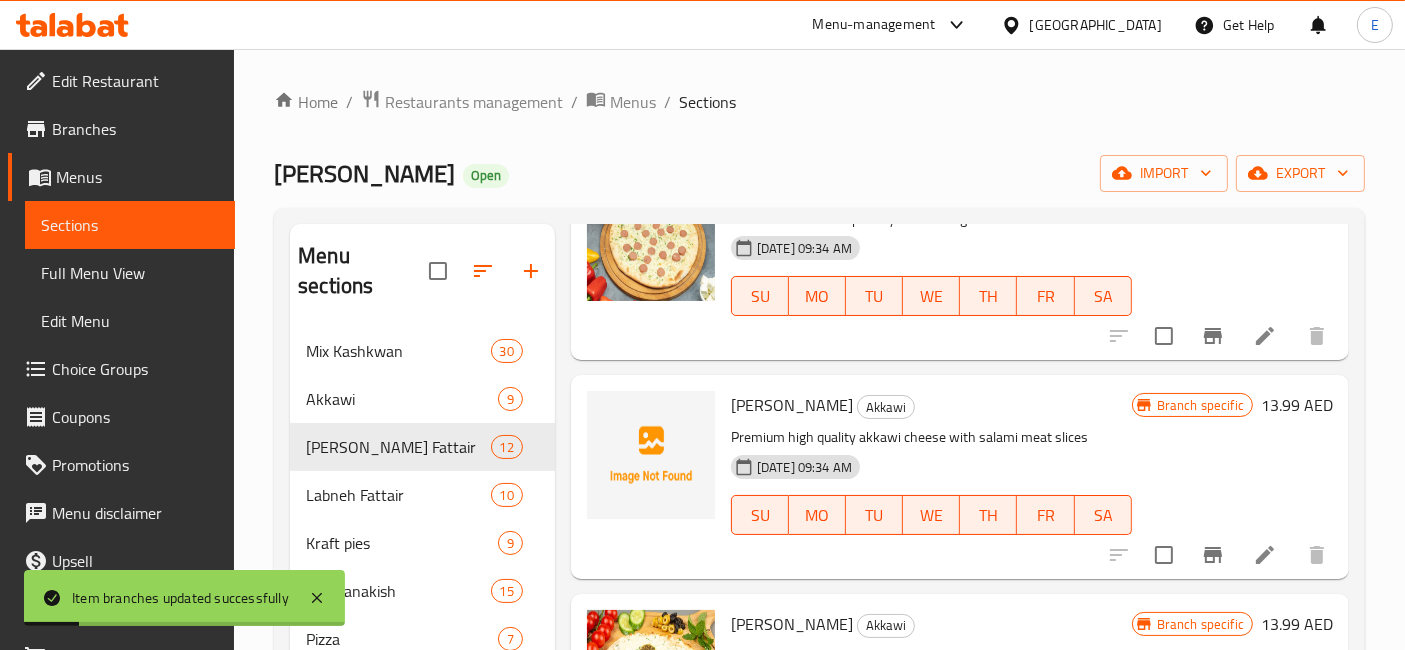 scroll, scrollTop: 555, scrollLeft: 0, axis: vertical 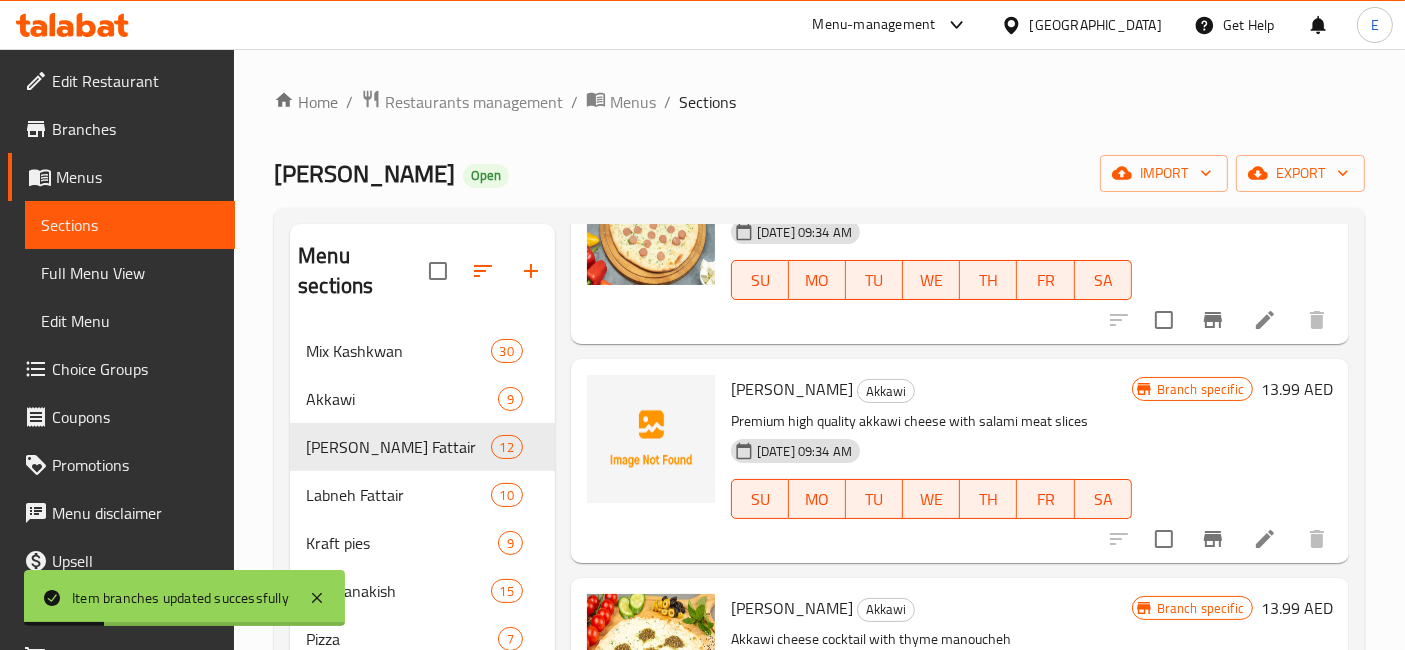 click 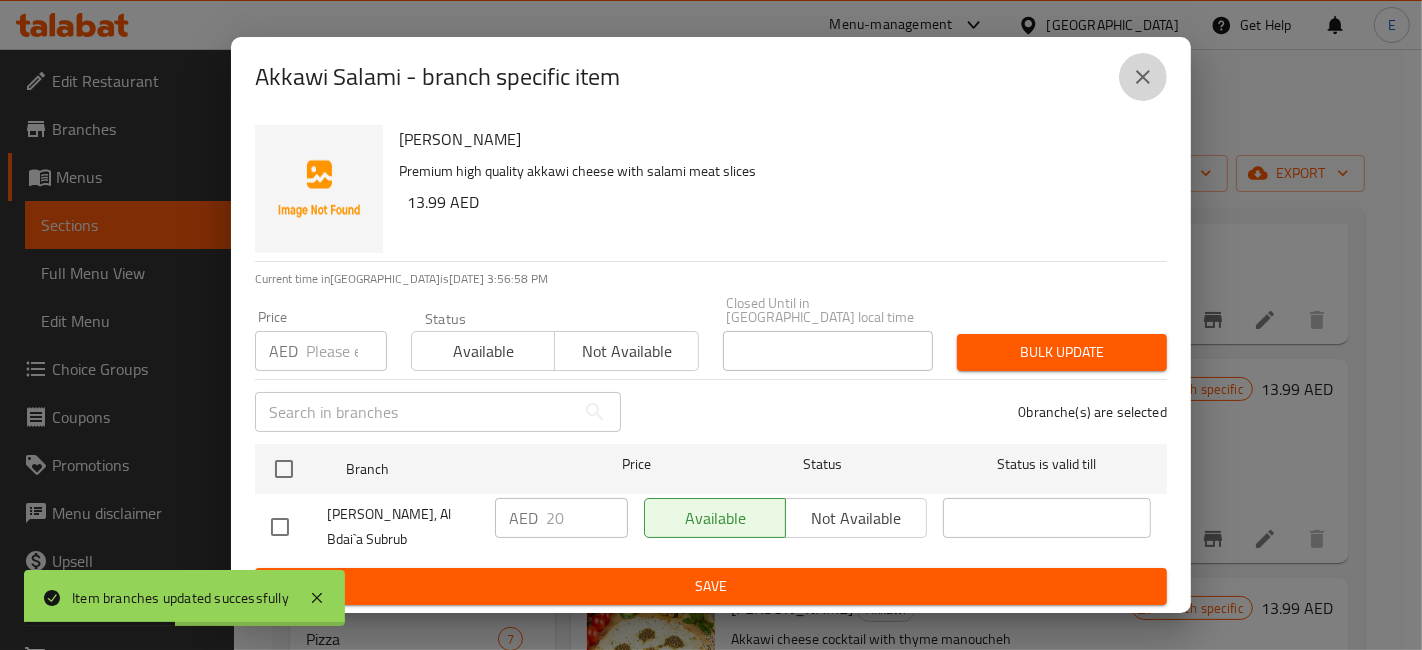 click 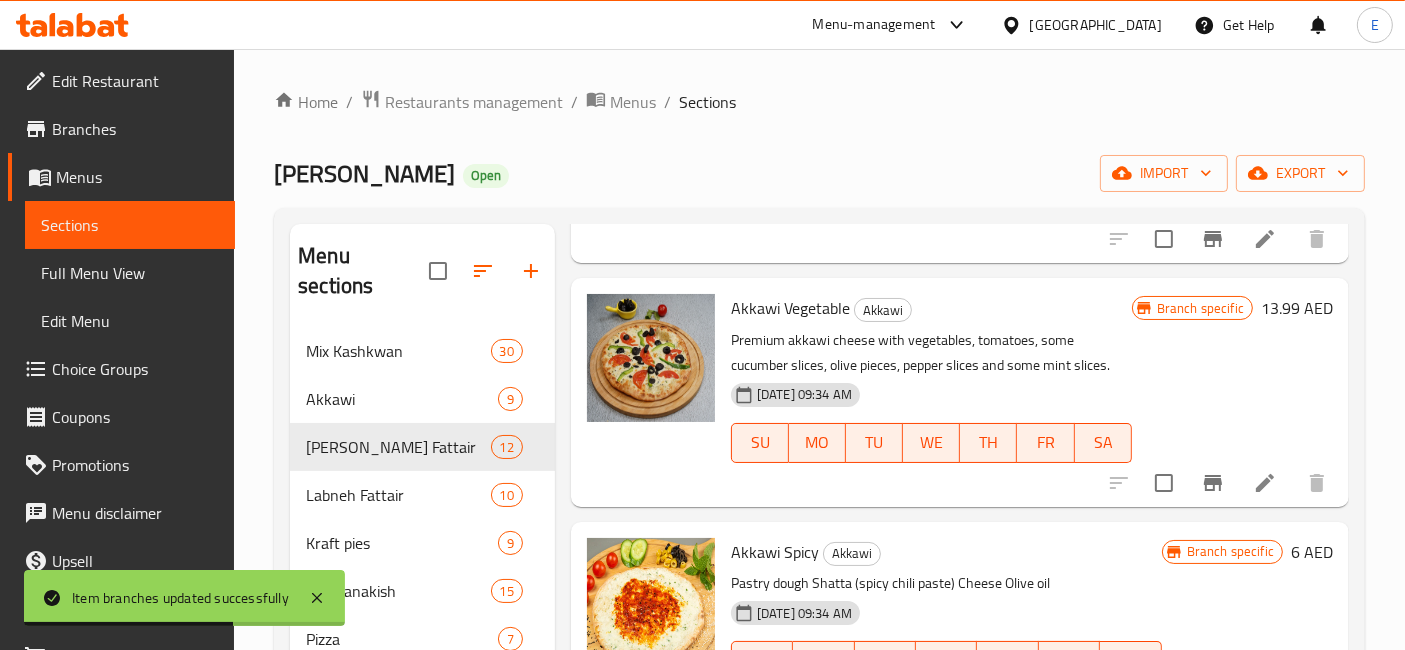 scroll, scrollTop: 1603, scrollLeft: 0, axis: vertical 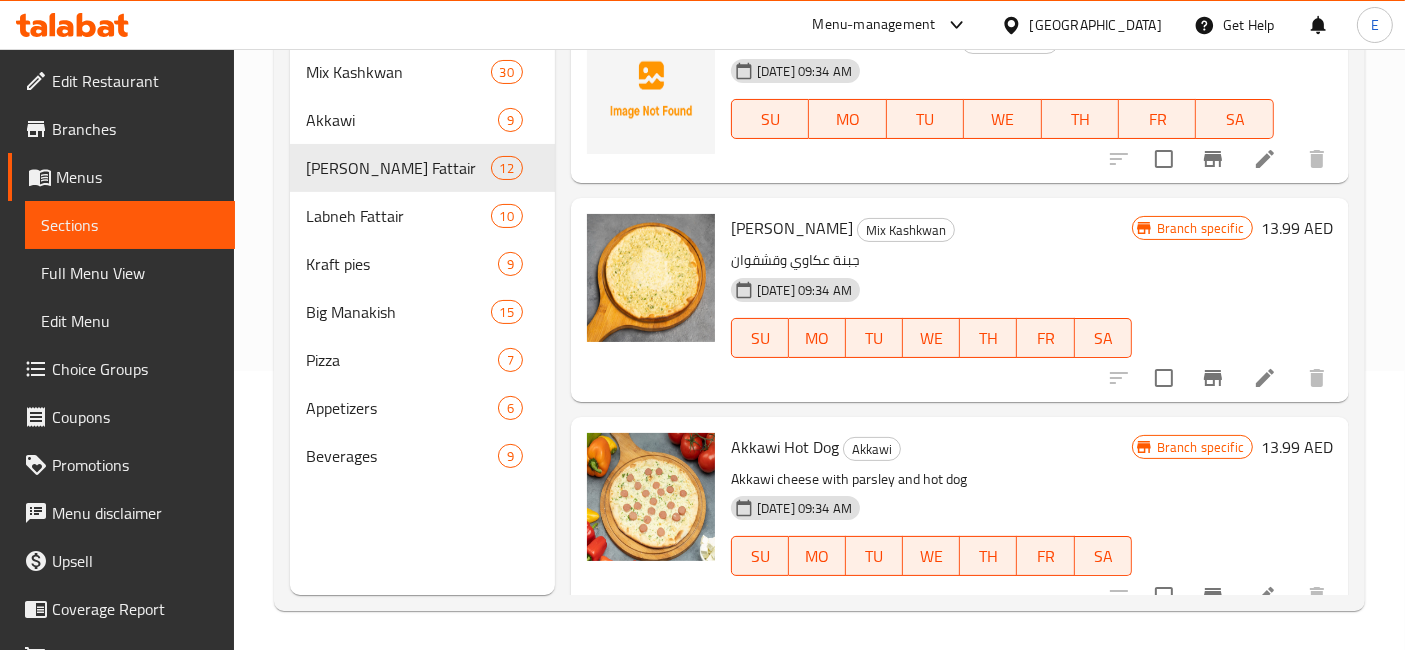 click 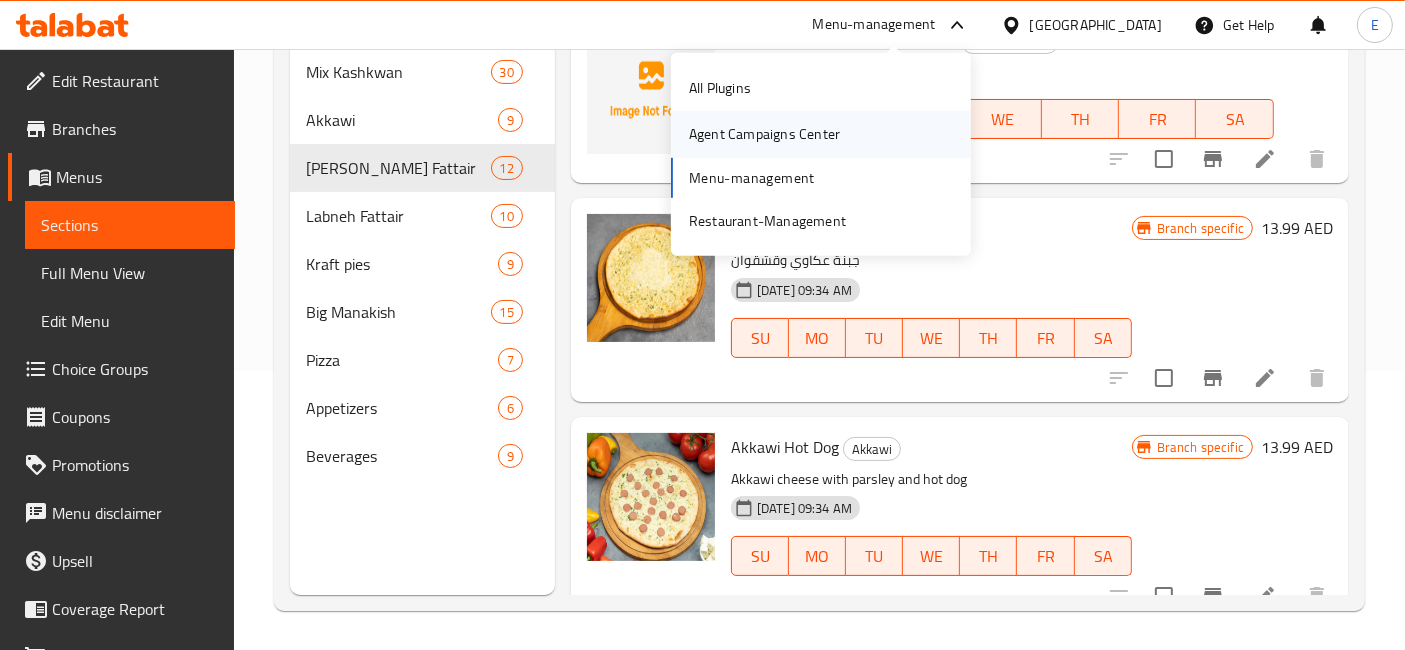click on "Agent Campaigns Center" at bounding box center (764, 134) 